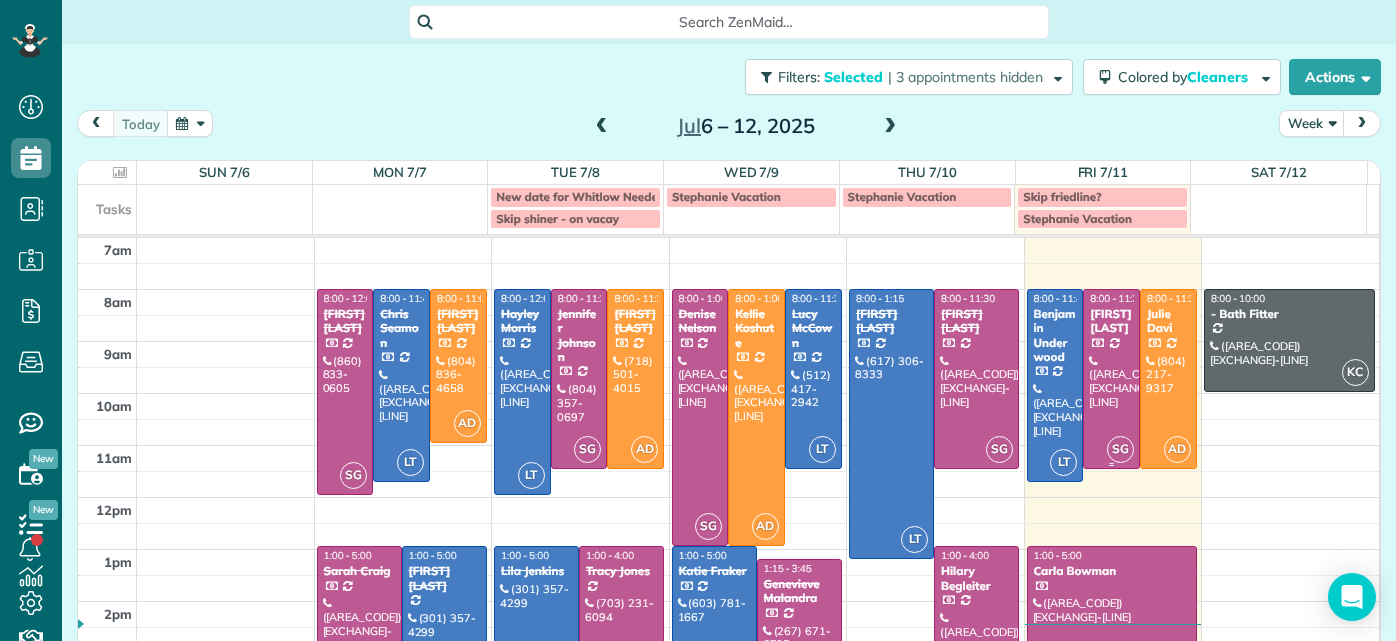 scroll, scrollTop: 0, scrollLeft: 0, axis: both 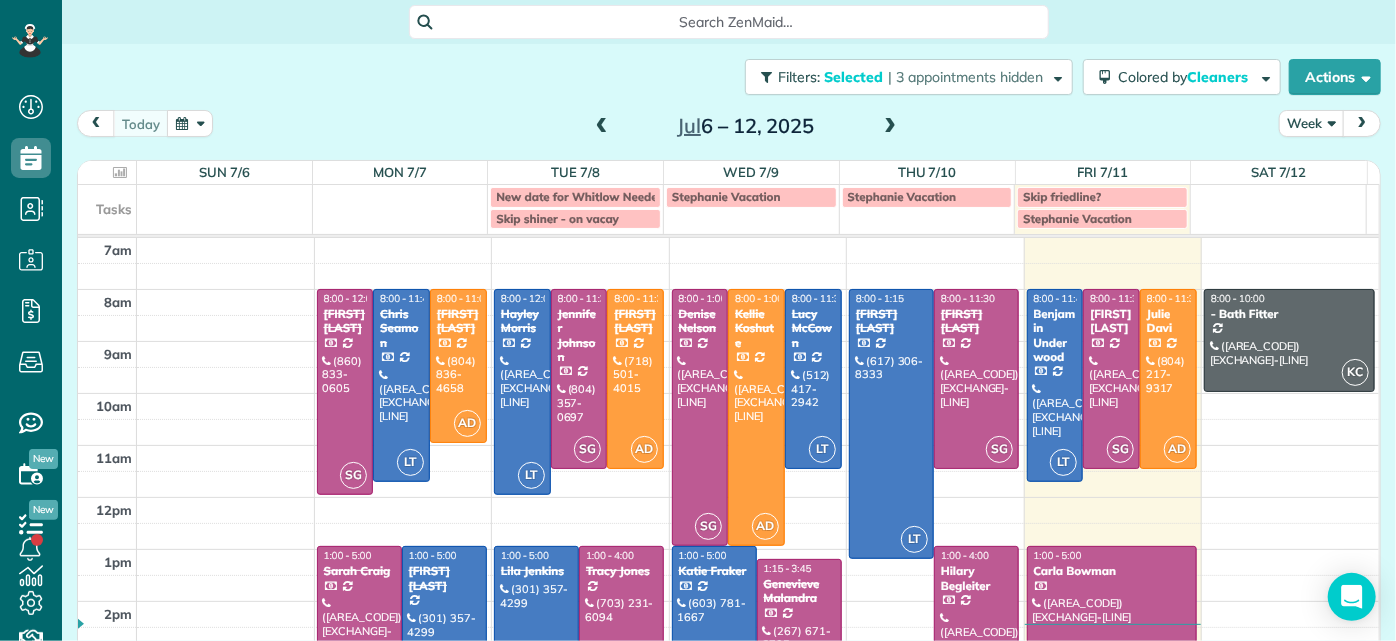 click at bounding box center (890, 127) 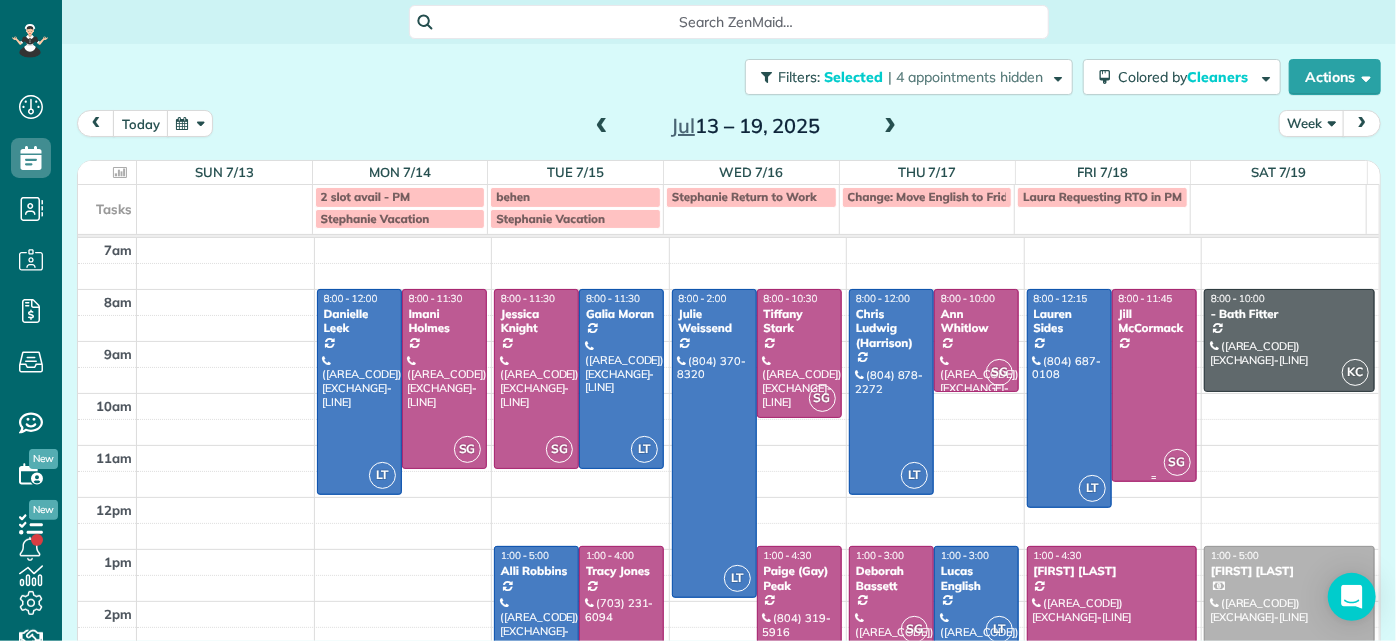 click at bounding box center [1154, 385] 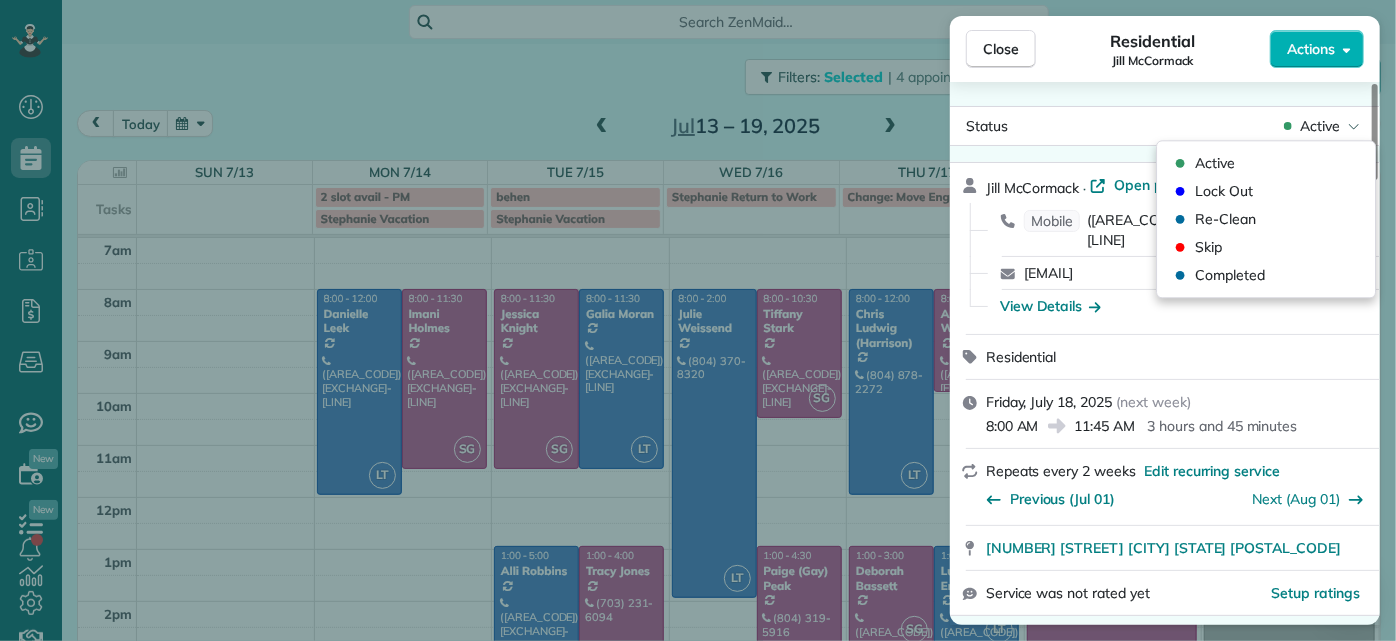 click 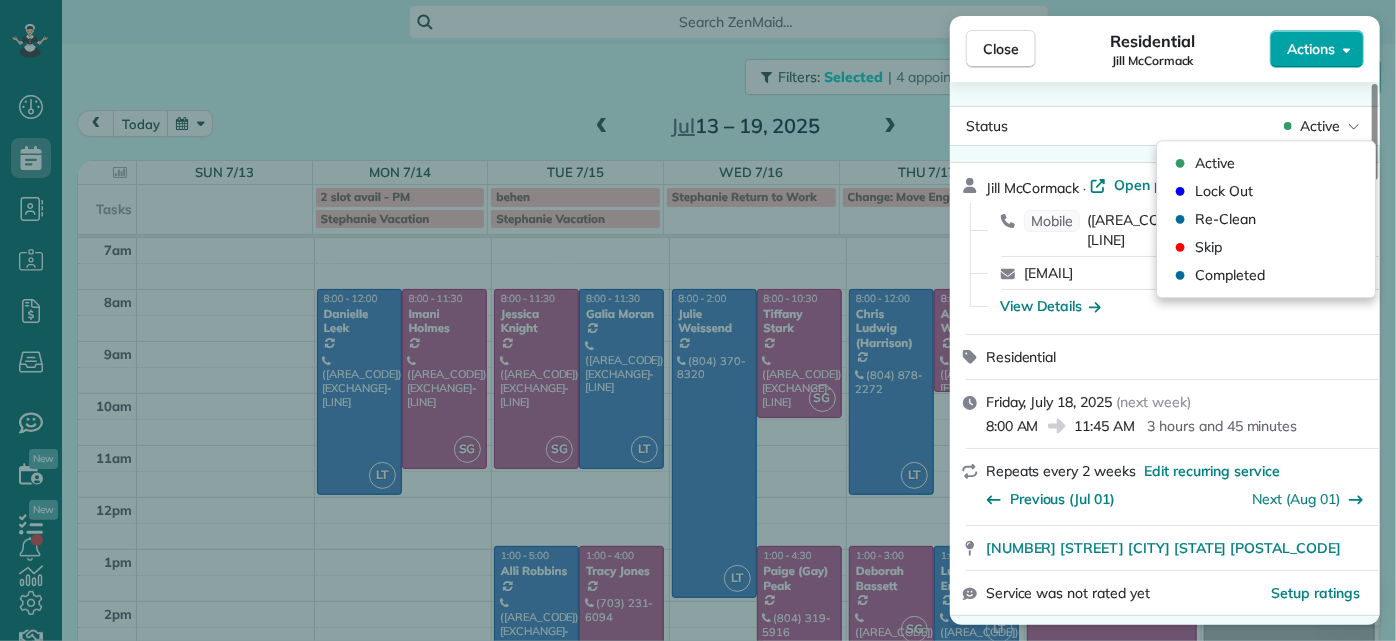 click on "Actions" at bounding box center (1317, 49) 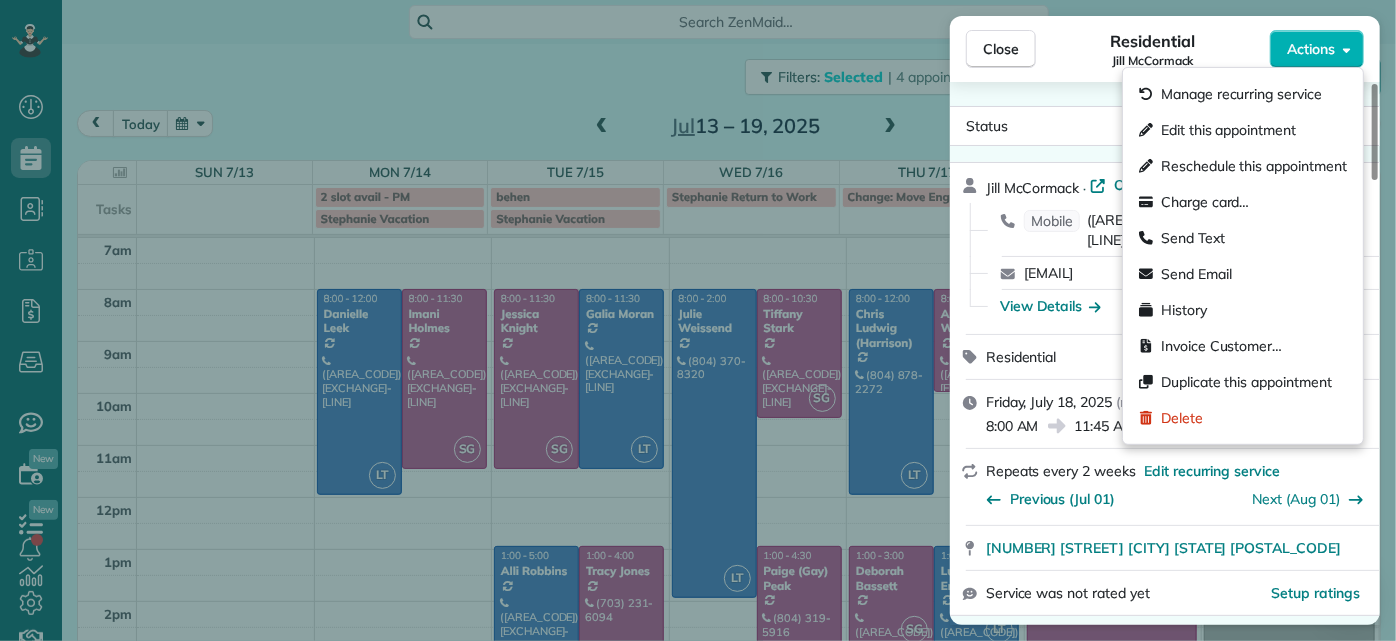 click on "Jill McCormack" at bounding box center (1032, 188) 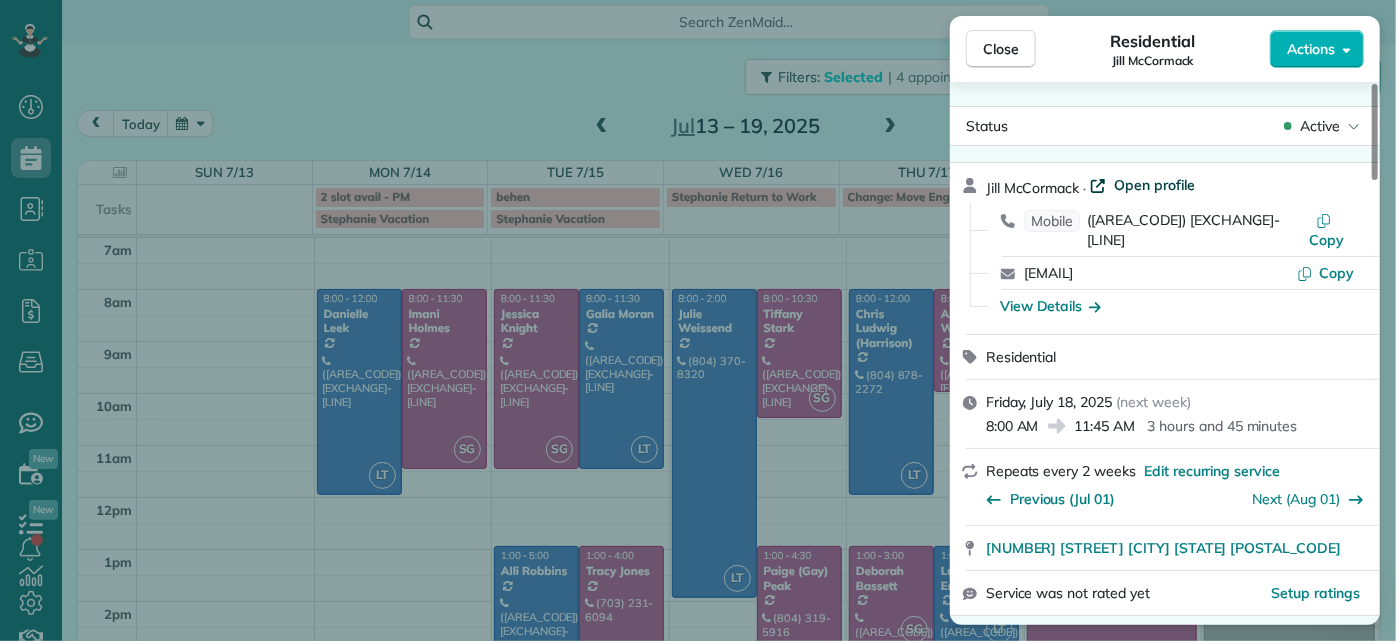 click 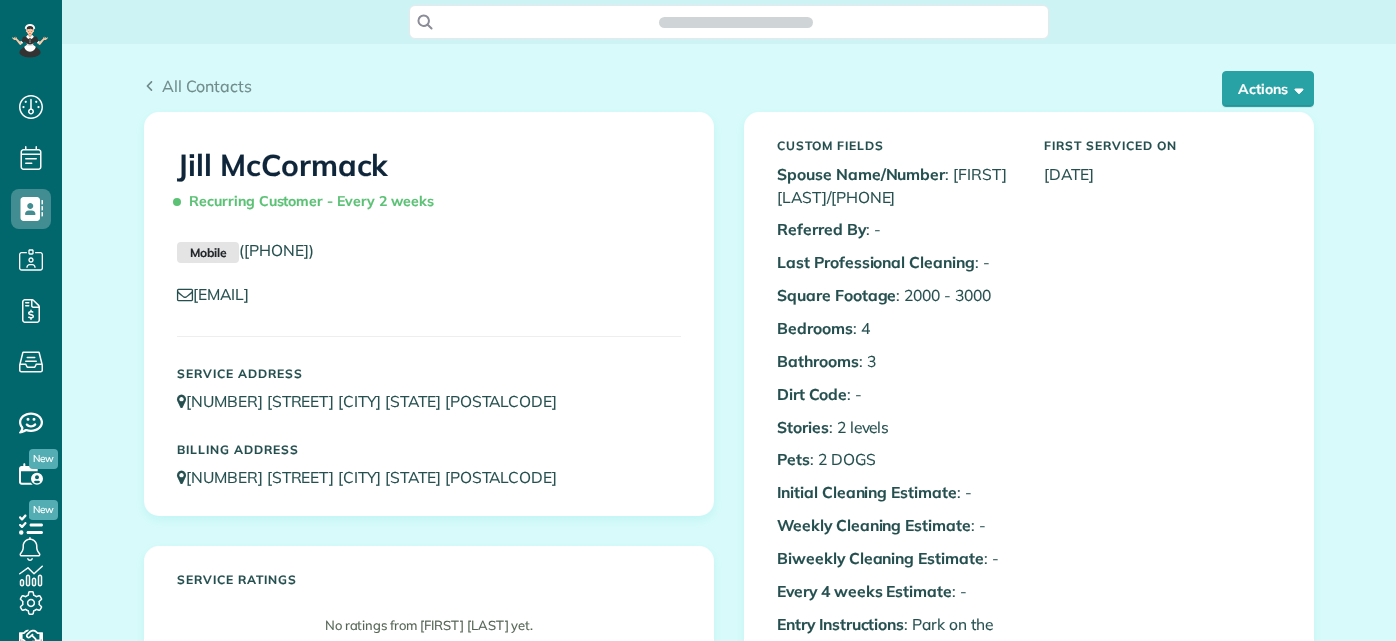 scroll, scrollTop: 0, scrollLeft: 0, axis: both 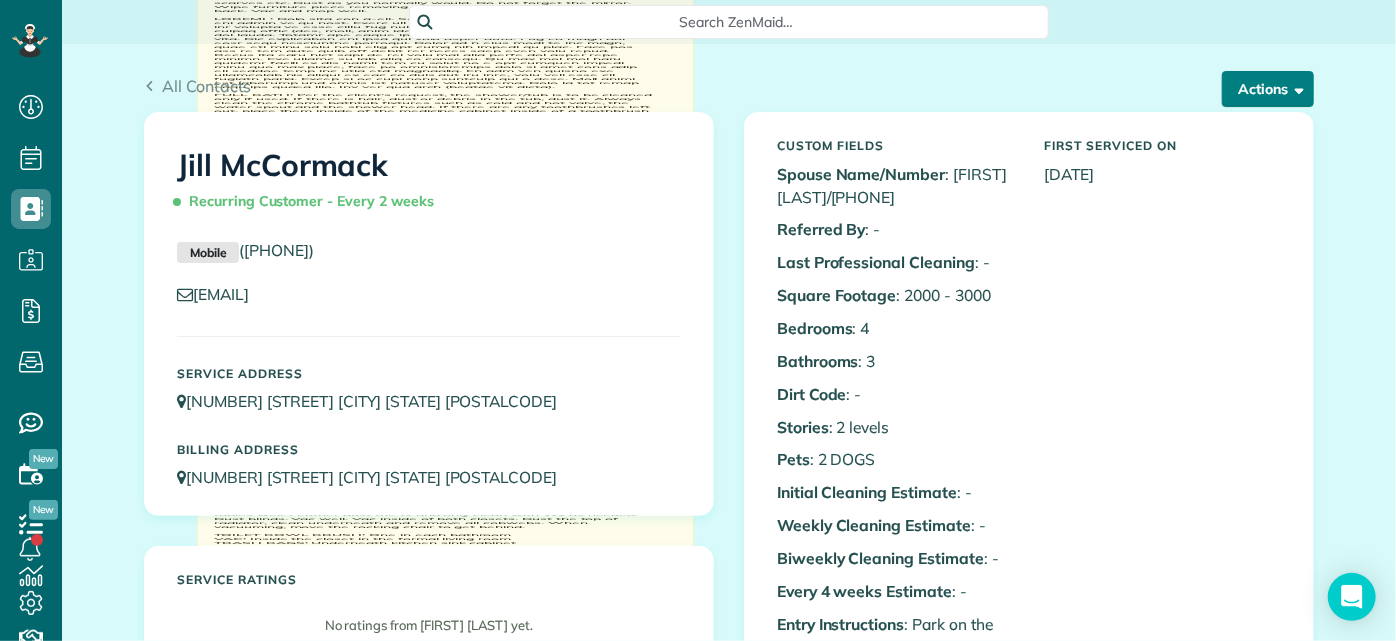 click on "Actions" at bounding box center [1268, 89] 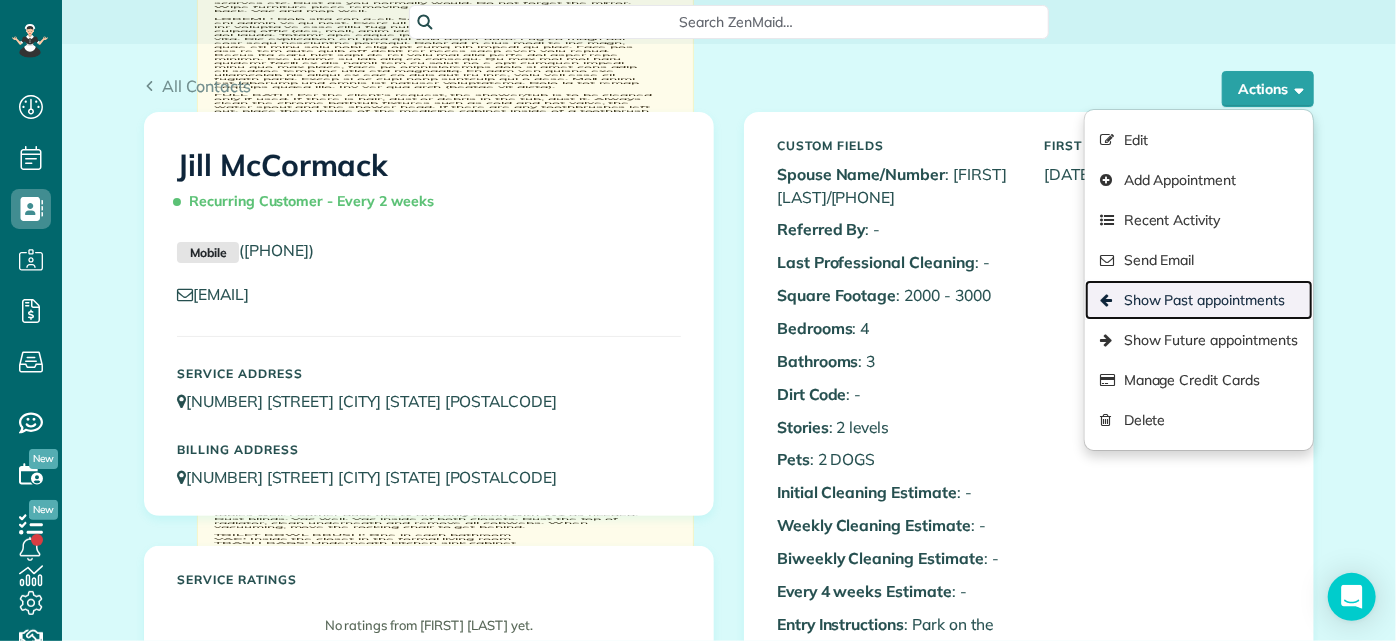 click on "Show Past appointments" at bounding box center (1199, 300) 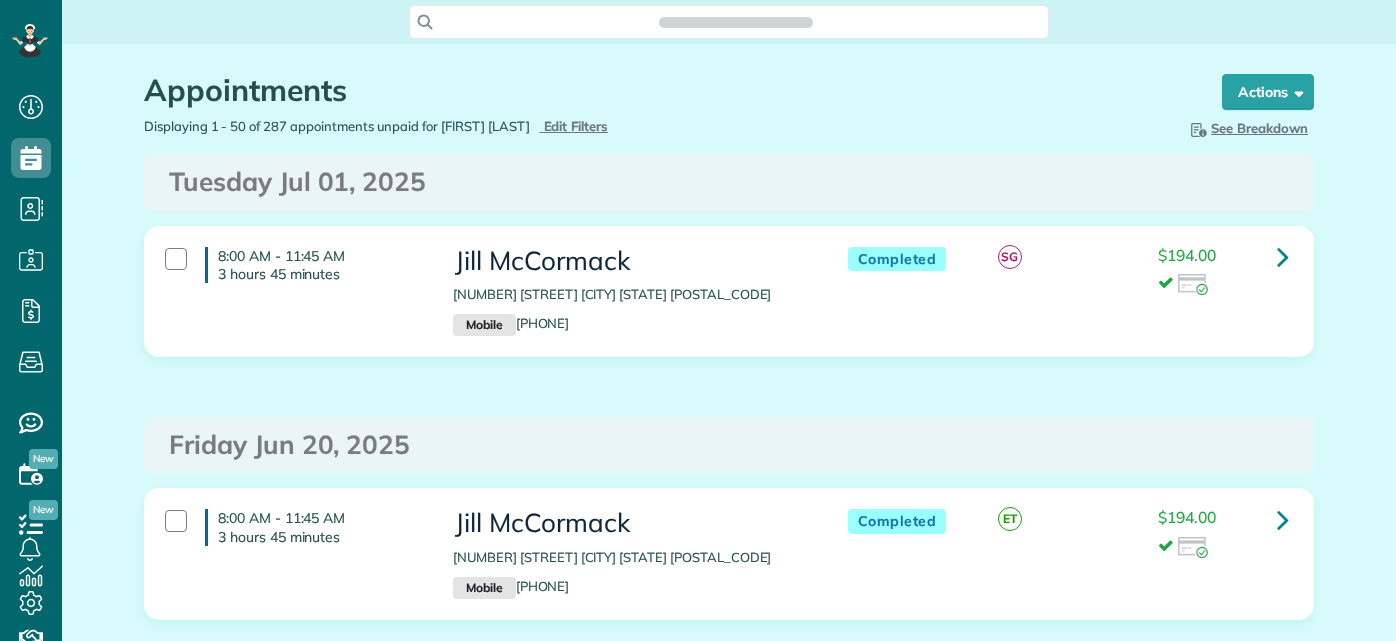 scroll, scrollTop: 0, scrollLeft: 0, axis: both 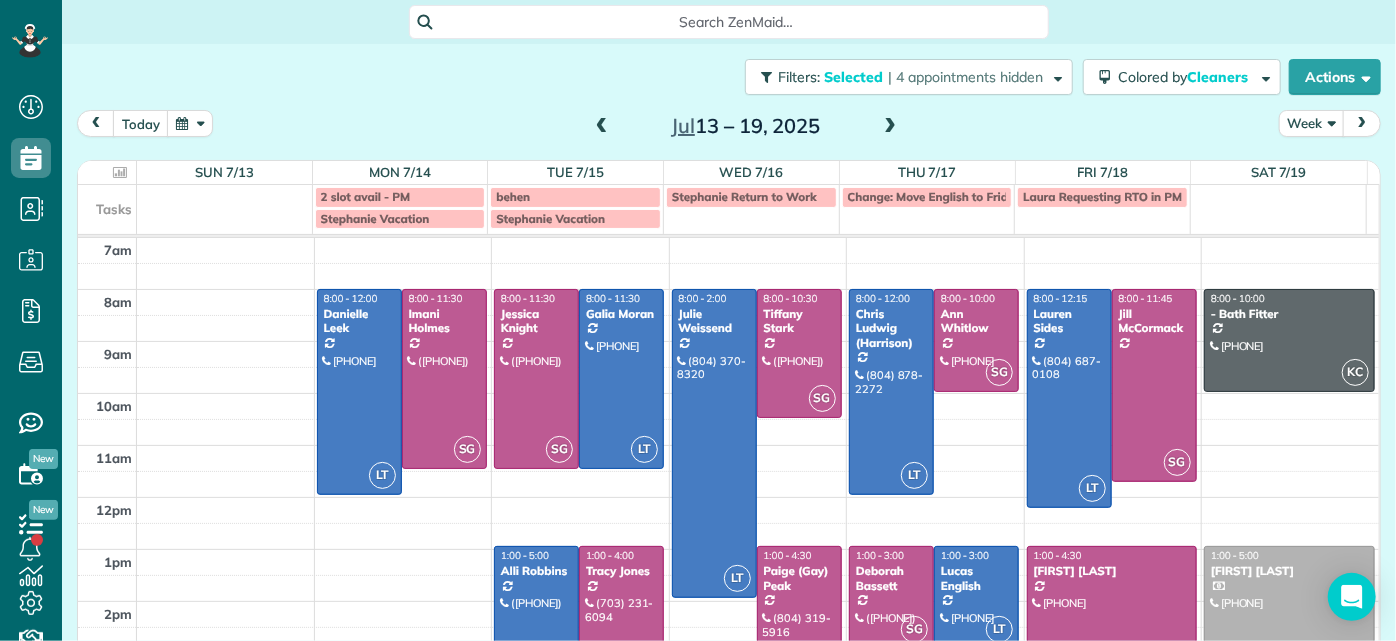 click at bounding box center [890, 127] 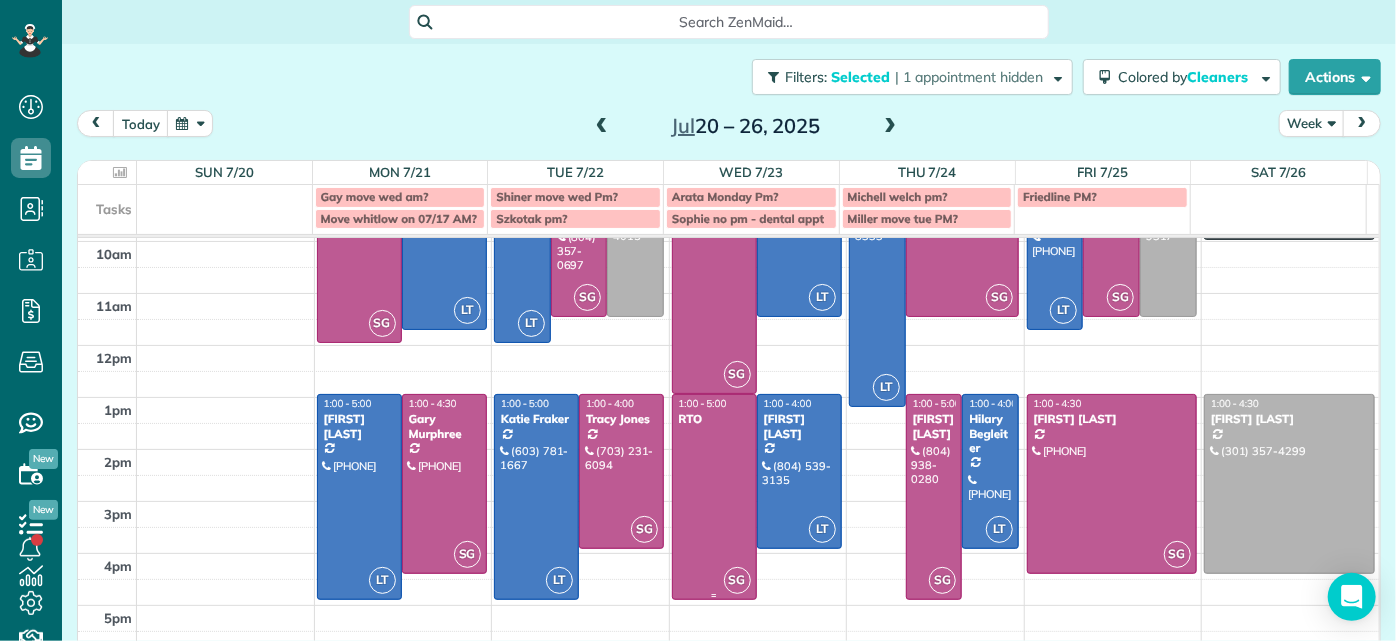scroll, scrollTop: 0, scrollLeft: 0, axis: both 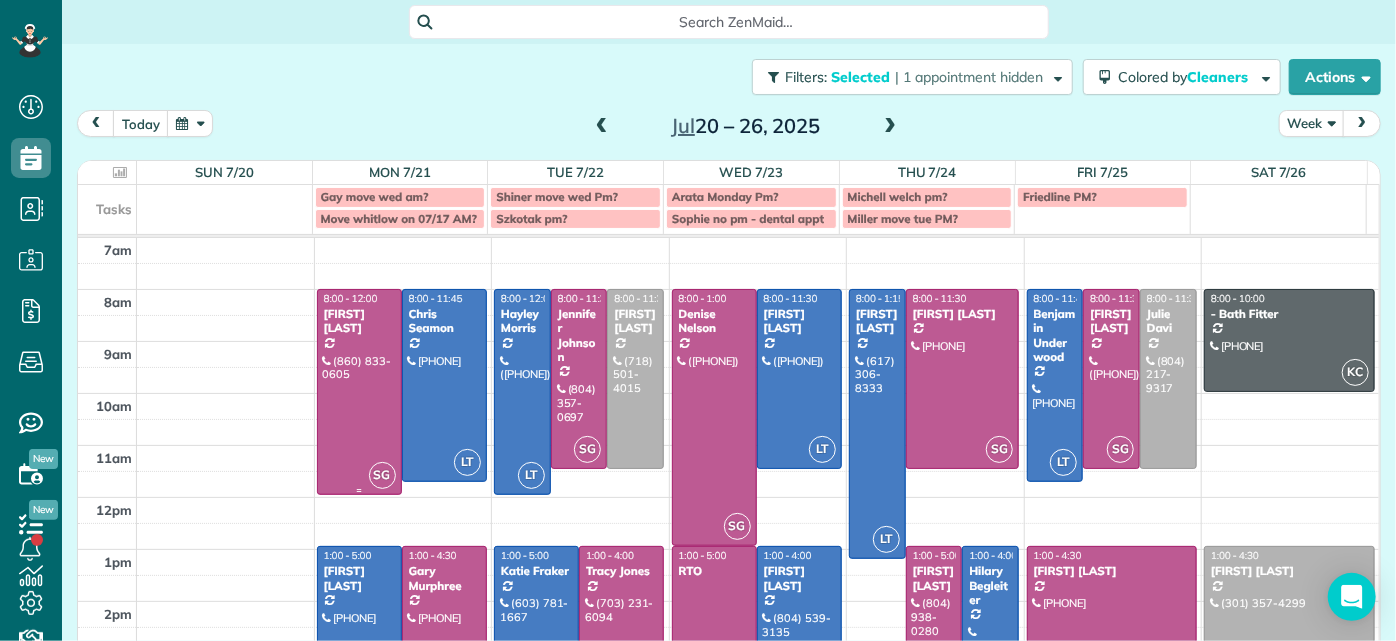 click at bounding box center [359, 392] 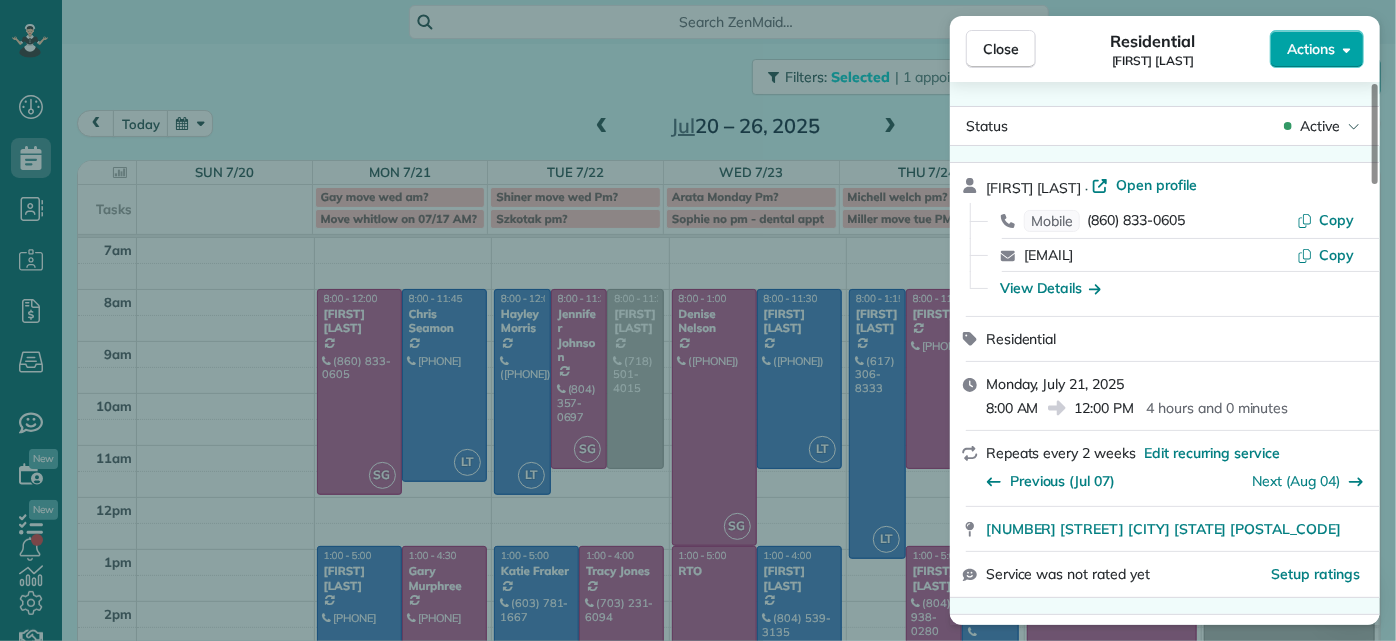 click on "Actions" at bounding box center (1317, 49) 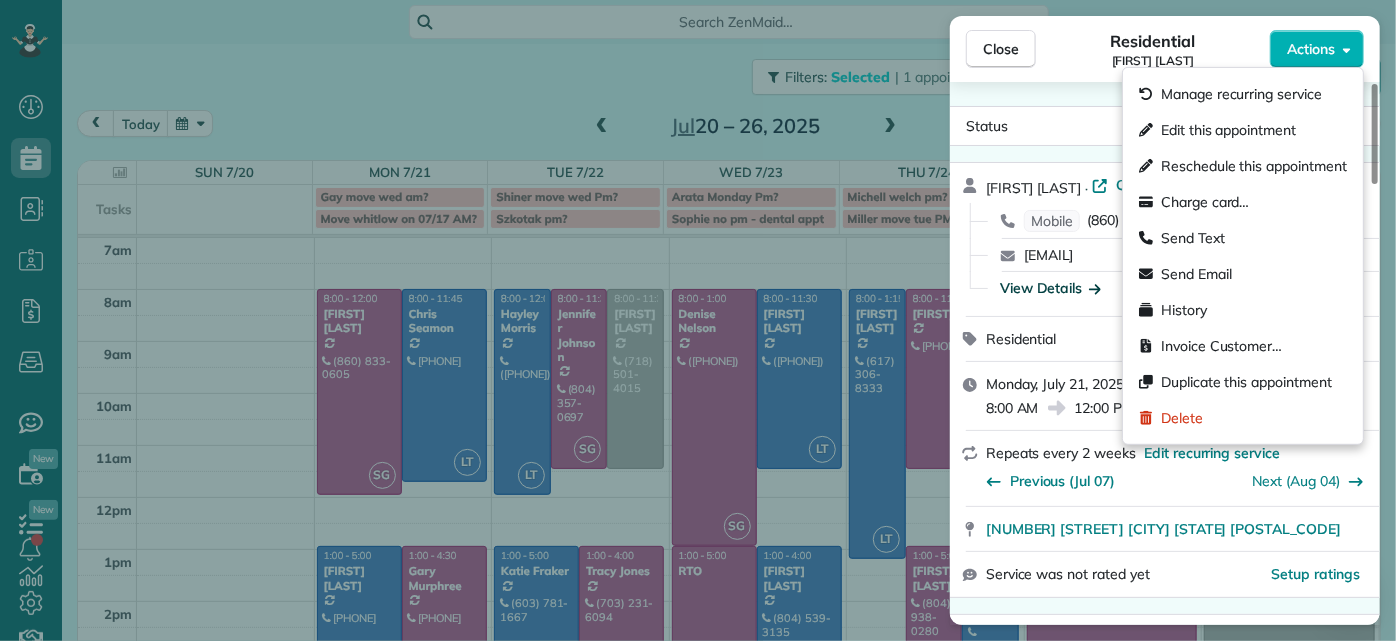 click on "View Details" at bounding box center [1050, 288] 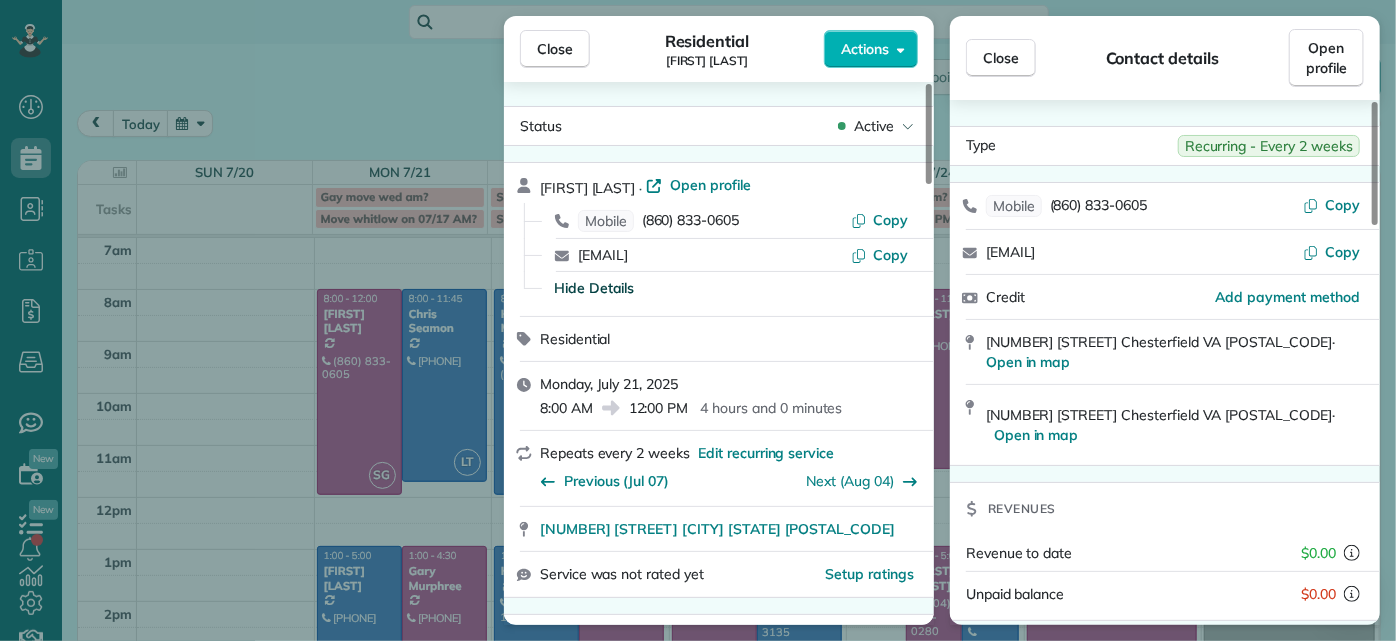 click on "Close Residential Jessica Pizano Actions Status Active Jessica Pizano · Open profile Mobile (860) 833-0605 Copy jessicapizano@comcast.net Copy Hide Details Residential Monday, July 21, 2025 8:00 AM 12:00 PM 4 hours and 0 minutes Repeats every 2 weeks Edit recurring service Previous (Jul 07) Next (Aug 04) 7867 Hampton Forest Lane Chesterfield VA 23832 Service was not rated yet Setup ratings Cleaners Time in and out Assign Invite Cleaners Sophie   Gibbs 8:00 AM 12:00 PM Checklist Try Now Keep this appointment up to your standards. Stay on top of every detail, keep your cleaners organised, and your client happy. Assign a checklist Watch a 5 min demo Billing Billing actions Price $220.00 Overcharge $0.00 Discount $0.00 Coupon discount - Primary tax - Secondary tax - Total appointment price $220.00 Tips collected New feature! $0.00 Unpaid Mark as paid Total including tip $220.00 Get paid online in no-time! Send an invoice and reward your cleaners with tips Charge customer credit card Appointment custom fields - 3" at bounding box center [698, 320] 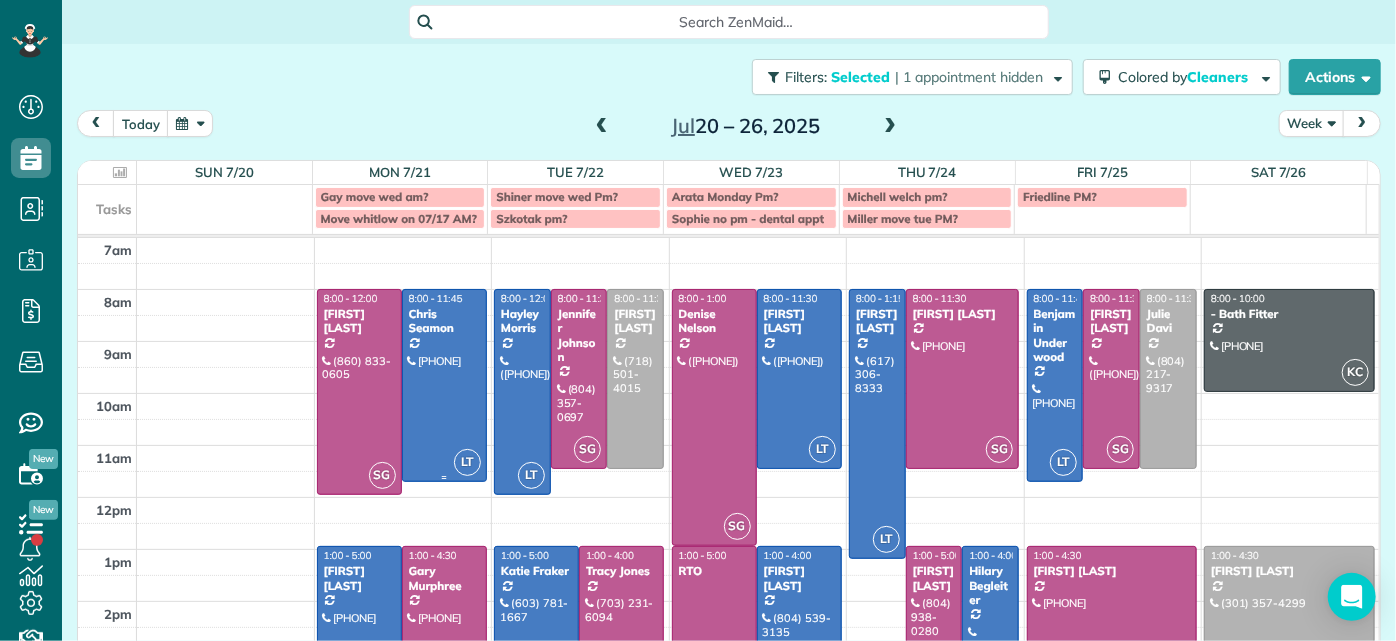 click at bounding box center (359, 392) 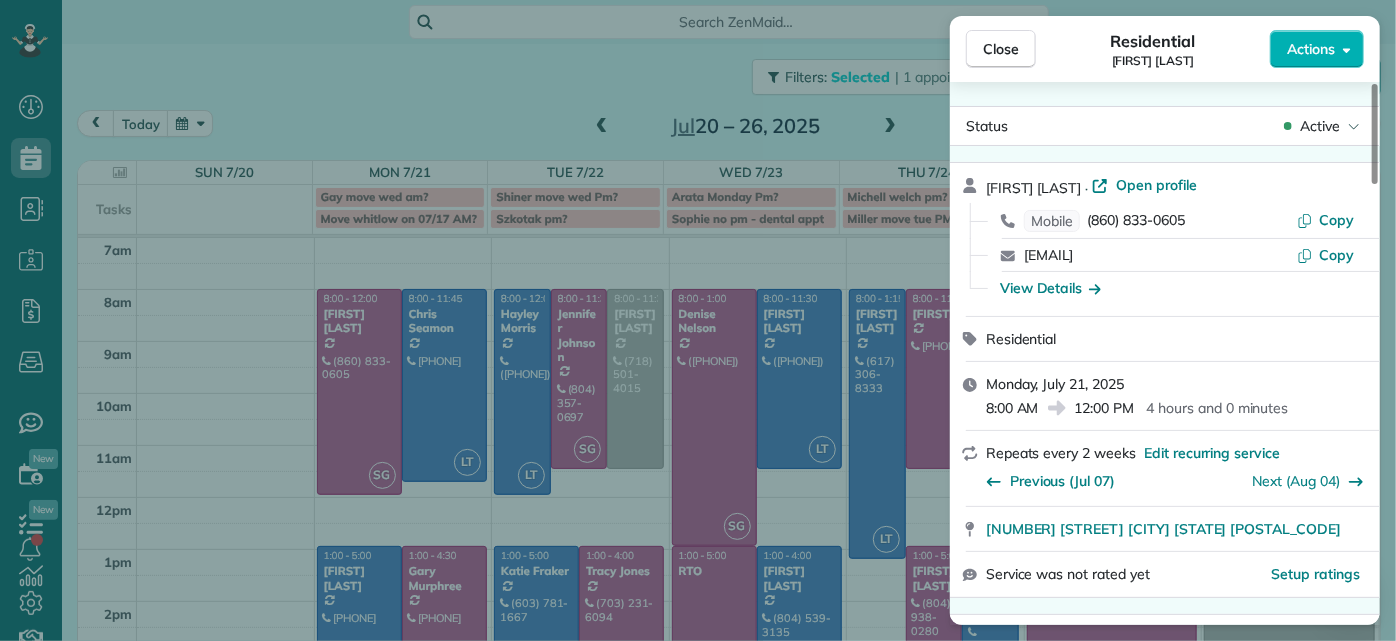 click on "Jessica Pizano · Open profile Mobile (860) 833-0605 Copy jessicapizano@comcast.net Copy View Details" at bounding box center (1165, 239) 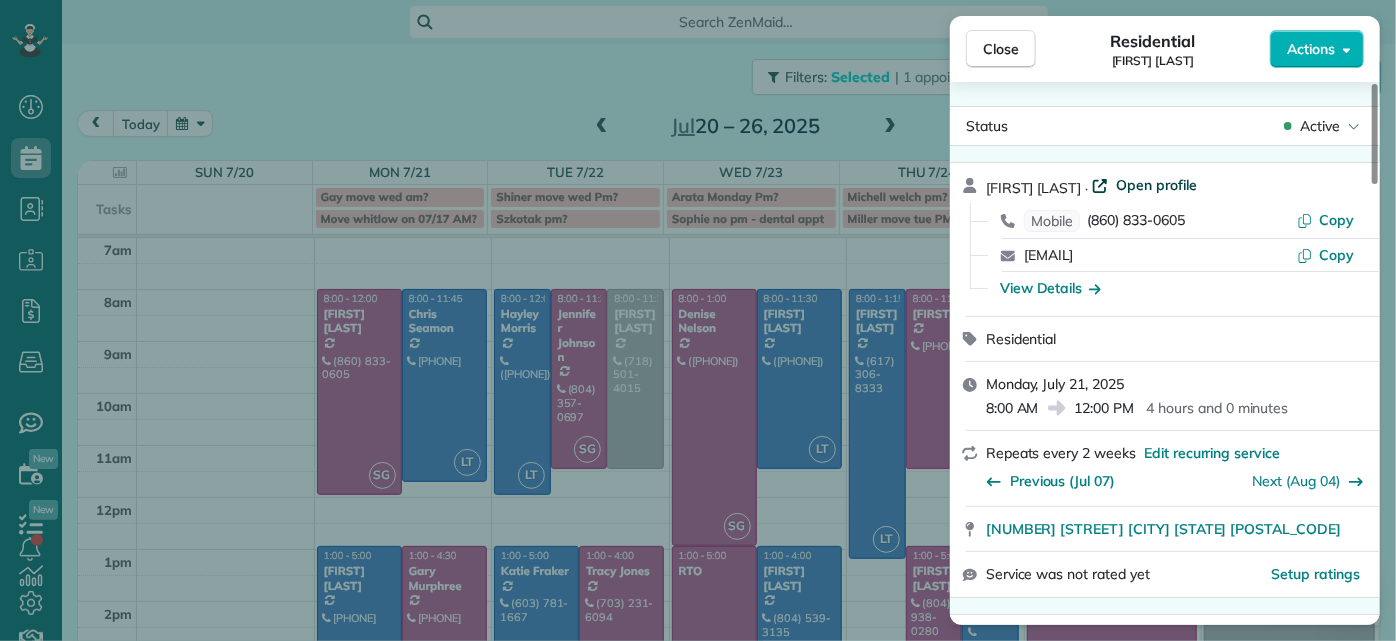 click on "Open profile" at bounding box center (1156, 185) 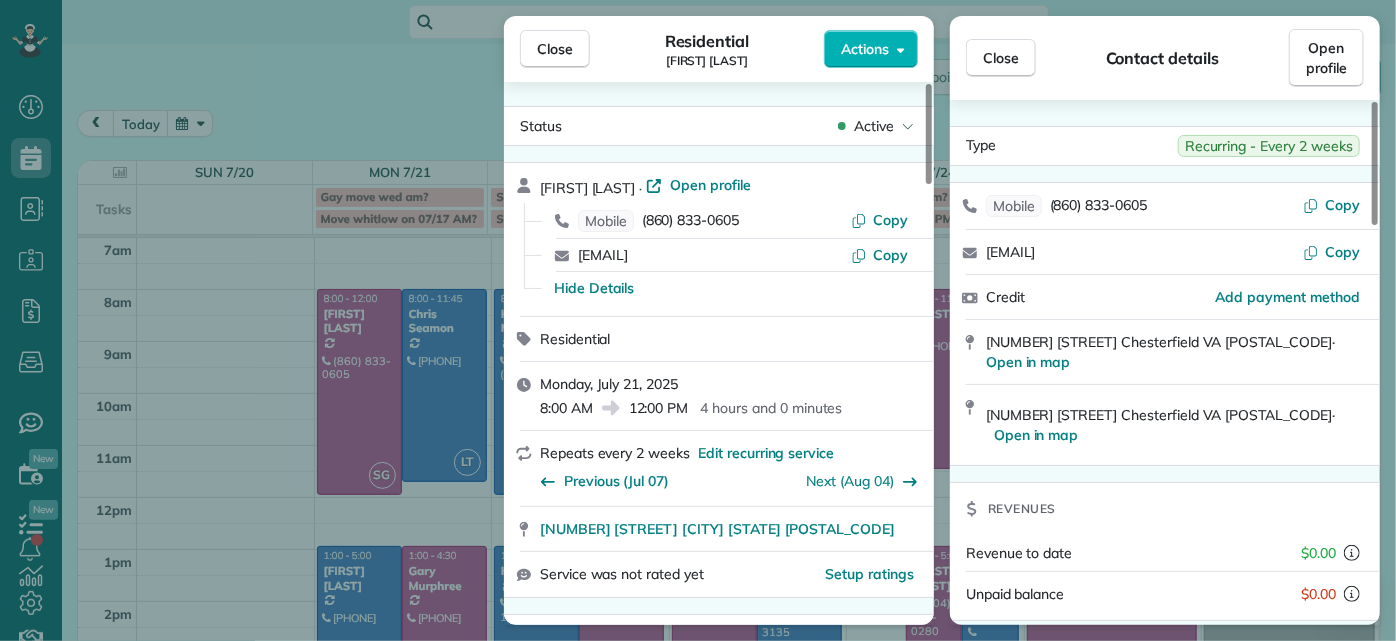 click on "Close Residential Jessica Pizano Actions Status Active Jessica Pizano · Open profile Mobile (860) 833-0605 Copy jessicapizano@comcast.net Copy Hide Details Residential Monday, July 21, 2025 8:00 AM 12:00 PM 4 hours and 0 minutes Repeats every 2 weeks Edit recurring service Previous (Jul 07) Next (Aug 04) 7867 Hampton Forest Lane Chesterfield VA 23832 Service was not rated yet Setup ratings Cleaners Time in and out Assign Invite Cleaners Sophie   Gibbs 8:00 AM 12:00 PM Checklist Try Now Keep this appointment up to your standards. Stay on top of every detail, keep your cleaners organised, and your client happy. Assign a checklist Watch a 5 min demo Billing Billing actions Price $220.00 Overcharge $0.00 Discount $0.00 Coupon discount - Primary tax - Secondary tax - Total appointment price $220.00 Tips collected New feature! $0.00 Unpaid Mark as paid Total including tip $220.00 Get paid online in no-time! Send an invoice and reward your cleaners with tips Charge customer credit card Appointment custom fields - 3" at bounding box center [698, 320] 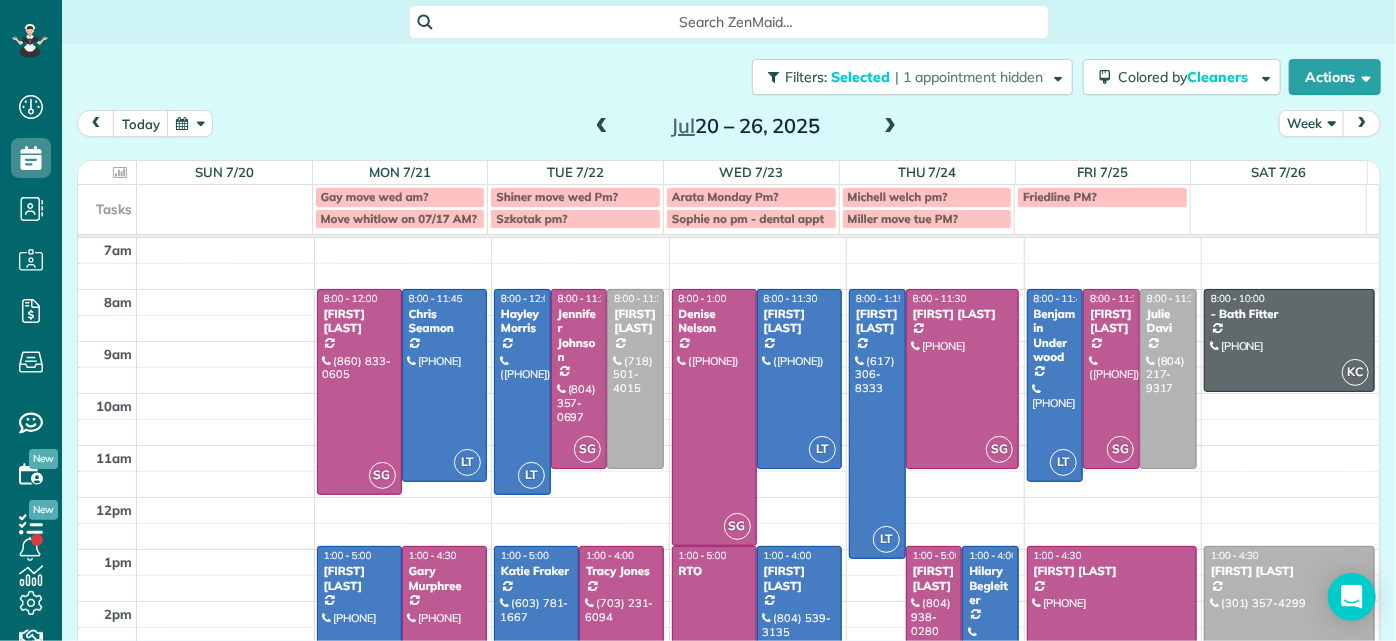 click at bounding box center [602, 127] 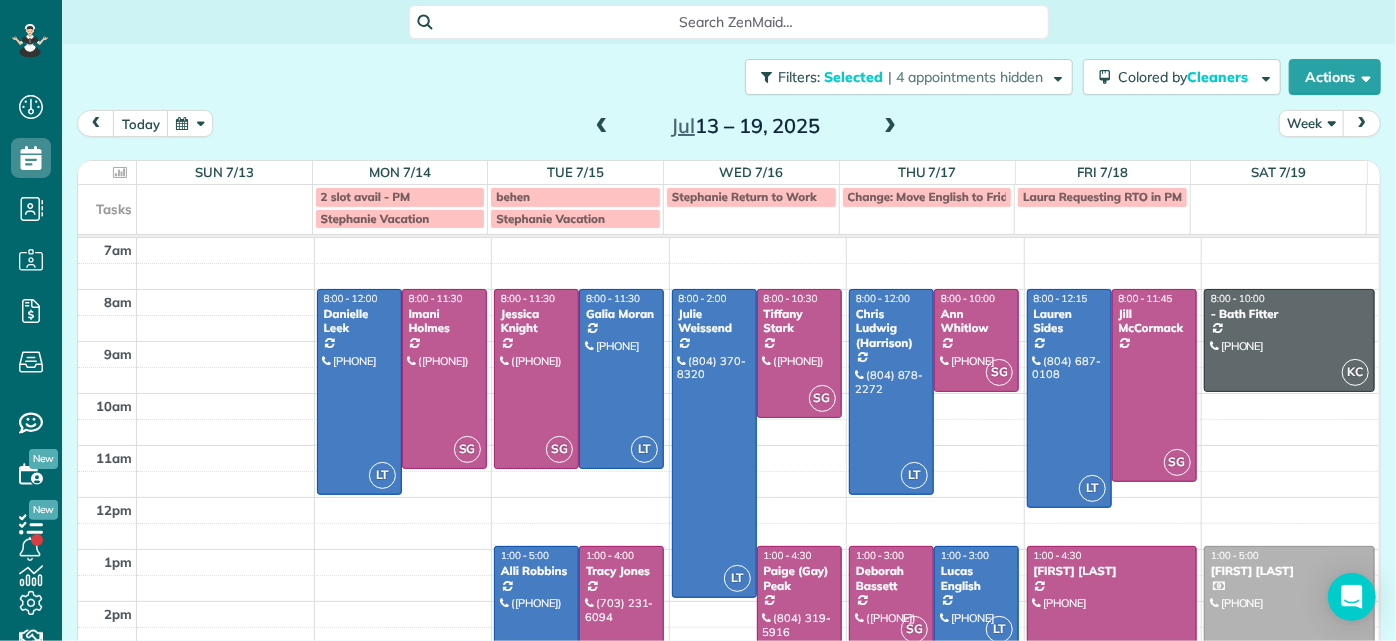 click at bounding box center (602, 127) 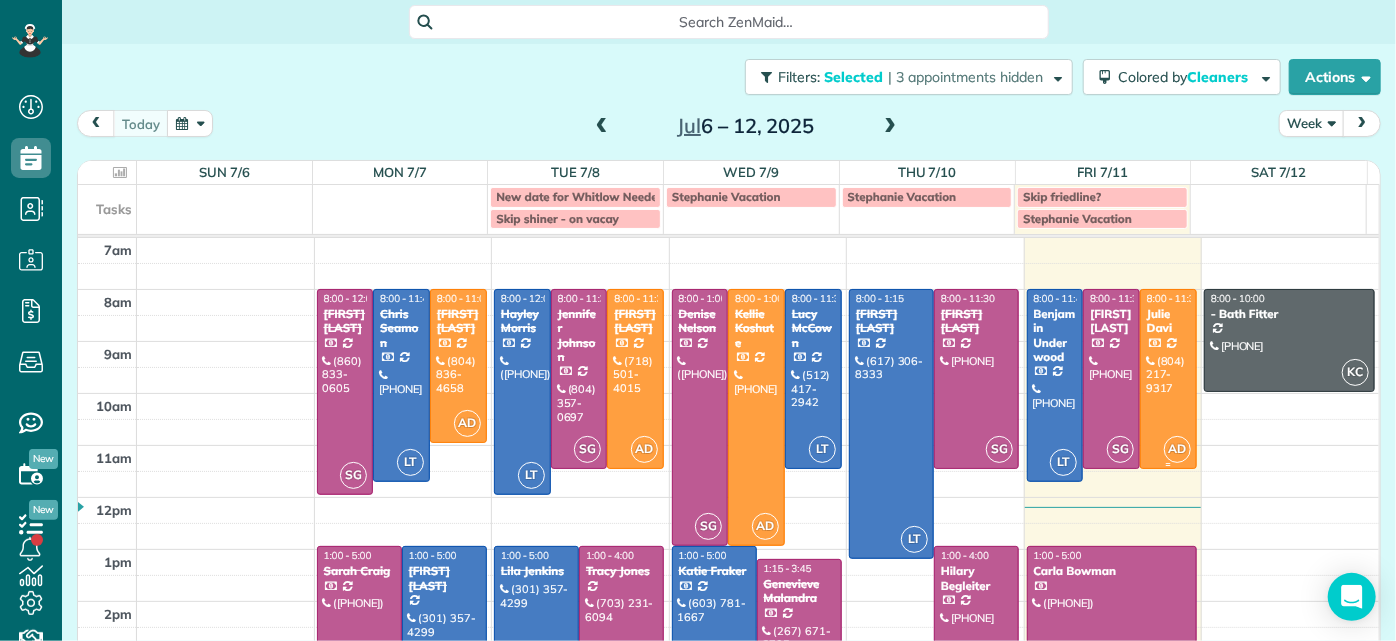click at bounding box center (1168, 379) 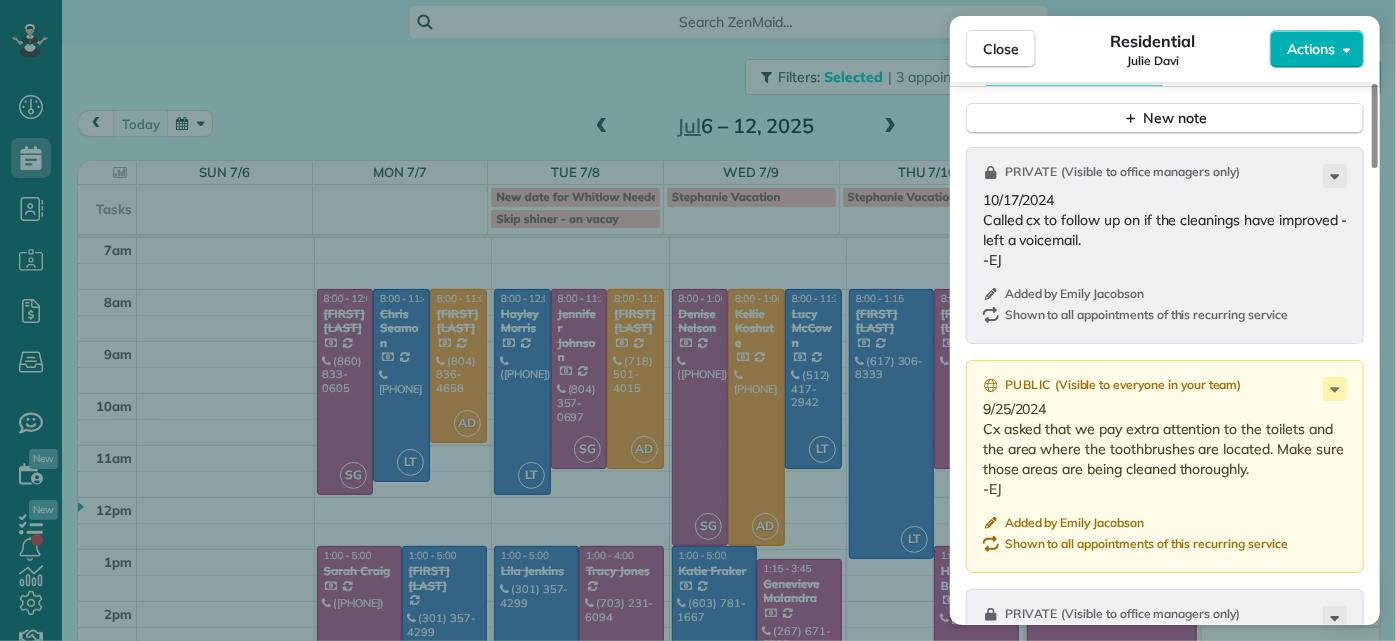 scroll, scrollTop: 1636, scrollLeft: 0, axis: vertical 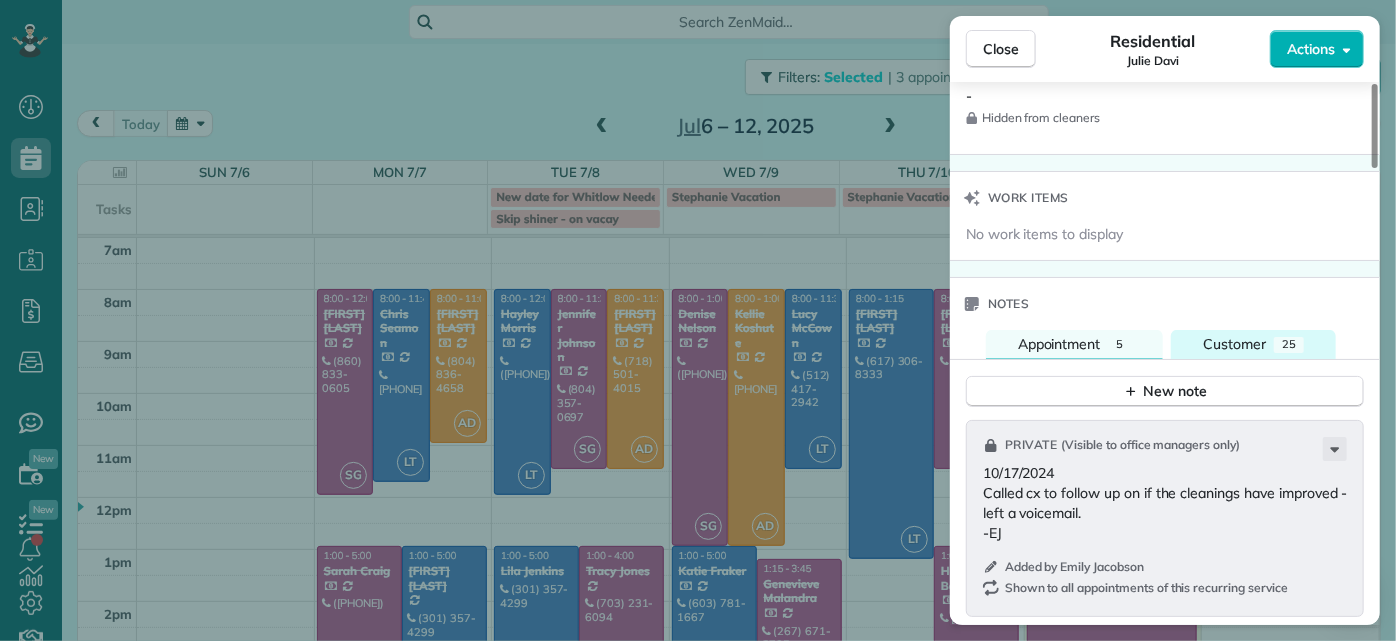 click on "Customer" at bounding box center (1234, 344) 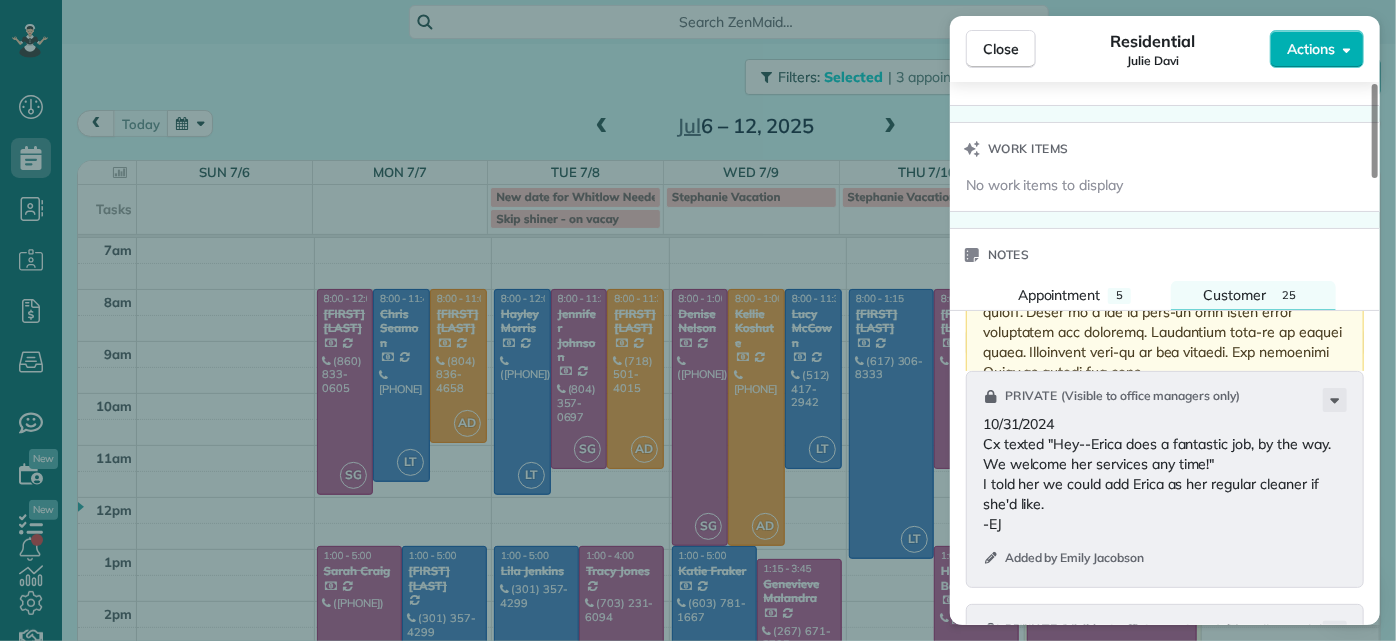 scroll, scrollTop: 1818, scrollLeft: 0, axis: vertical 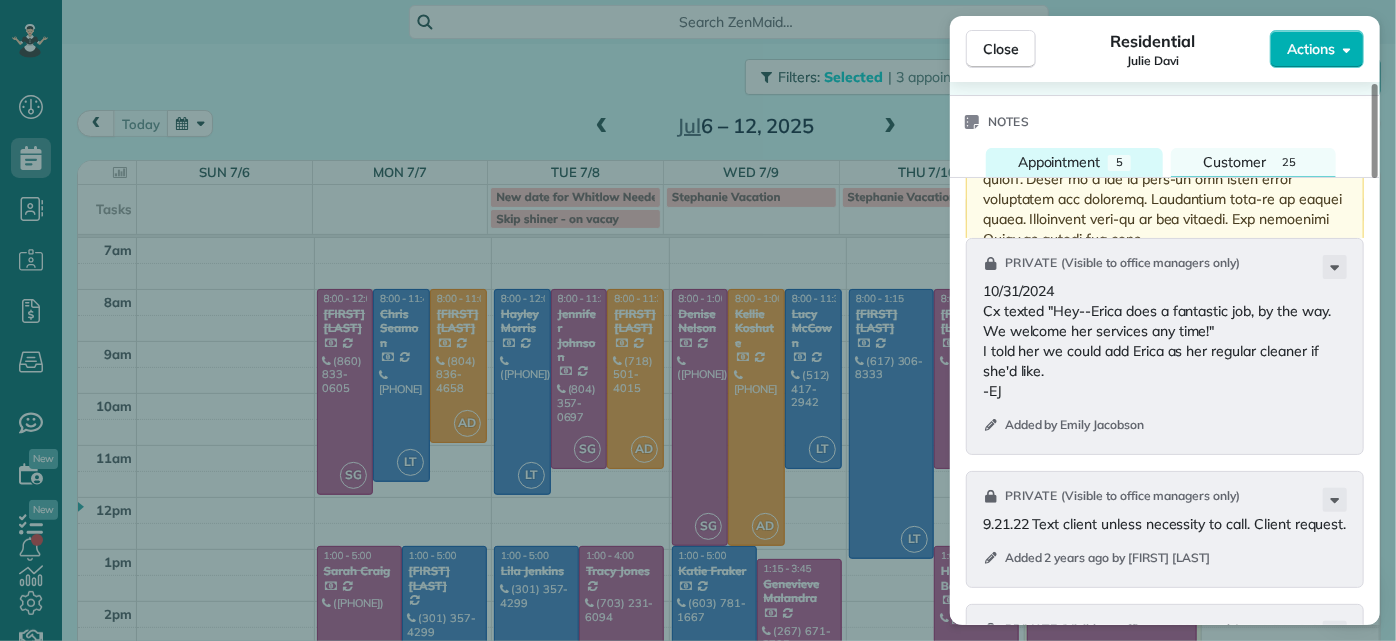 click on "Appointment" at bounding box center [1059, 162] 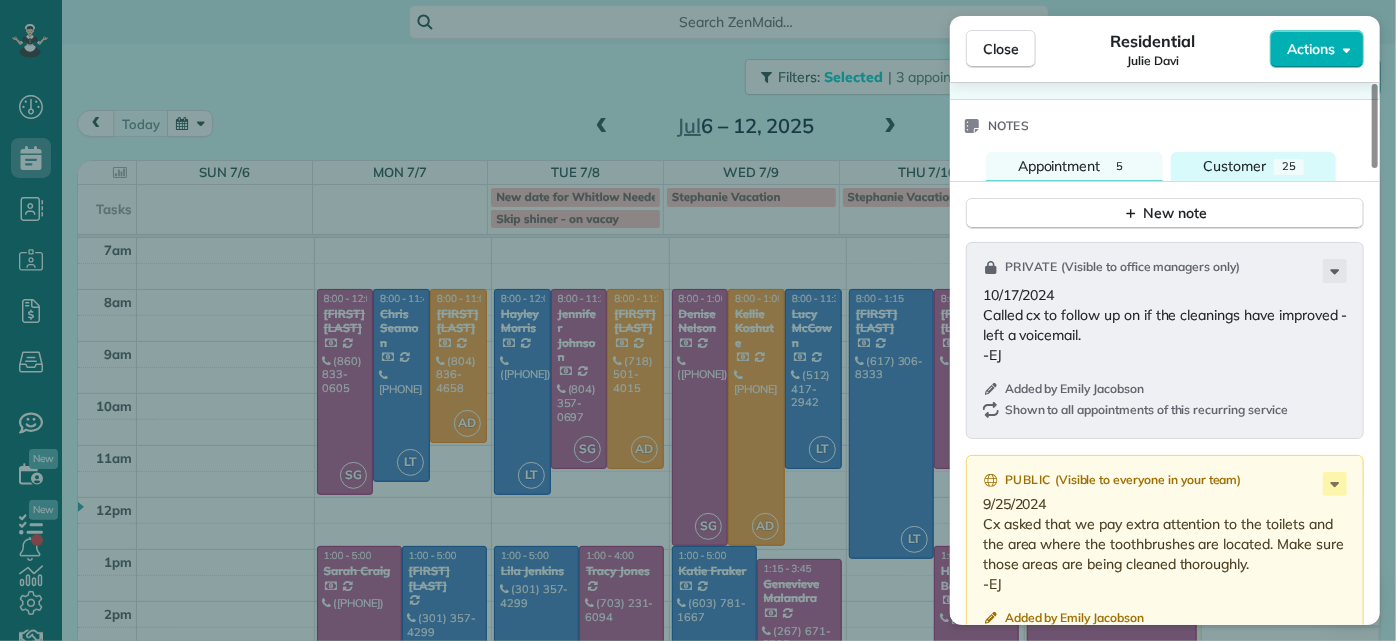 scroll, scrollTop: 1636, scrollLeft: 0, axis: vertical 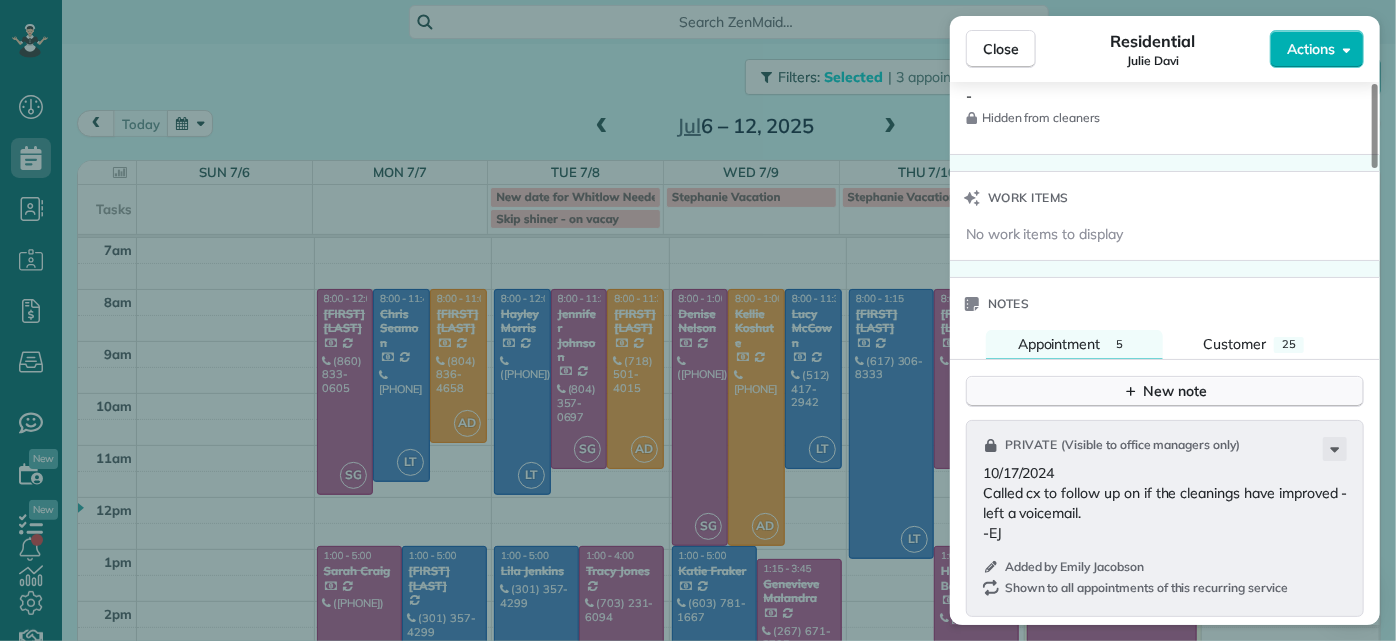 click on "New note" at bounding box center (1165, 391) 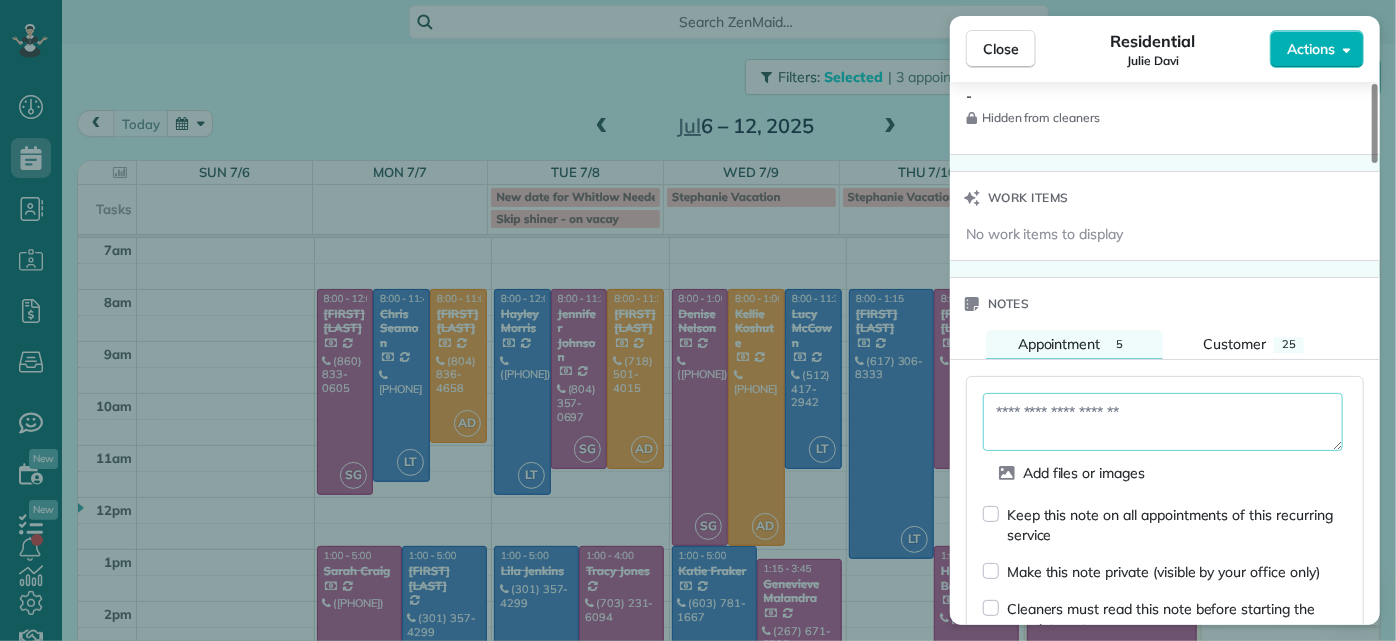 click at bounding box center (1163, 422) 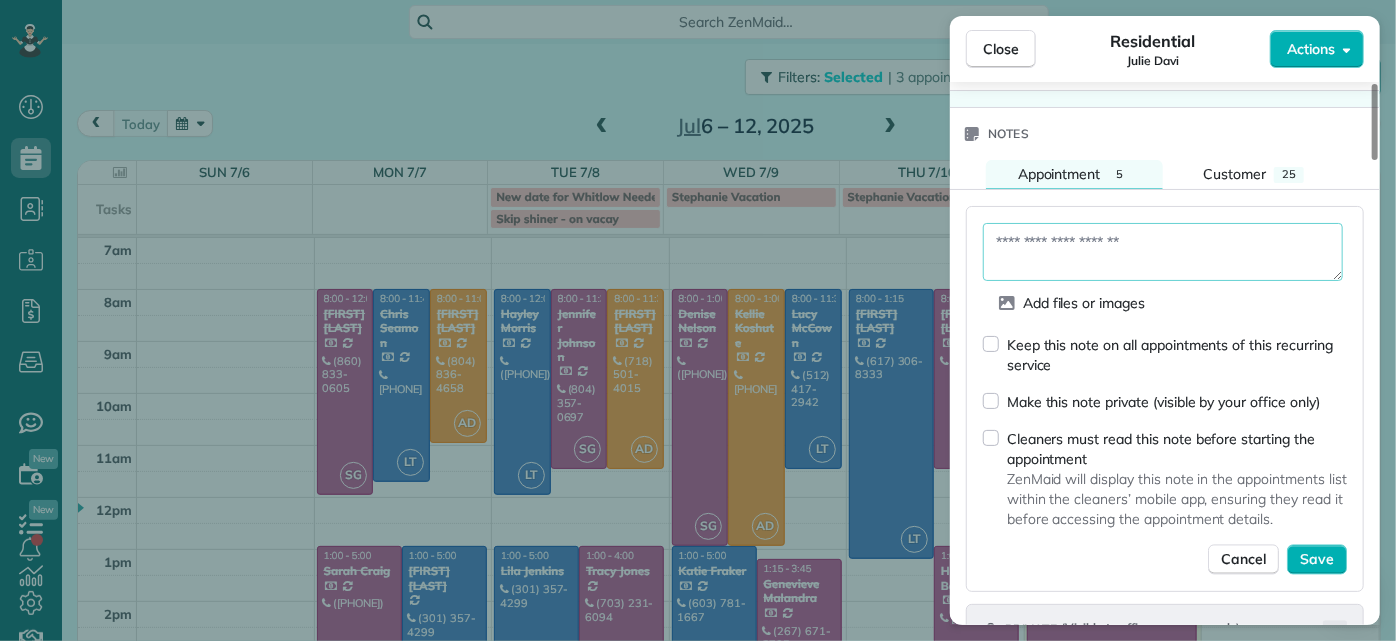scroll, scrollTop: 1818, scrollLeft: 0, axis: vertical 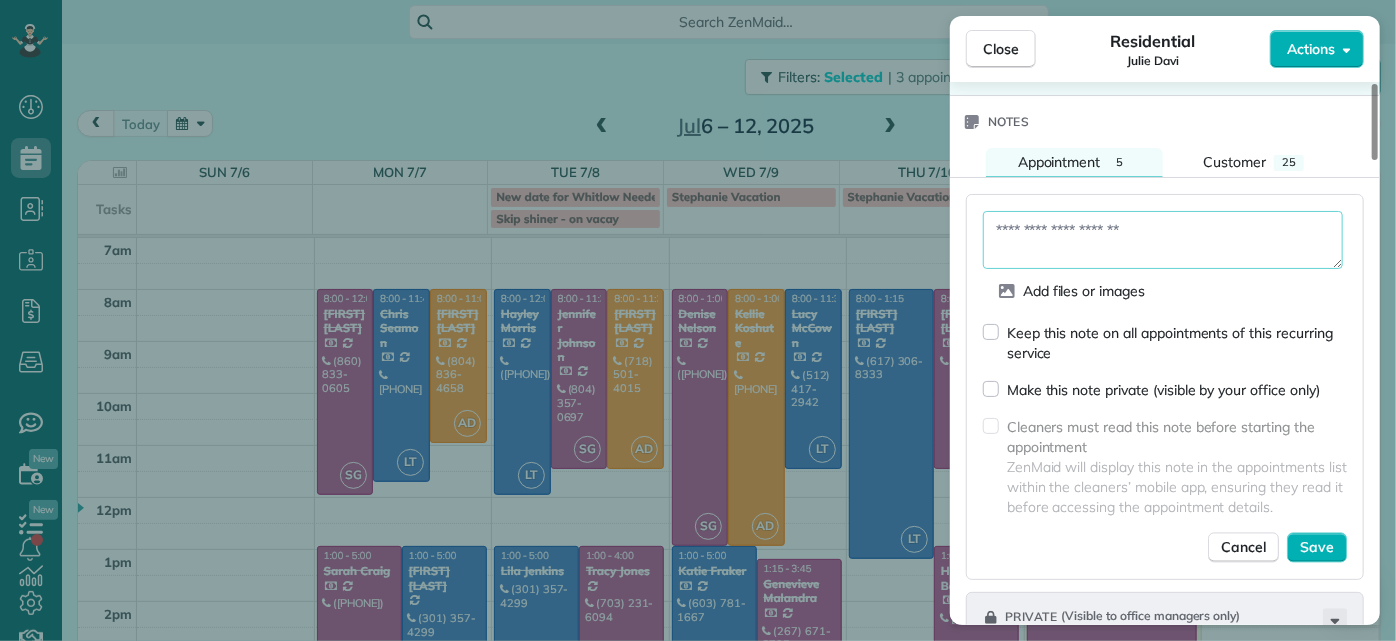 click at bounding box center (1163, 240) 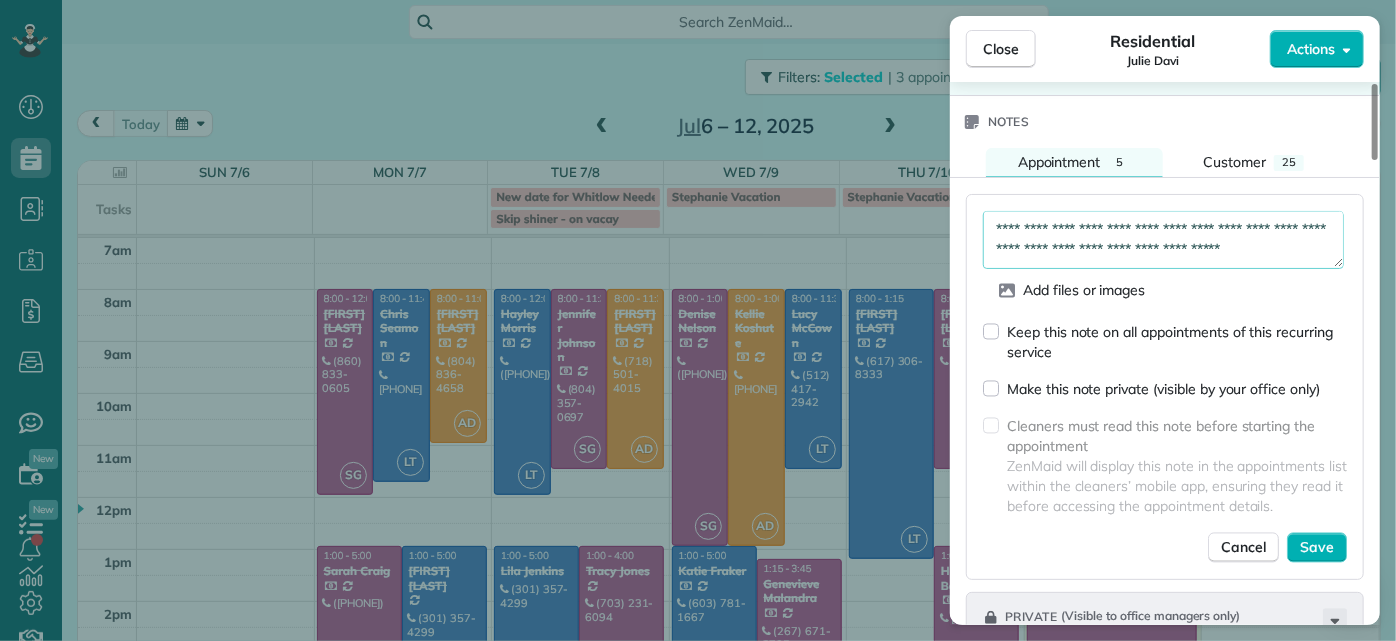 scroll, scrollTop: 10, scrollLeft: 0, axis: vertical 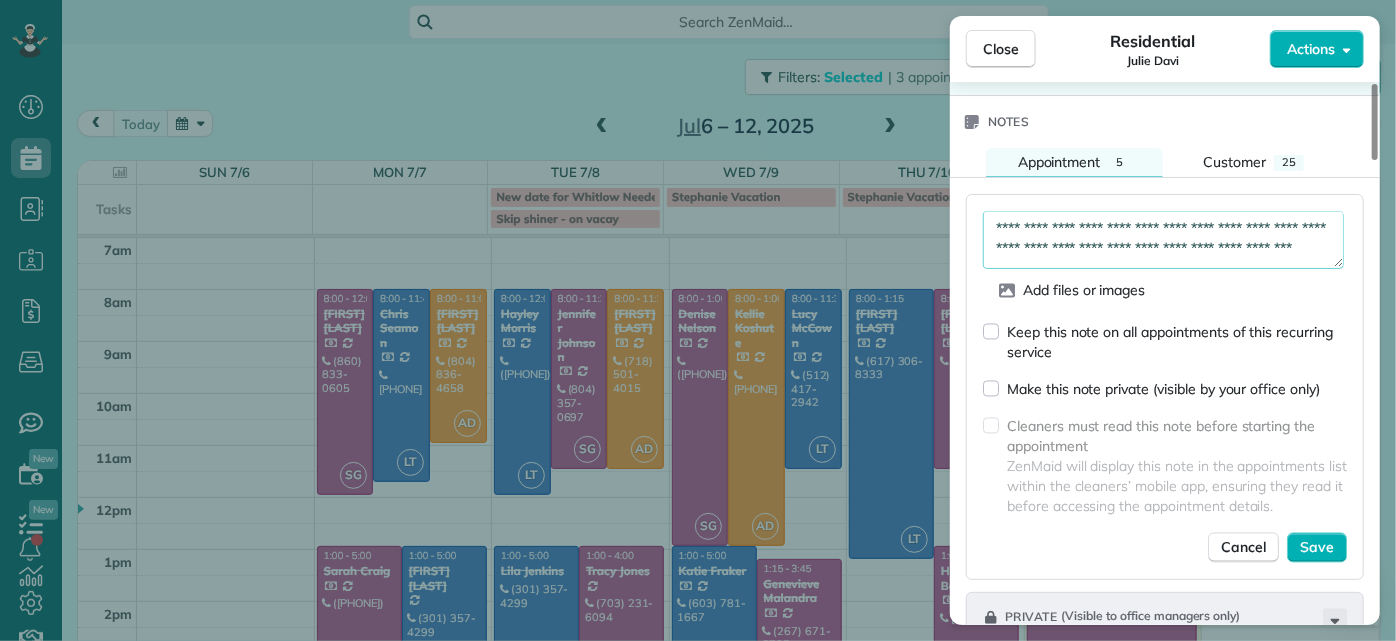 click on "**********" at bounding box center (1163, 239) 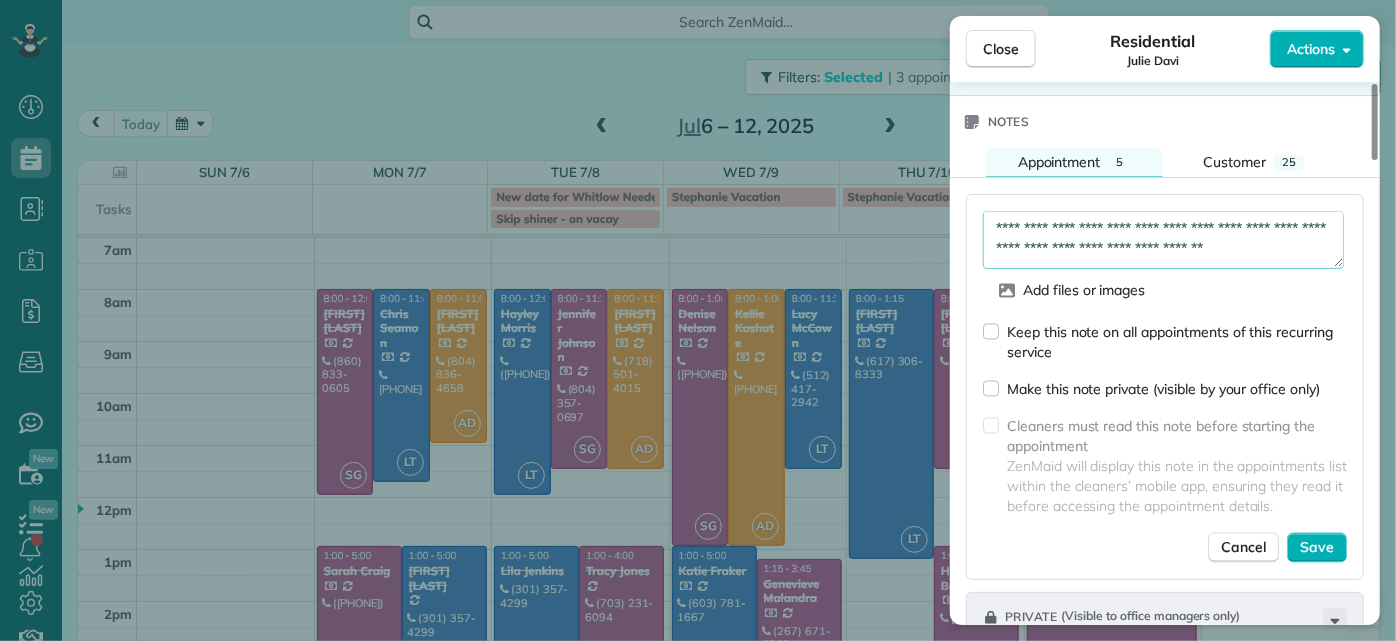 scroll, scrollTop: 0, scrollLeft: 0, axis: both 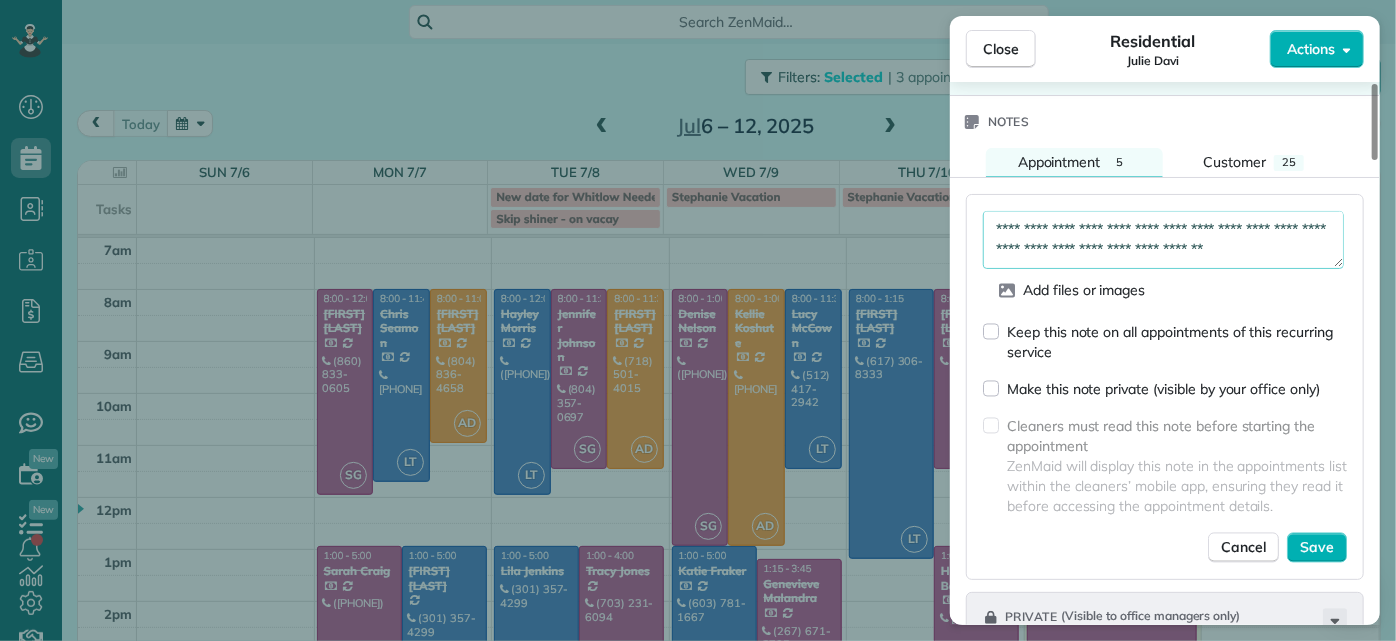 paste on "**********" 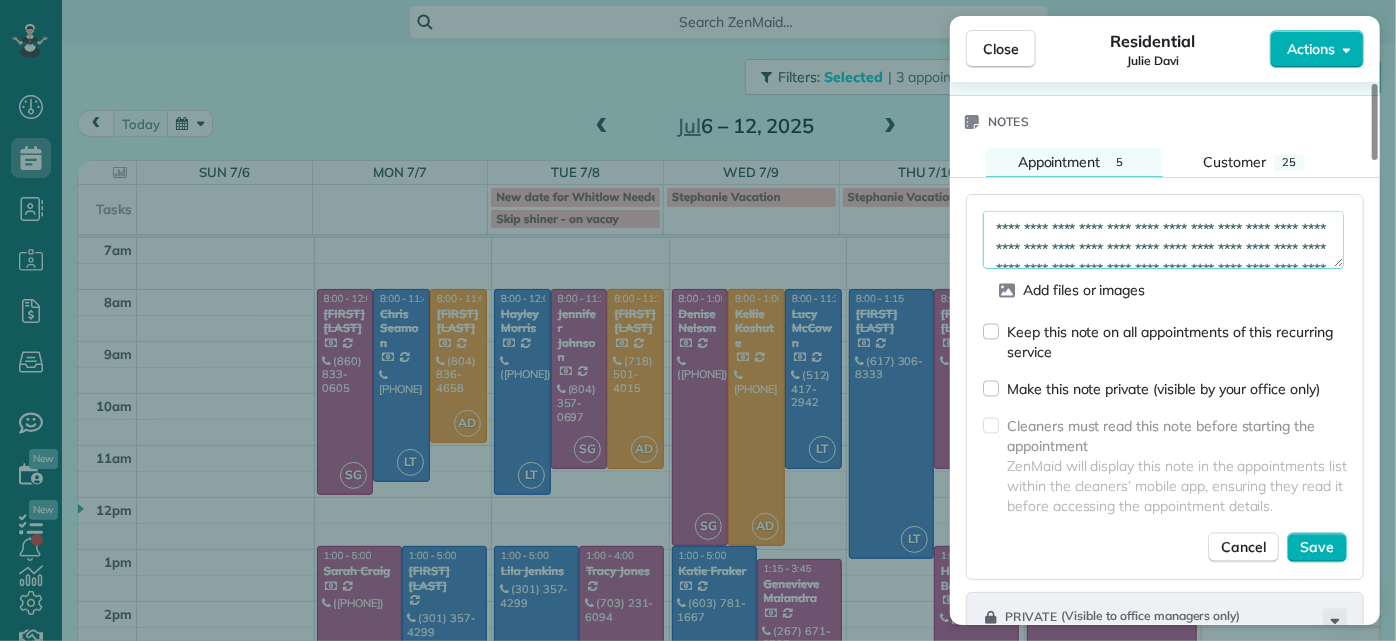 scroll, scrollTop: 30, scrollLeft: 0, axis: vertical 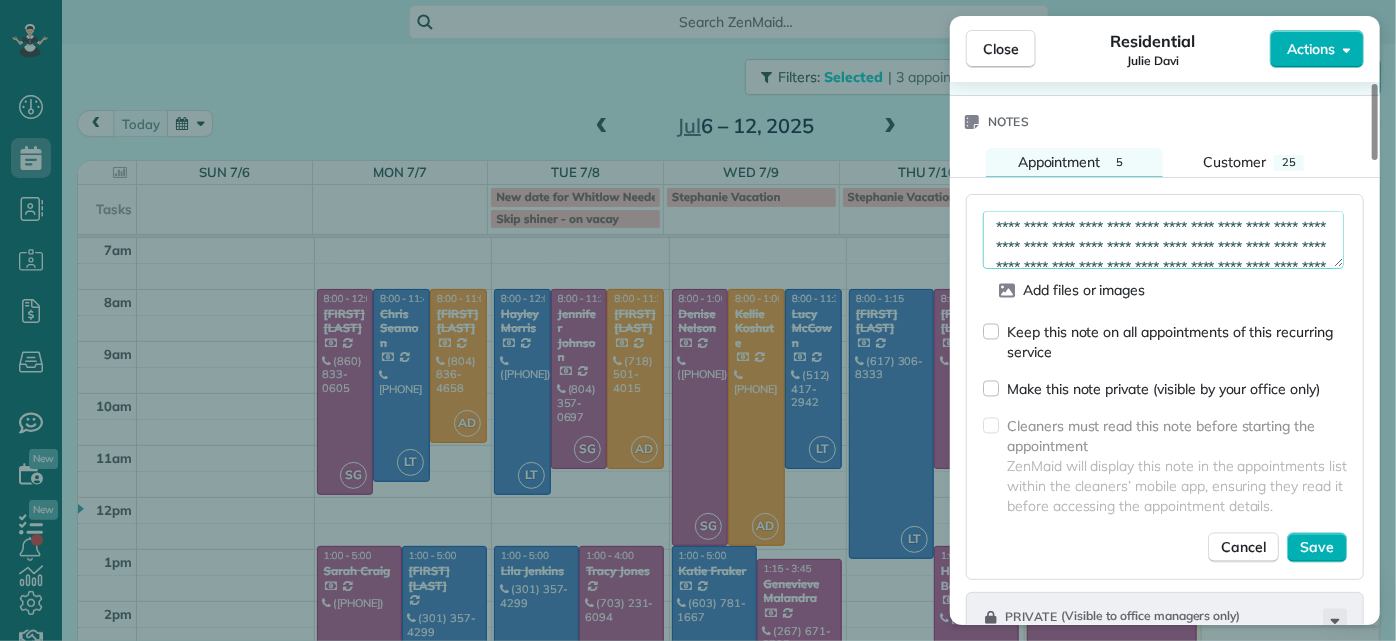 click on "**********" at bounding box center (1163, 239) 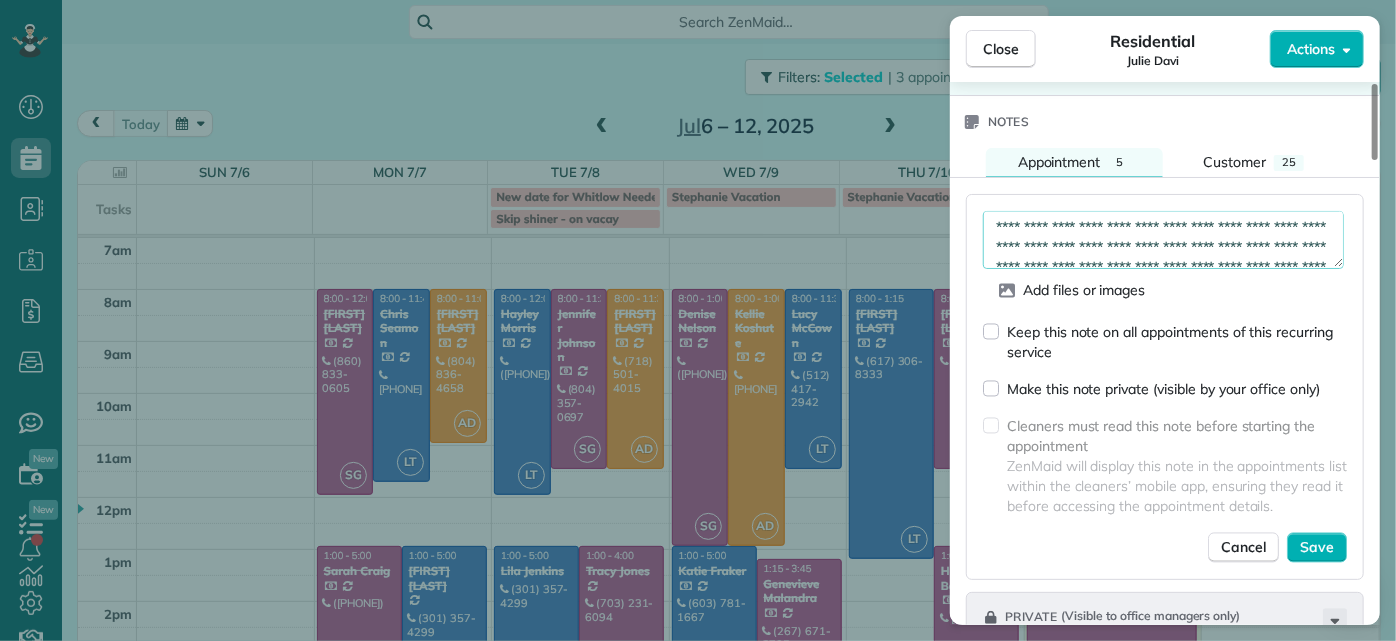 scroll, scrollTop: 0, scrollLeft: 0, axis: both 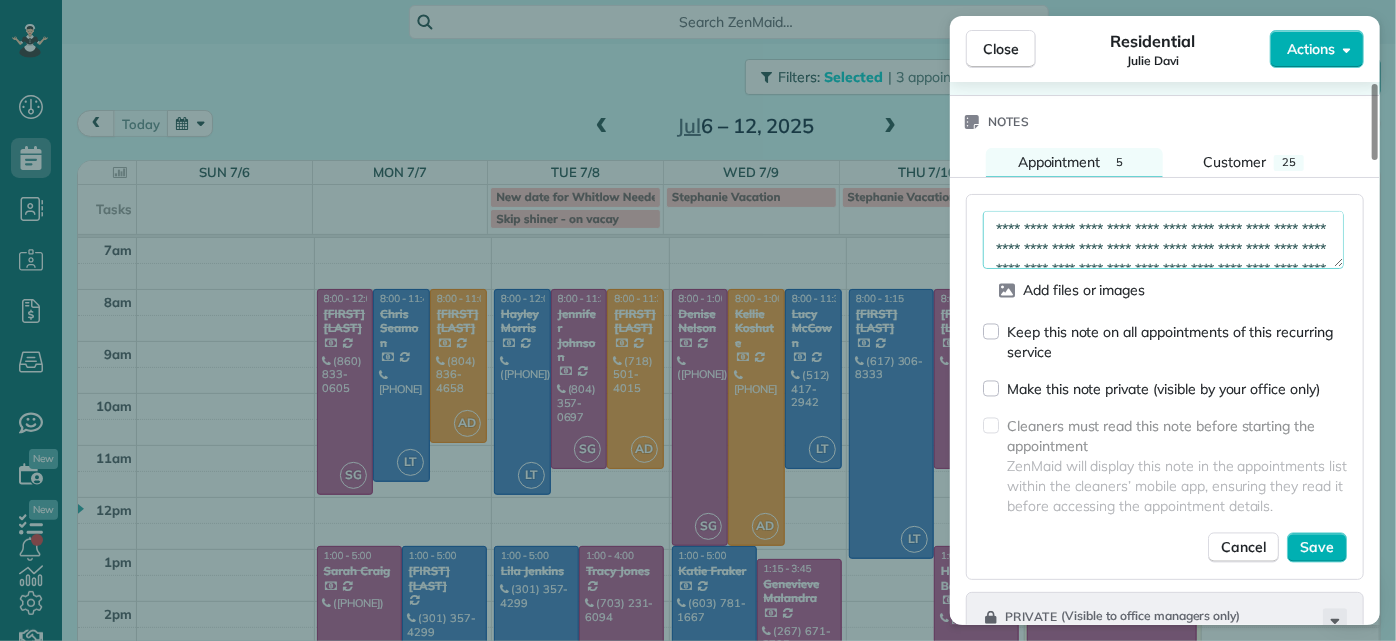 click on "**********" at bounding box center [1163, 239] 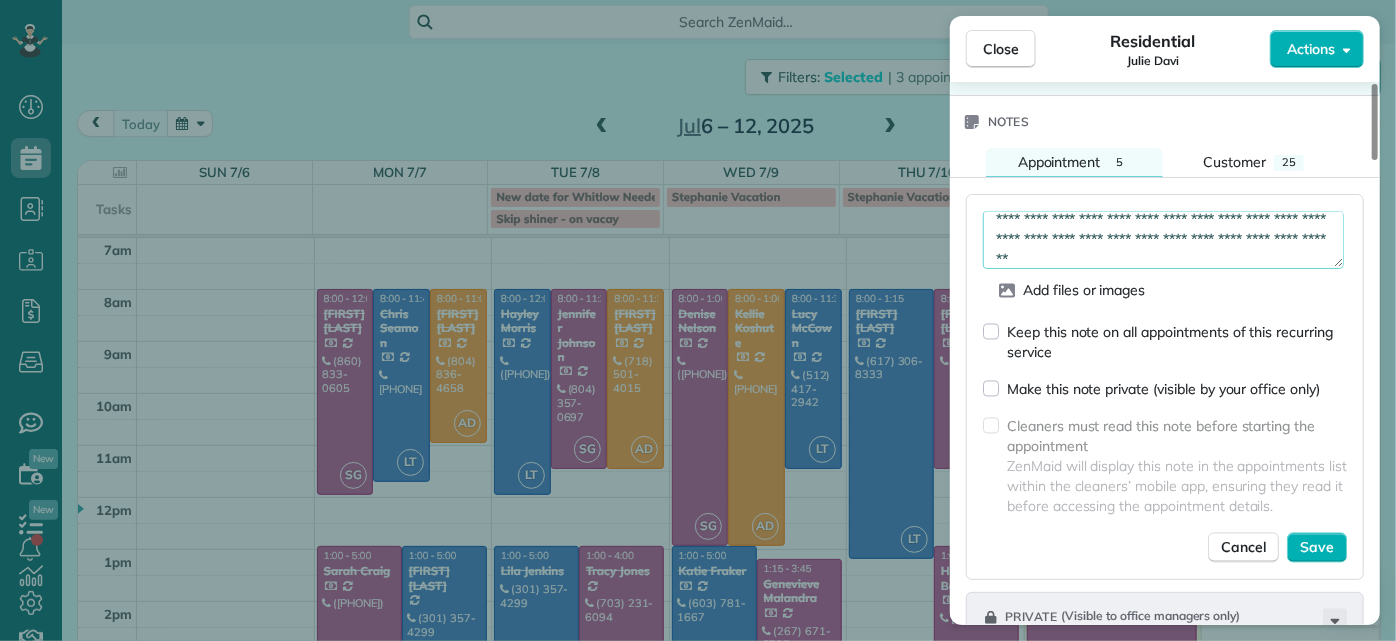 scroll, scrollTop: 40, scrollLeft: 0, axis: vertical 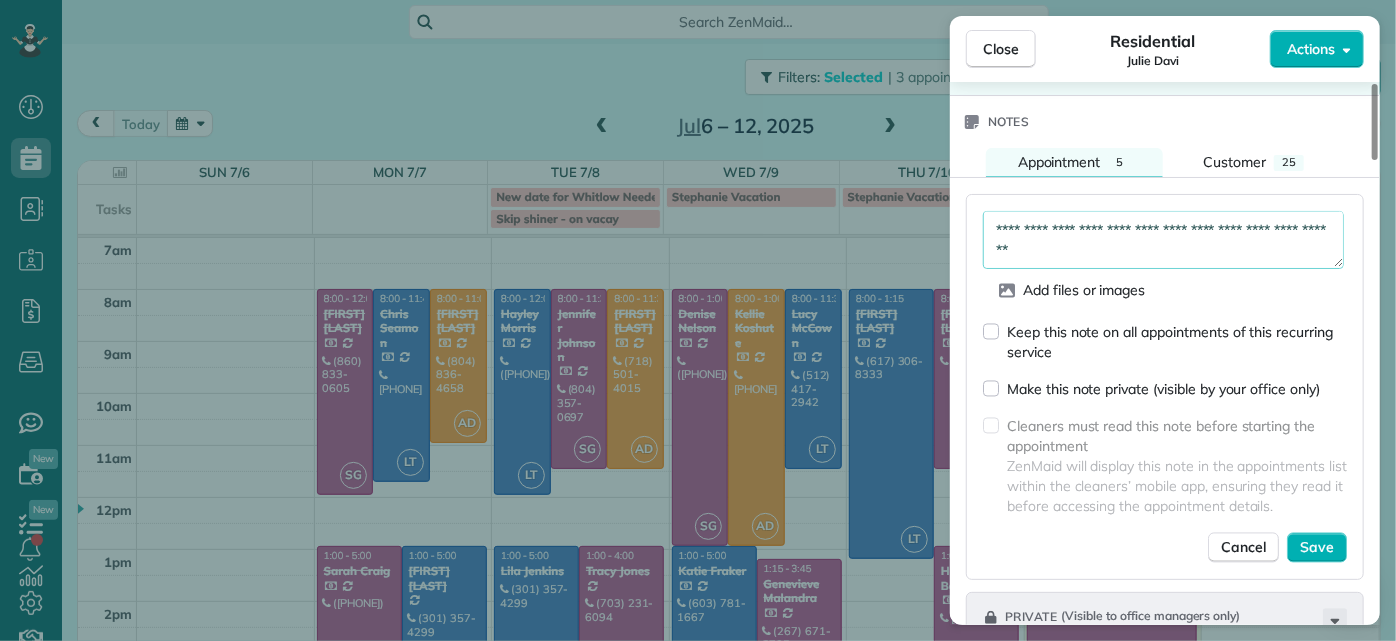 click on "**********" at bounding box center [1163, 239] 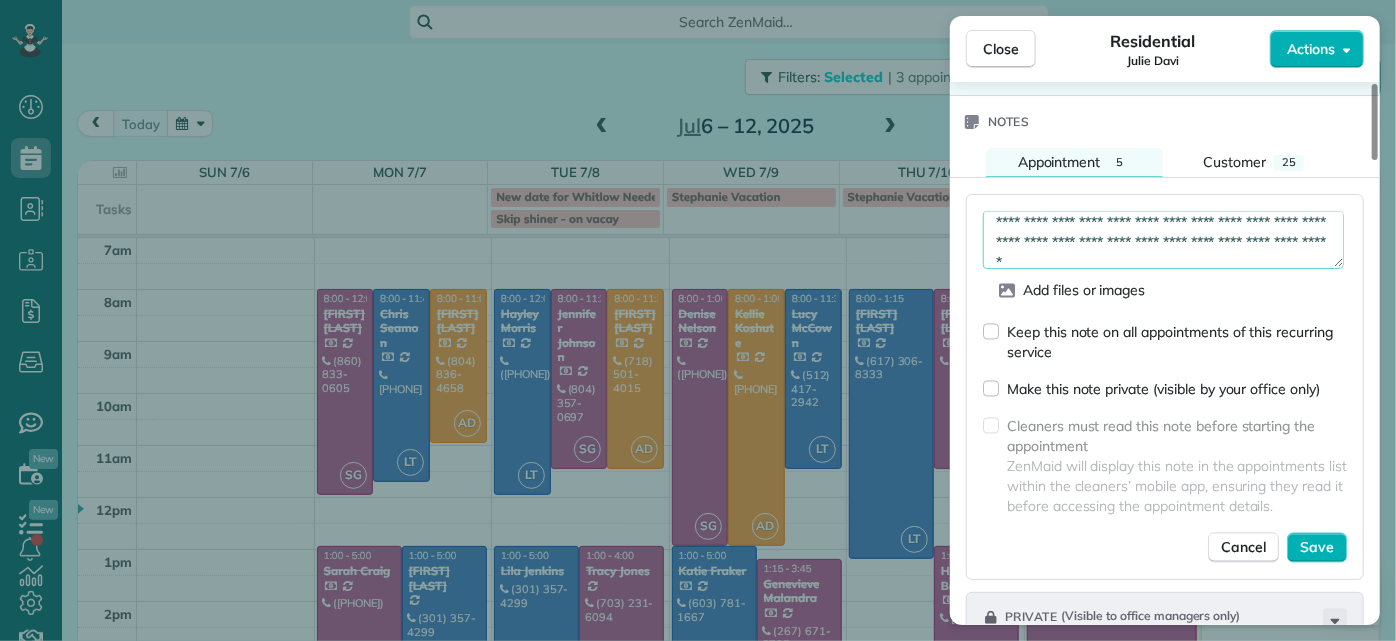 scroll, scrollTop: 40, scrollLeft: 0, axis: vertical 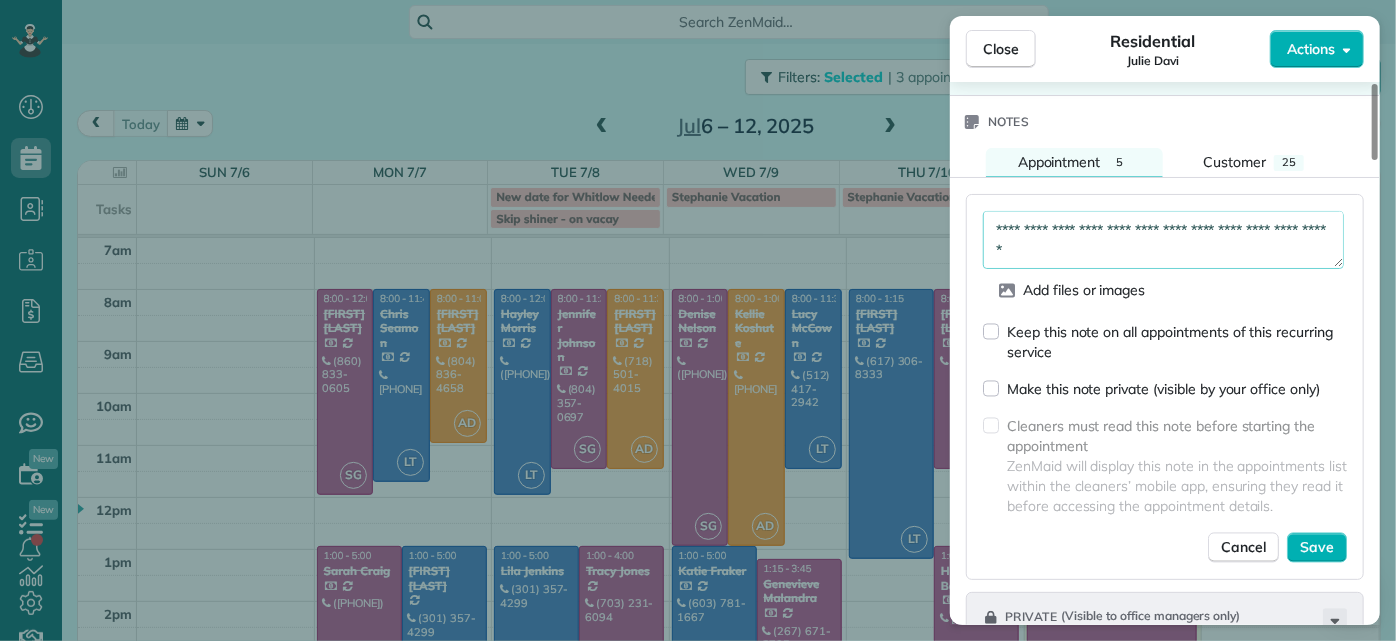 click on "**********" at bounding box center [1163, 239] 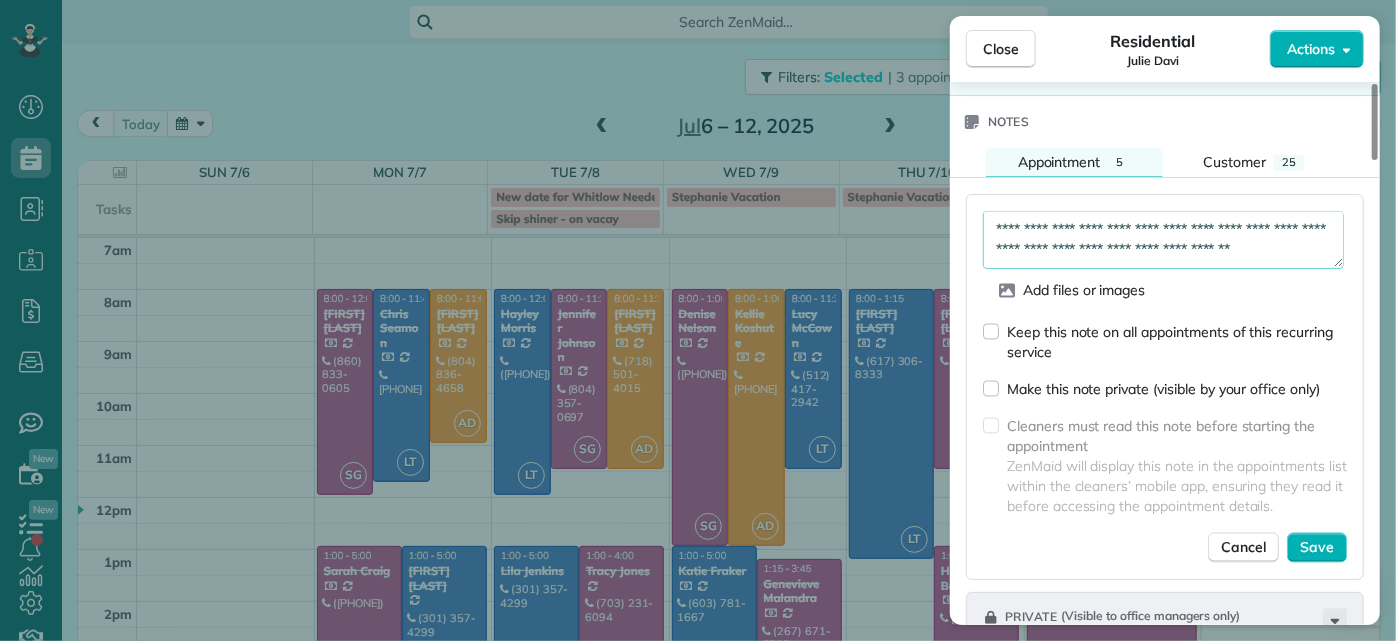 scroll, scrollTop: 90, scrollLeft: 0, axis: vertical 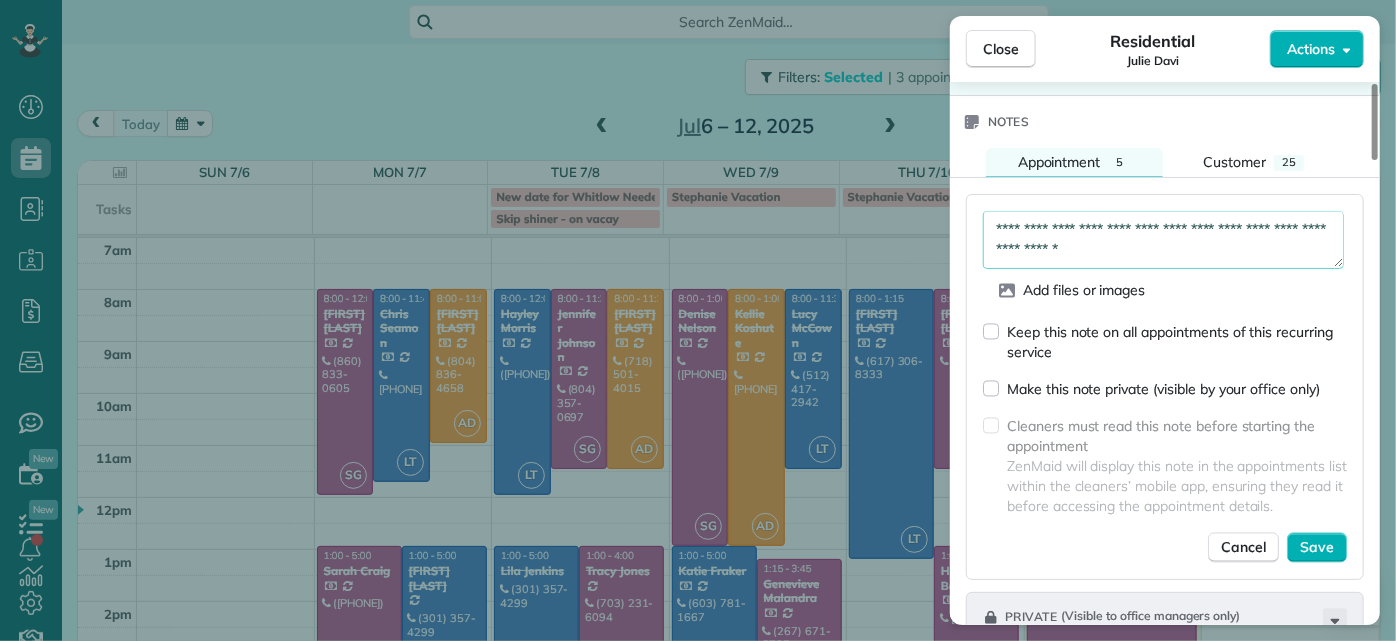 click on "**********" at bounding box center [1163, 239] 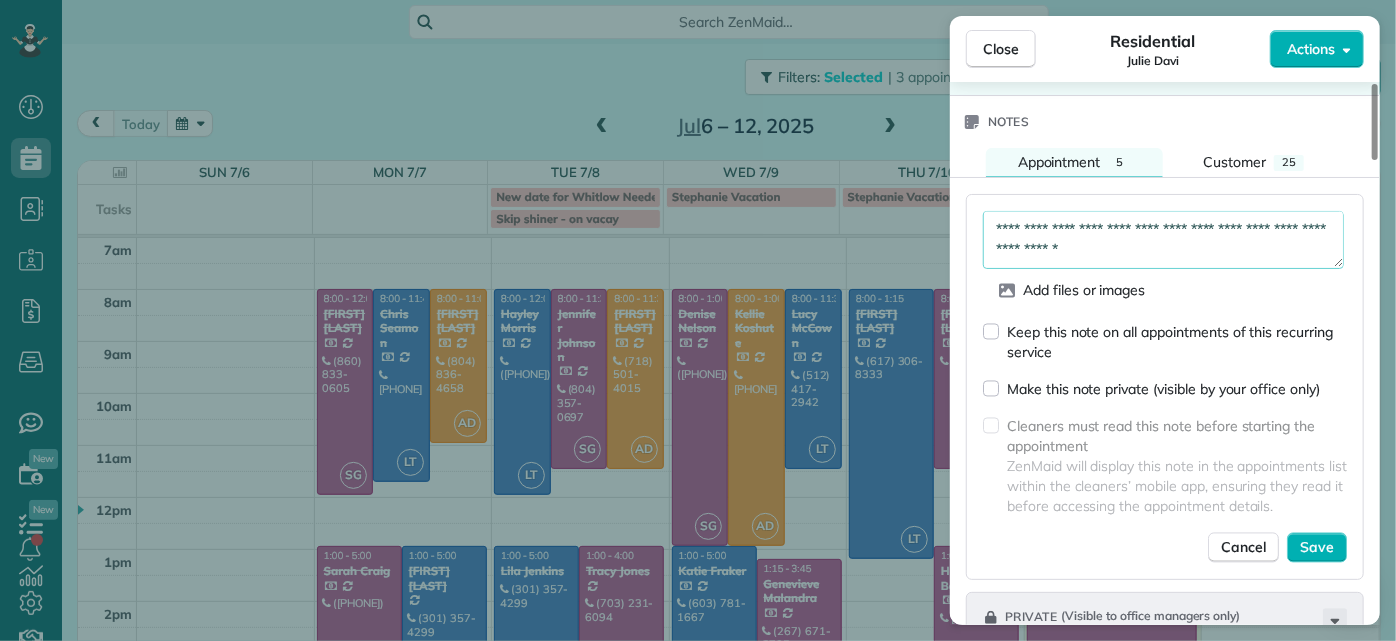 click on "**********" at bounding box center [1163, 239] 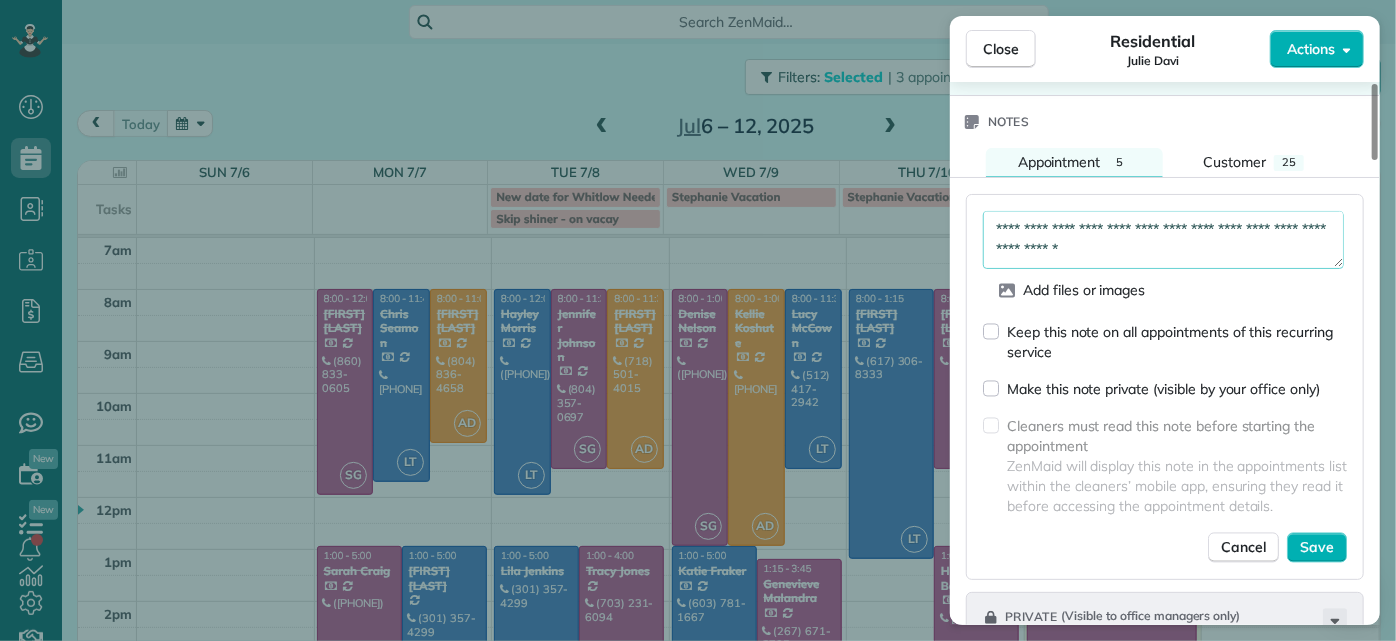 scroll, scrollTop: 0, scrollLeft: 0, axis: both 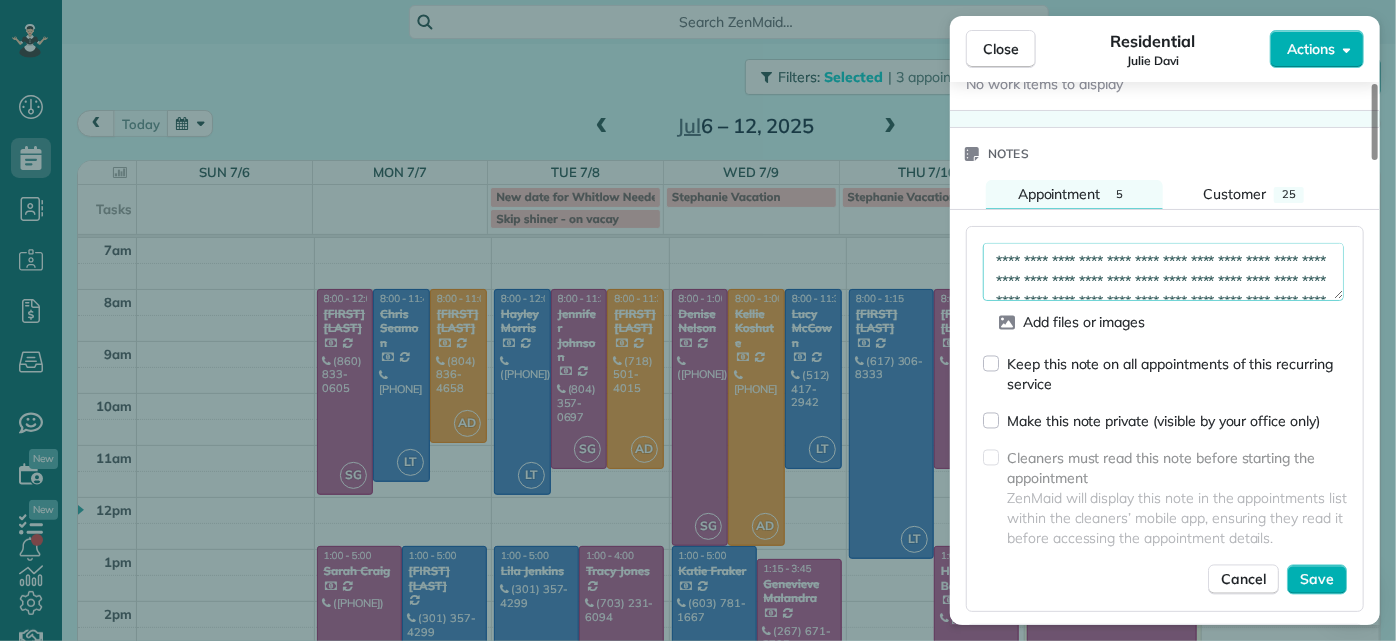 drag, startPoint x: 1266, startPoint y: 246, endPoint x: 971, endPoint y: 92, distance: 332.7777 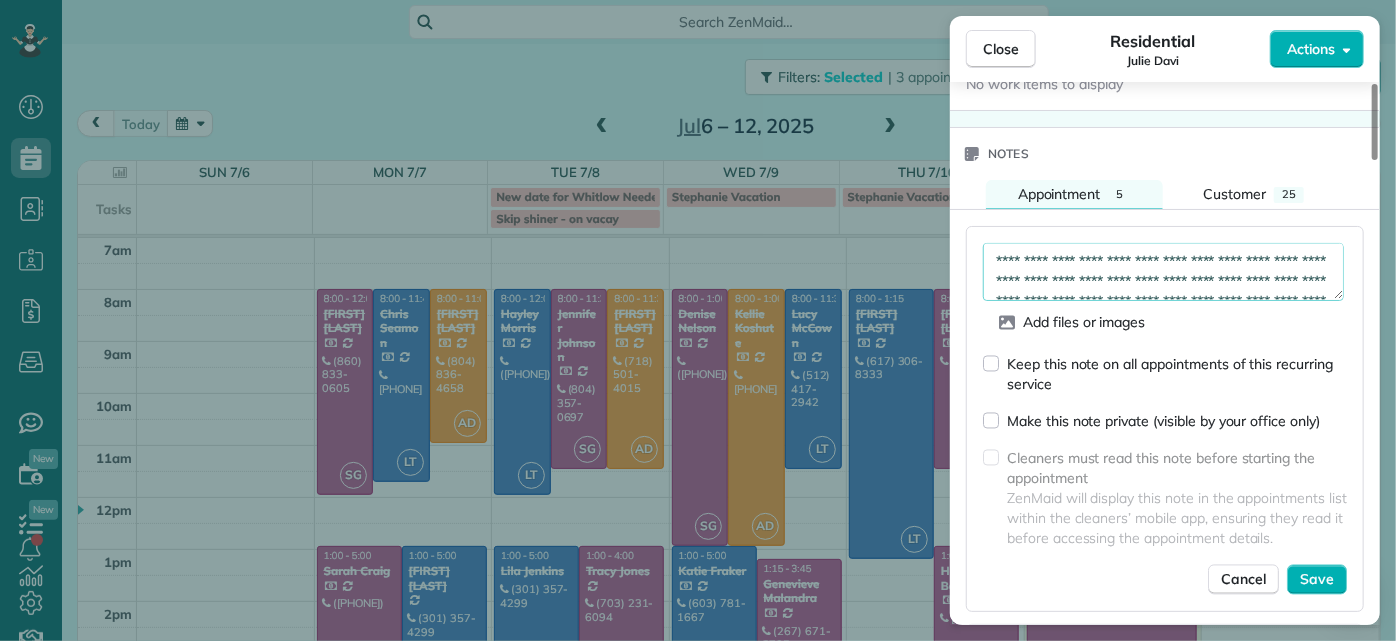 click on "Status Active Julie Davi · Open profile Home (804) 217-9317 Copy Mobile (804) 677-0129 Copy juliedavi127@gmail.com Copy juliedavi@verizon.net Copy juliedavi@trinityes.org Copy View Details Residential Friday, July 11, 2025 ( today ) 8:00 AM 11:30 AM 3 hours and 30 minutes Repeats every 2 weeks Edit recurring service Previous (Jun 26) Next (Jul 25) 2967 Dragana Drive Henrico VA 23233 Service was not rated yet Setup ratings Cleaners Time in and out Assign Invite Cleaners Ashley   Davis 8:00 AM 11:30 AM Checklist Try Now Keep this appointment up to your standards. Stay on top of every detail, keep your cleaners organised, and your client happy. Assign a checklist Watch a 5 min demo Billing Billing actions Price $130.00 Overcharge $0.00 Discount $0.00 Coupon discount - Primary tax - Secondary tax - Total appointment price $130.00 Tips collected New feature! $0.00 Paid by card Total including tip $130.00 Get paid online in no-time! Send an invoice and reward your cleaners with tips Charge customer credit card - 5" at bounding box center (1165, 232) 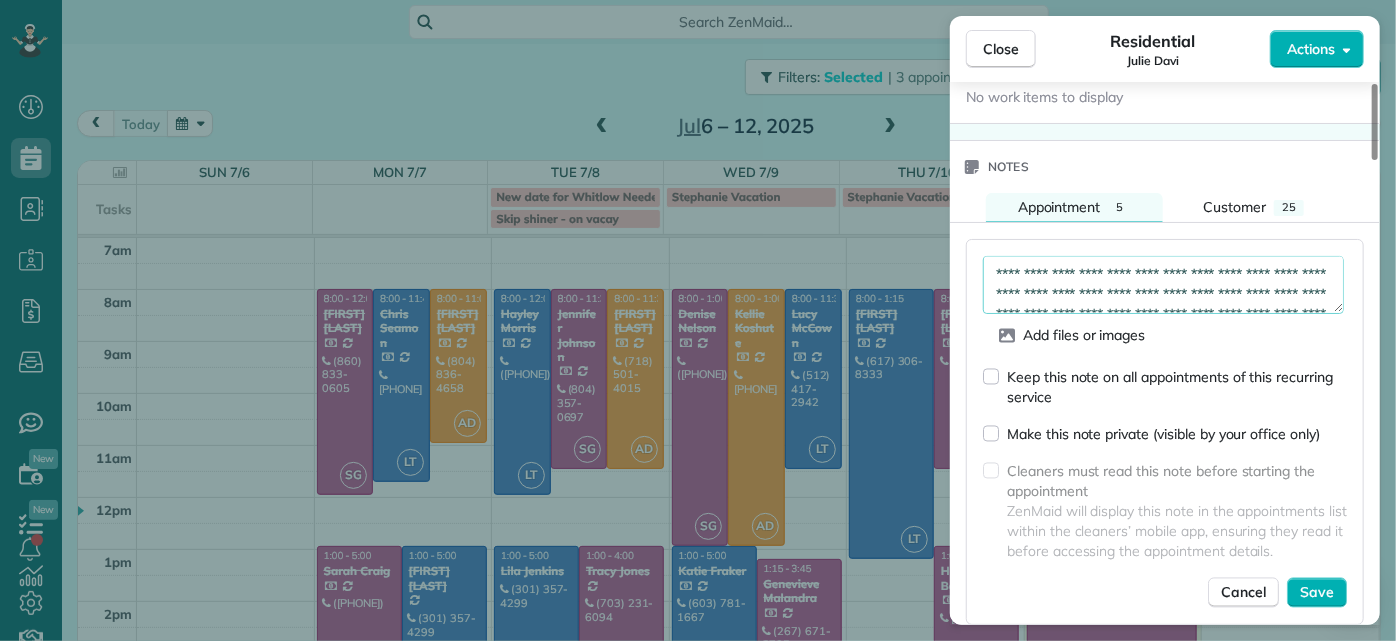 paste on "**********" 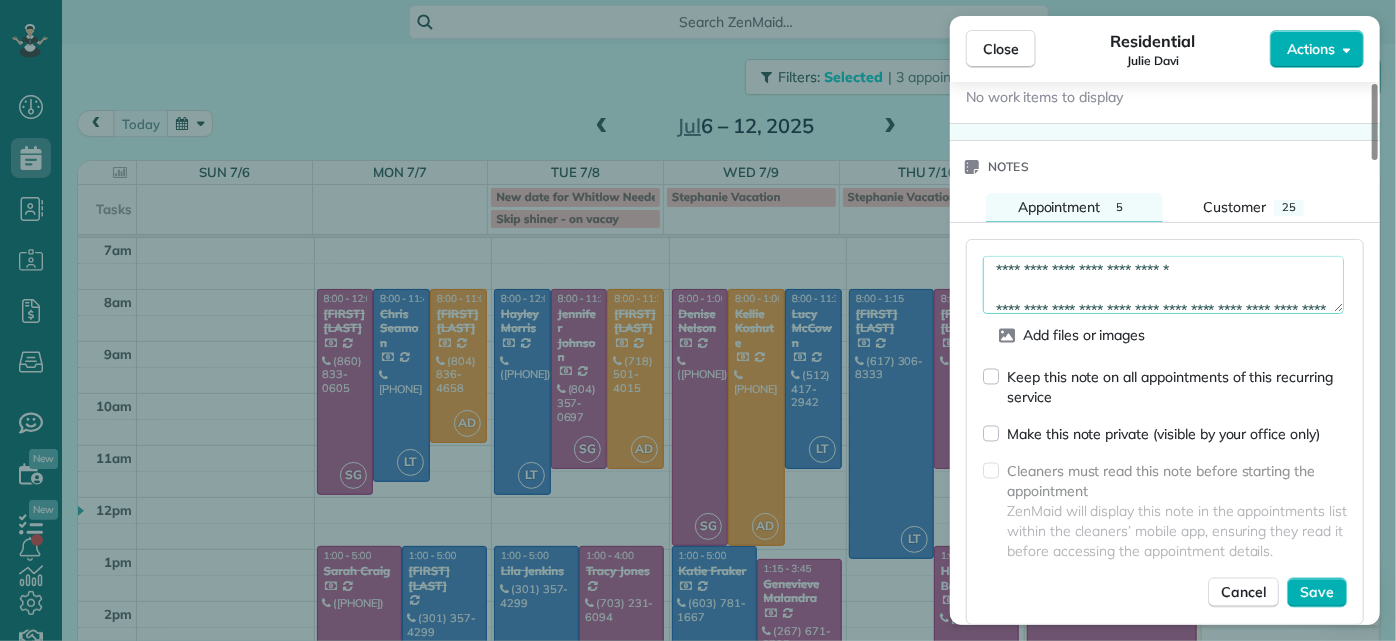 scroll, scrollTop: 0, scrollLeft: 0, axis: both 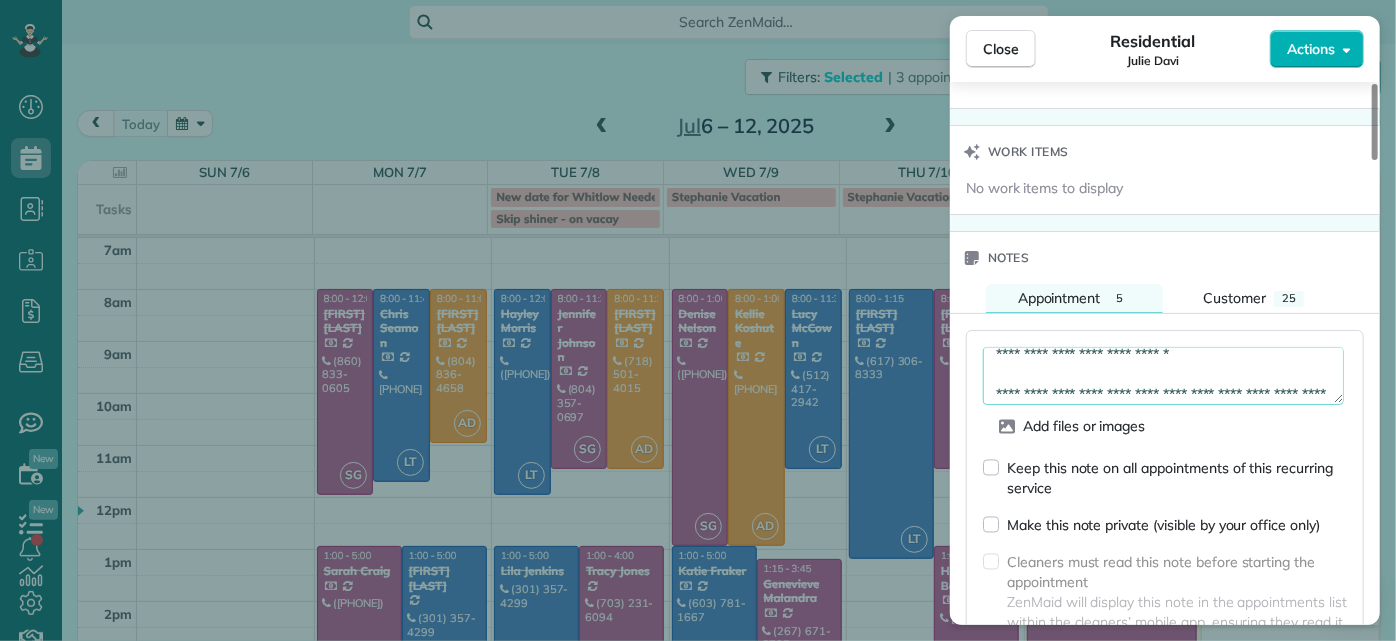 click on "**********" at bounding box center (1163, 375) 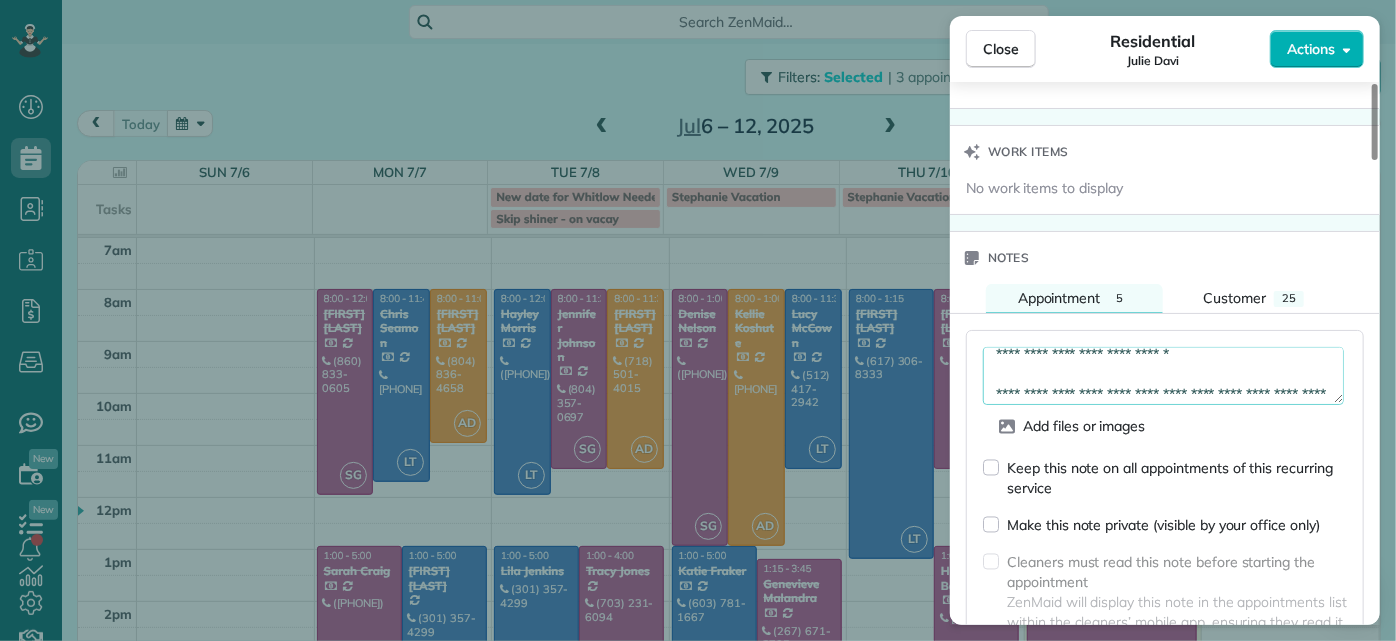 scroll, scrollTop: 0, scrollLeft: 0, axis: both 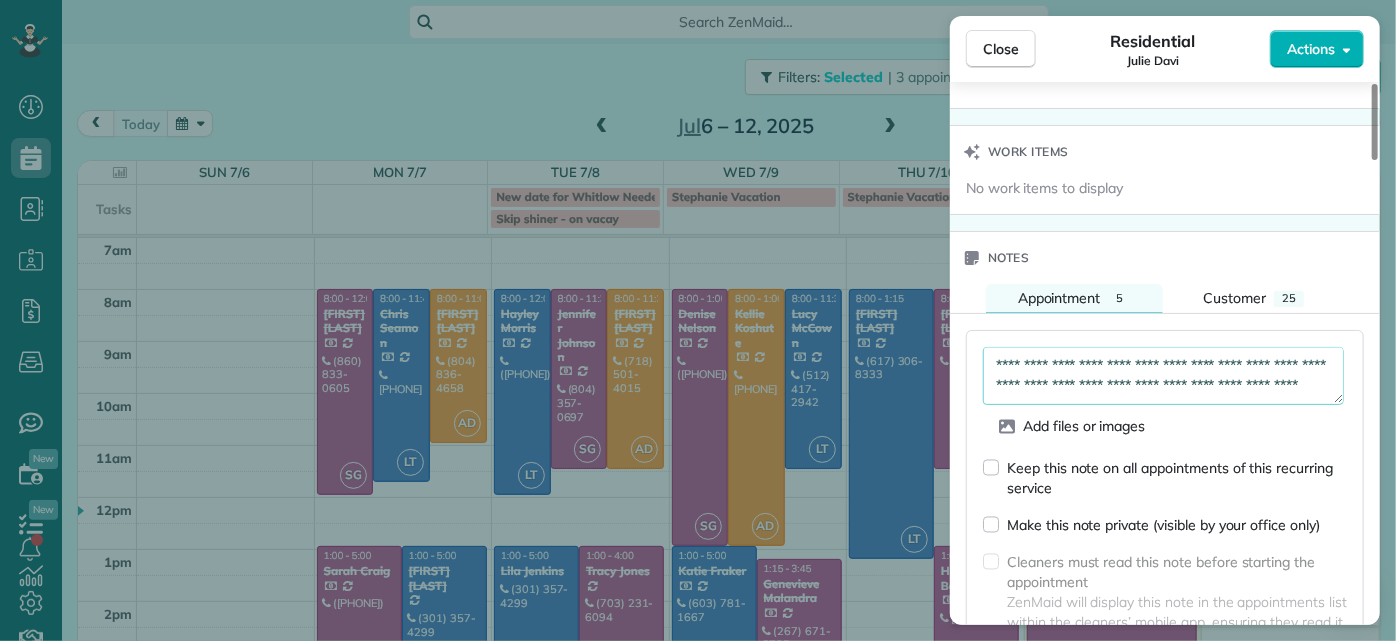 click on "**********" at bounding box center [1163, 375] 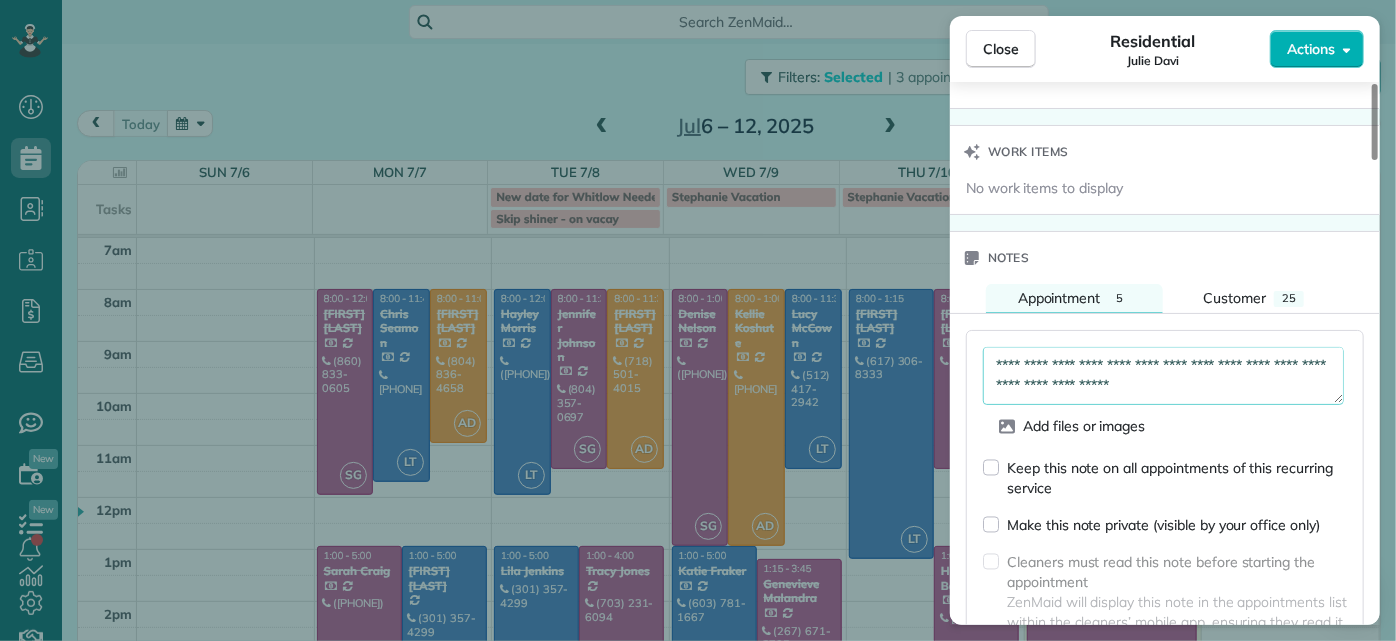 scroll, scrollTop: 230, scrollLeft: 0, axis: vertical 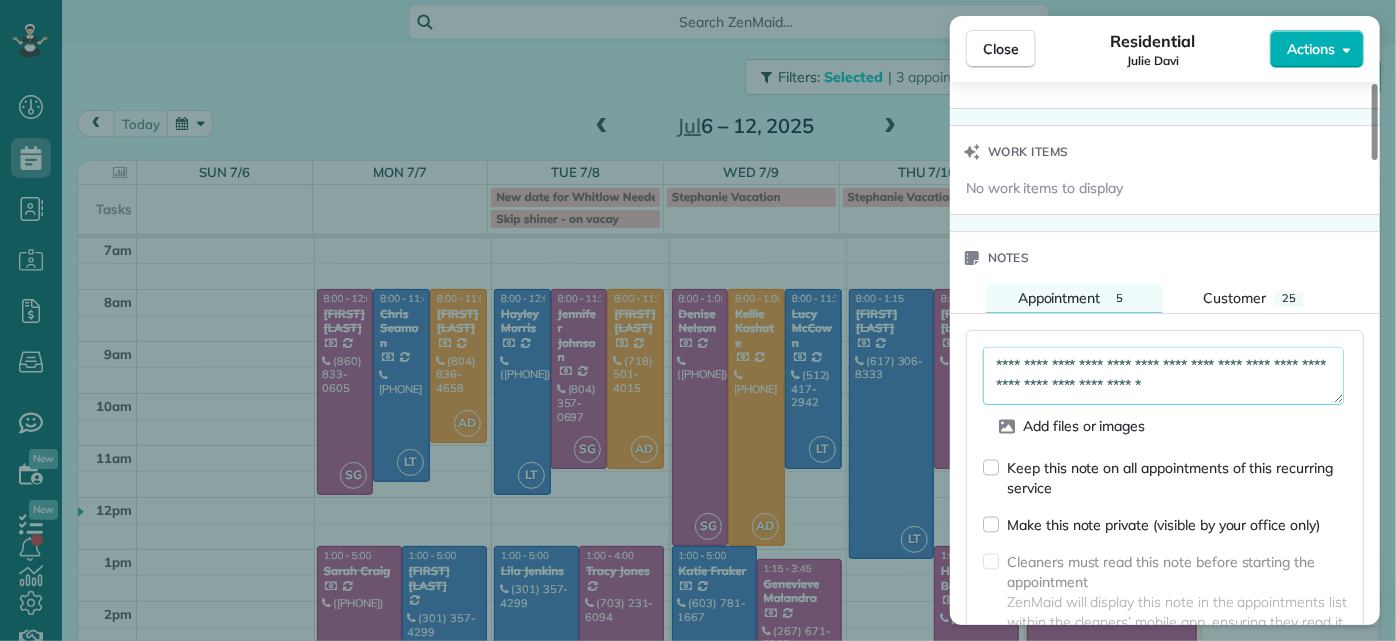 click on "**********" at bounding box center [1163, 375] 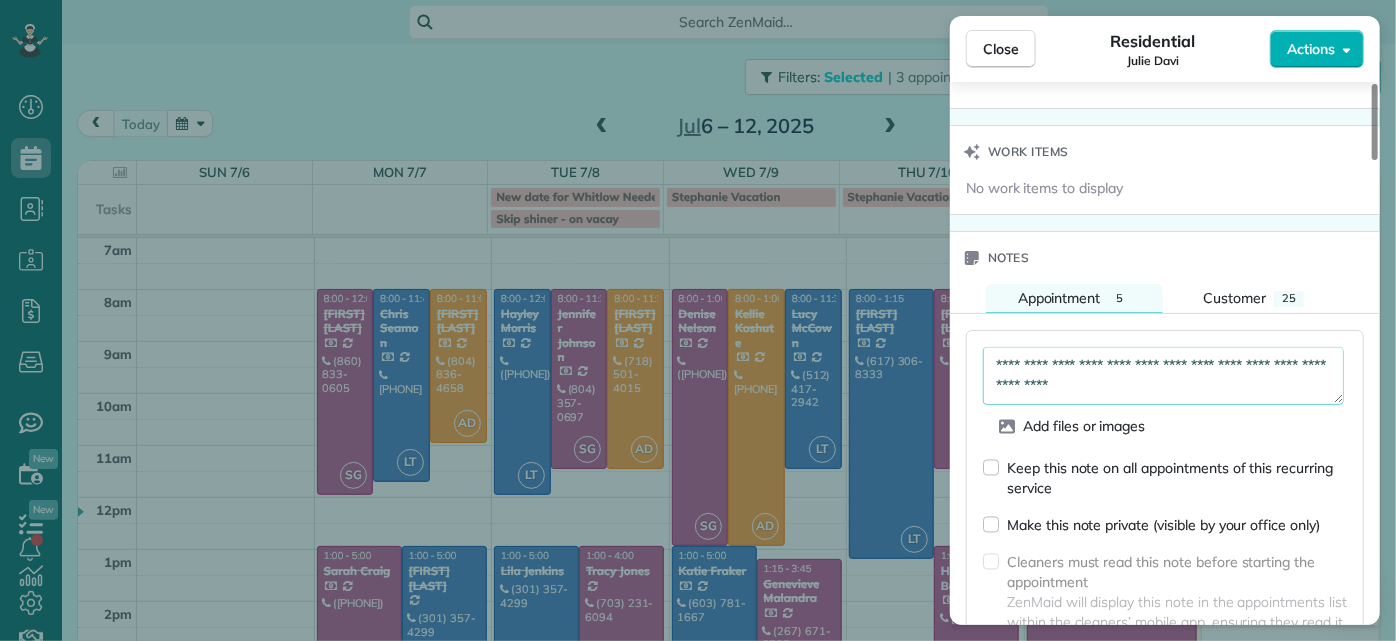 scroll, scrollTop: 250, scrollLeft: 0, axis: vertical 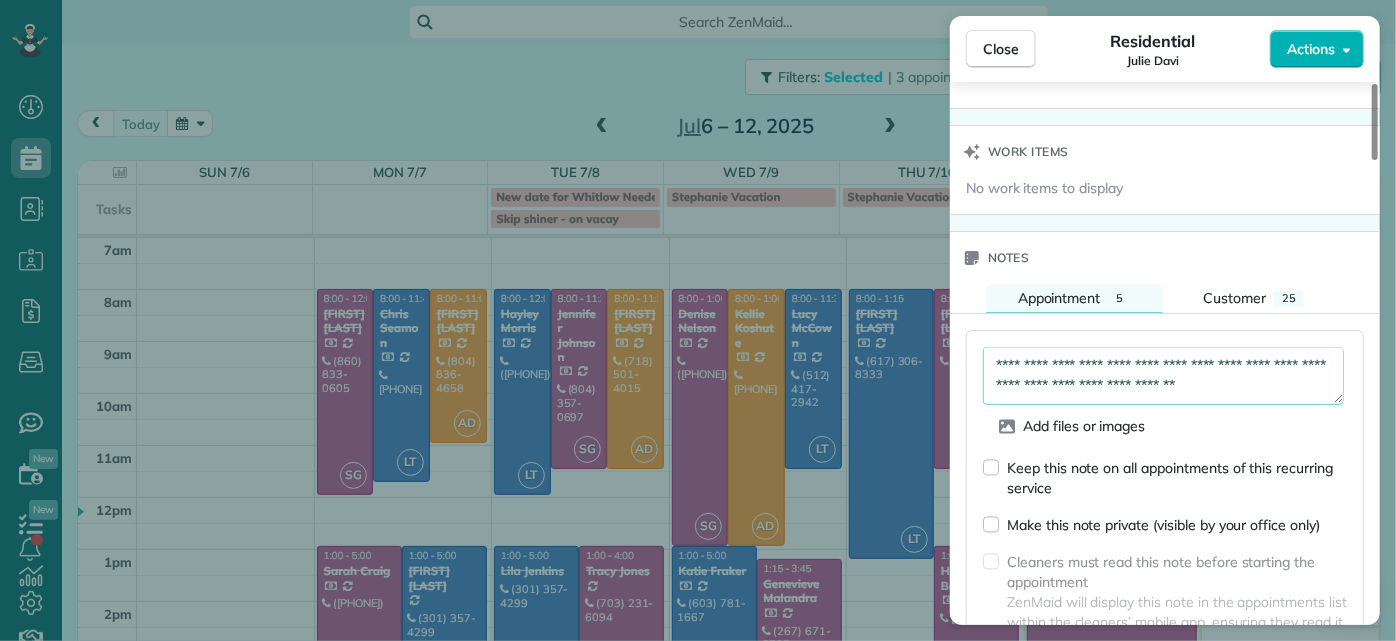 drag, startPoint x: 1193, startPoint y: 384, endPoint x: 1292, endPoint y: 388, distance: 99.08077 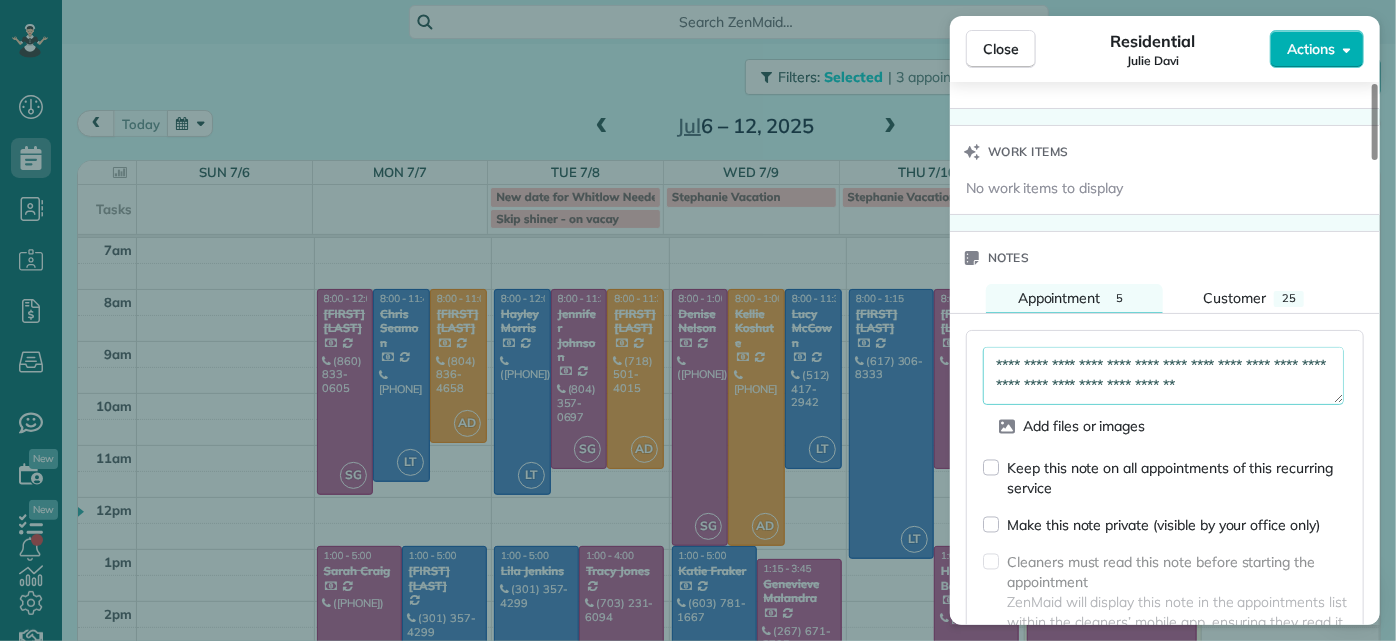 click on "**********" at bounding box center (1163, 375) 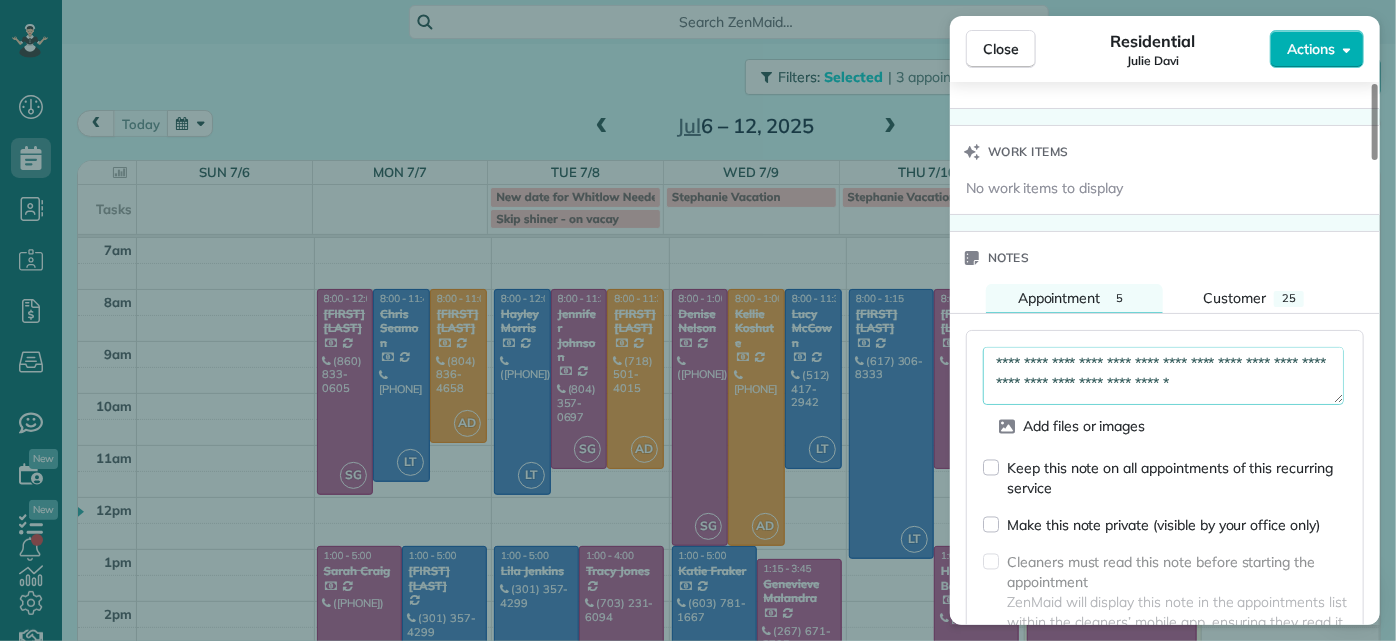 scroll, scrollTop: 0, scrollLeft: 0, axis: both 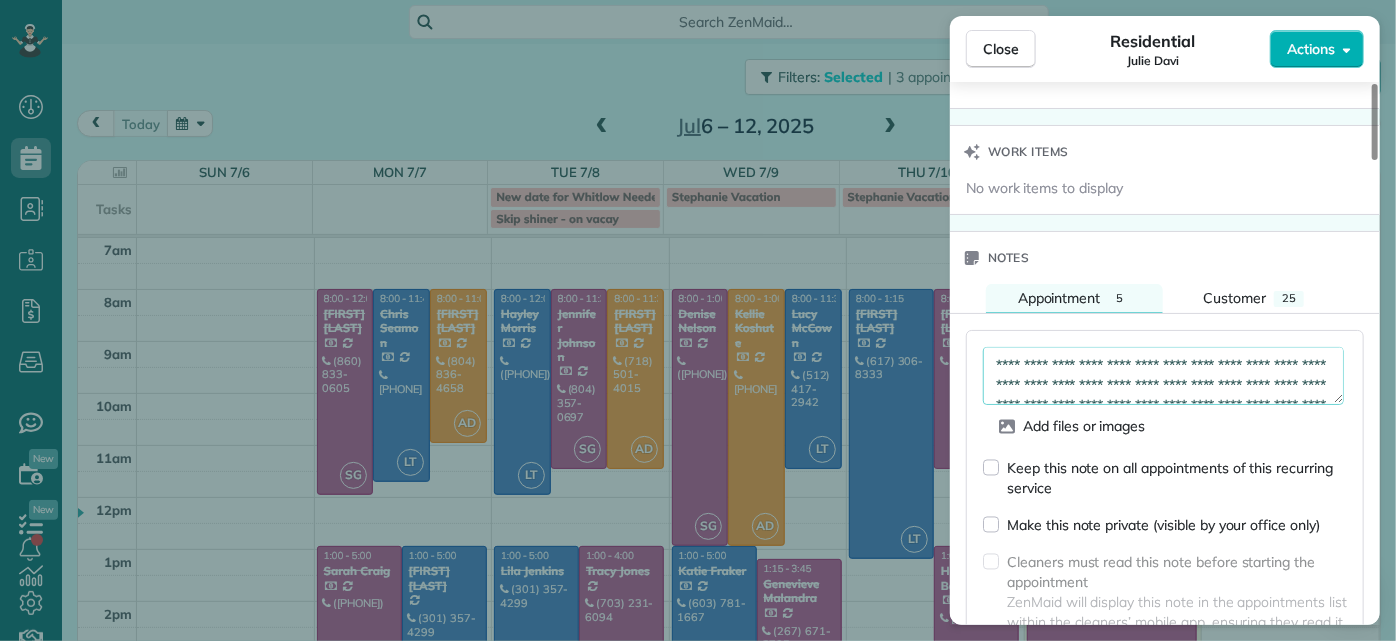 drag, startPoint x: 1245, startPoint y: 382, endPoint x: 938, endPoint y: 304, distance: 316.75385 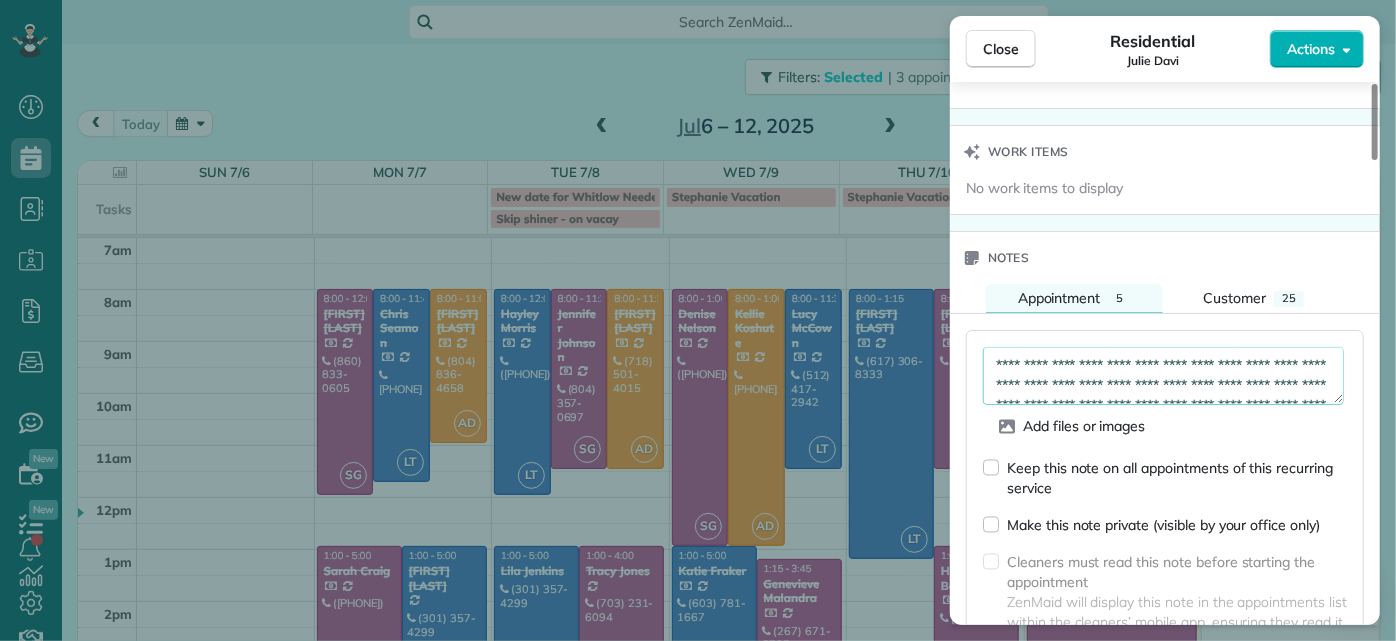 click on "Close Residential Julie Davi Actions Status Active Julie Davi · Open profile Home (804) 217-9317 Copy Mobile (804) 677-0129 Copy juliedavi127@gmail.com Copy juliedavi@verizon.net Copy juliedavi@trinityes.org Copy View Details Residential Friday, July 11, 2025 ( today ) 8:00 AM 11:30 AM 3 hours and 30 minutes Repeats every 2 weeks Edit recurring service Previous (Jun 26) Next (Jul 25) 2967 Dragana Drive Henrico VA 23233 Service was not rated yet Setup ratings Cleaners Time in and out Assign Invite Cleaners Ashley   Davis 8:00 AM 11:30 AM Checklist Try Now Keep this appointment up to your standards. Stay on top of every detail, keep your cleaners organised, and your client happy. Assign a checklist Watch a 5 min demo Billing Billing actions Price $130.00 Overcharge $0.00 Discount $0.00 Coupon discount - Primary tax - Secondary tax - Total appointment price $130.00 Tips collected New feature! $0.00 Paid by card Total including tip $130.00 Get paid online in no-time! Charge customer credit card Man Hours - Notes" at bounding box center (698, 320) 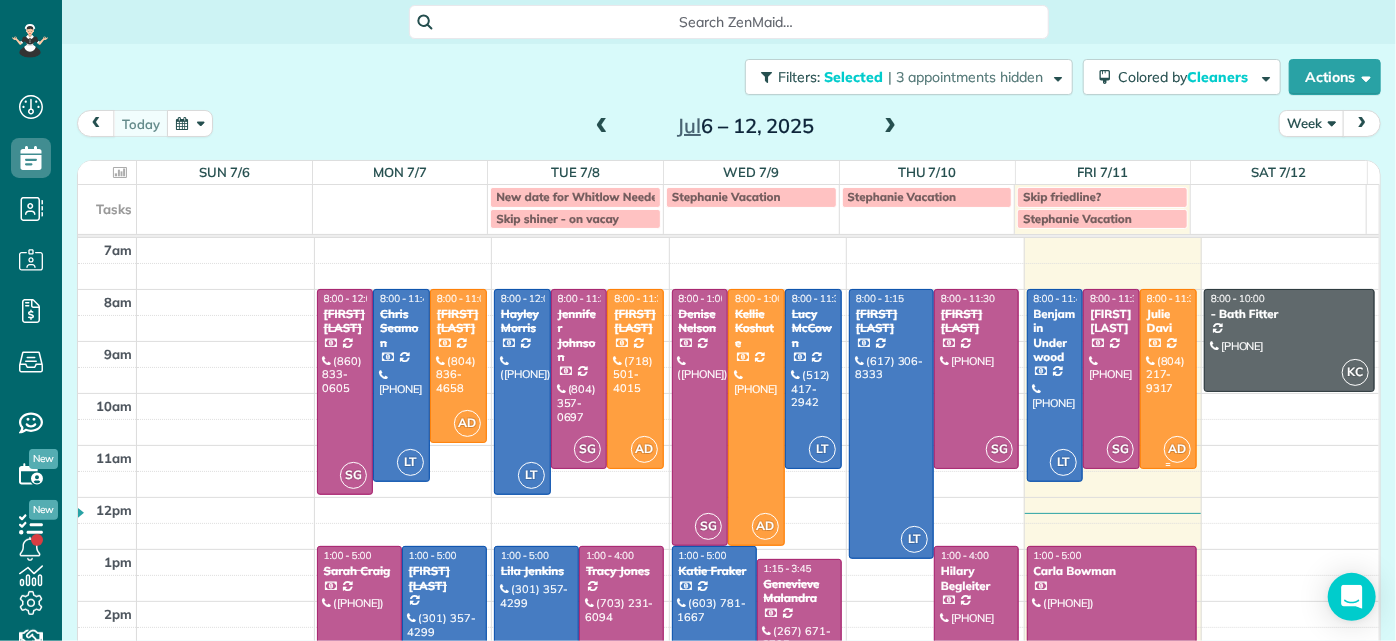 click at bounding box center [1168, 379] 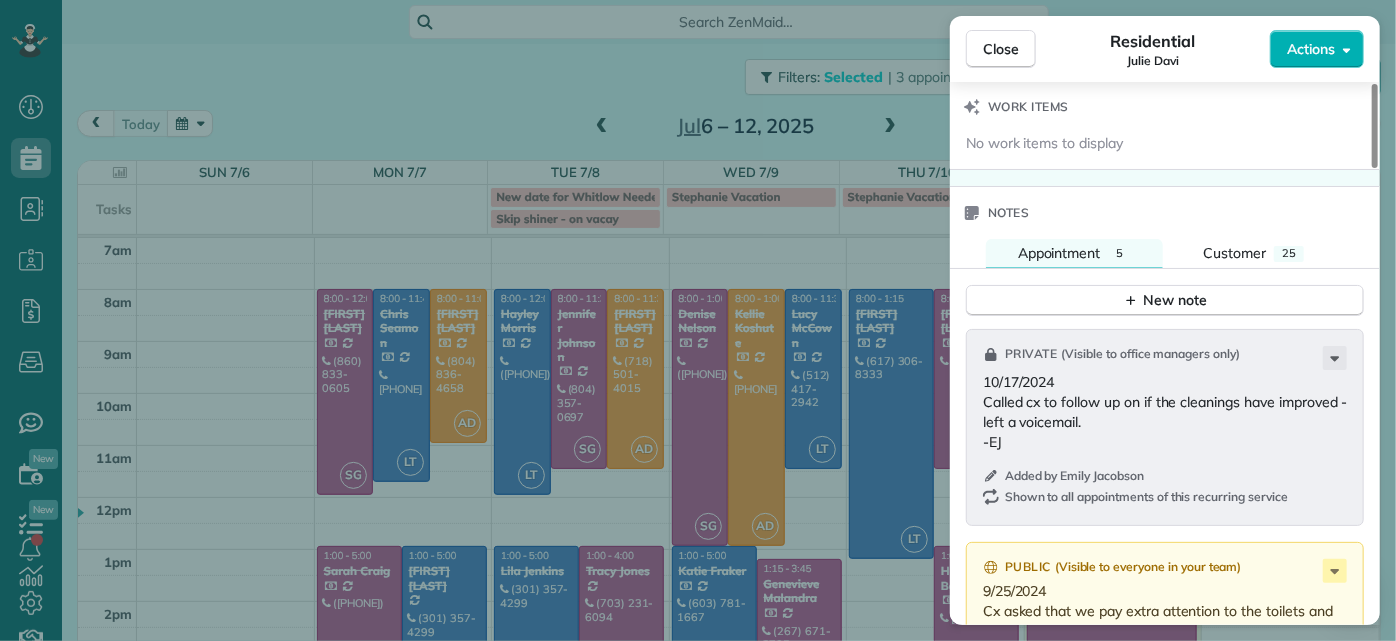 scroll, scrollTop: 1909, scrollLeft: 0, axis: vertical 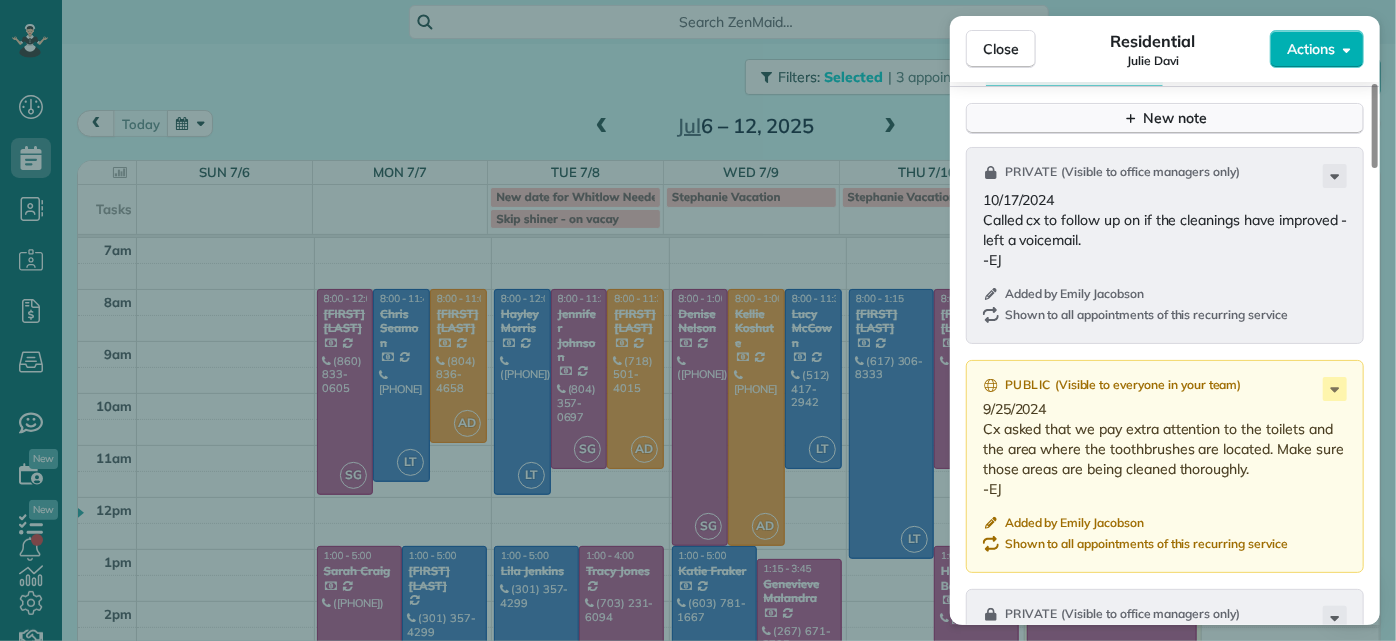 click on "New note" at bounding box center [1165, 118] 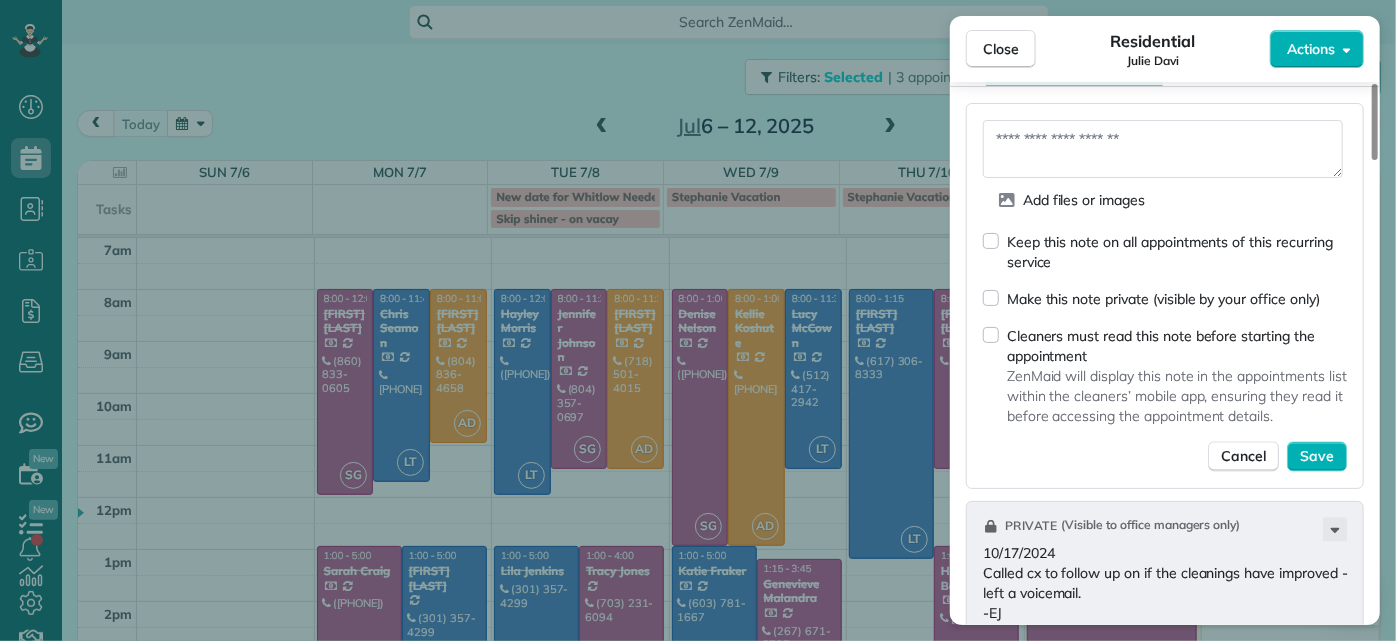 click on "Make this note private (visible by your office only)" at bounding box center (1151, 298) 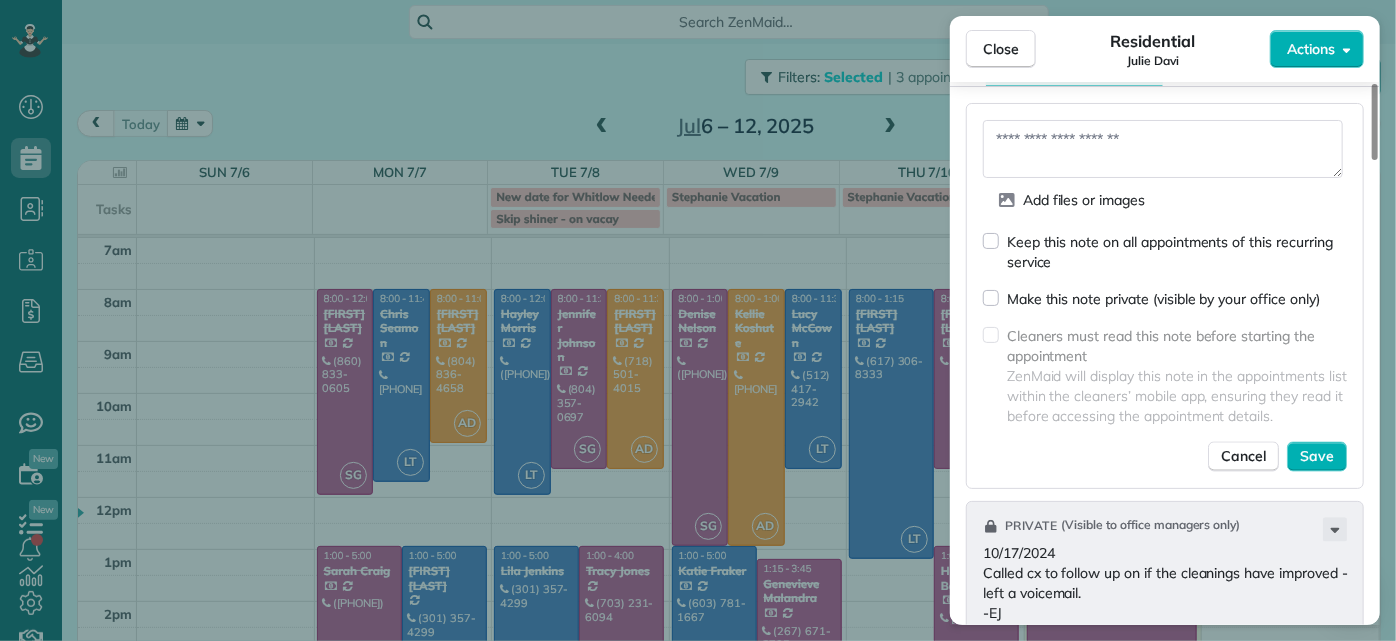 click at bounding box center [1163, 149] 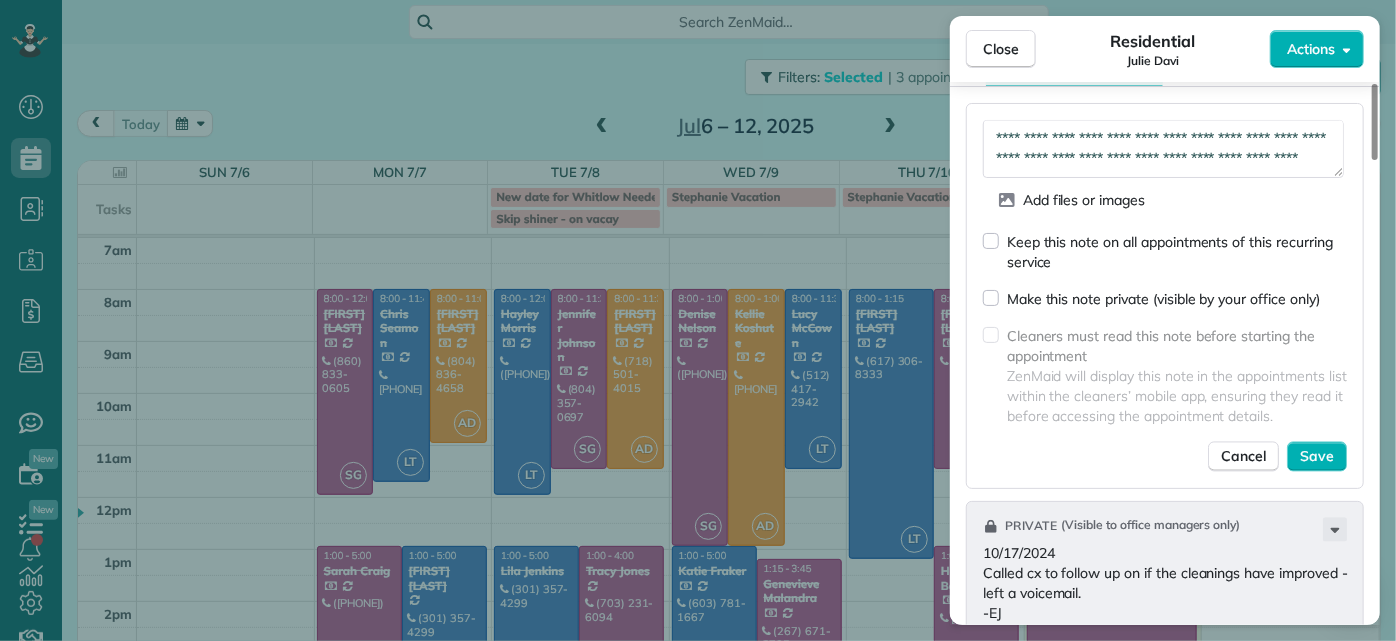 scroll, scrollTop: 0, scrollLeft: 0, axis: both 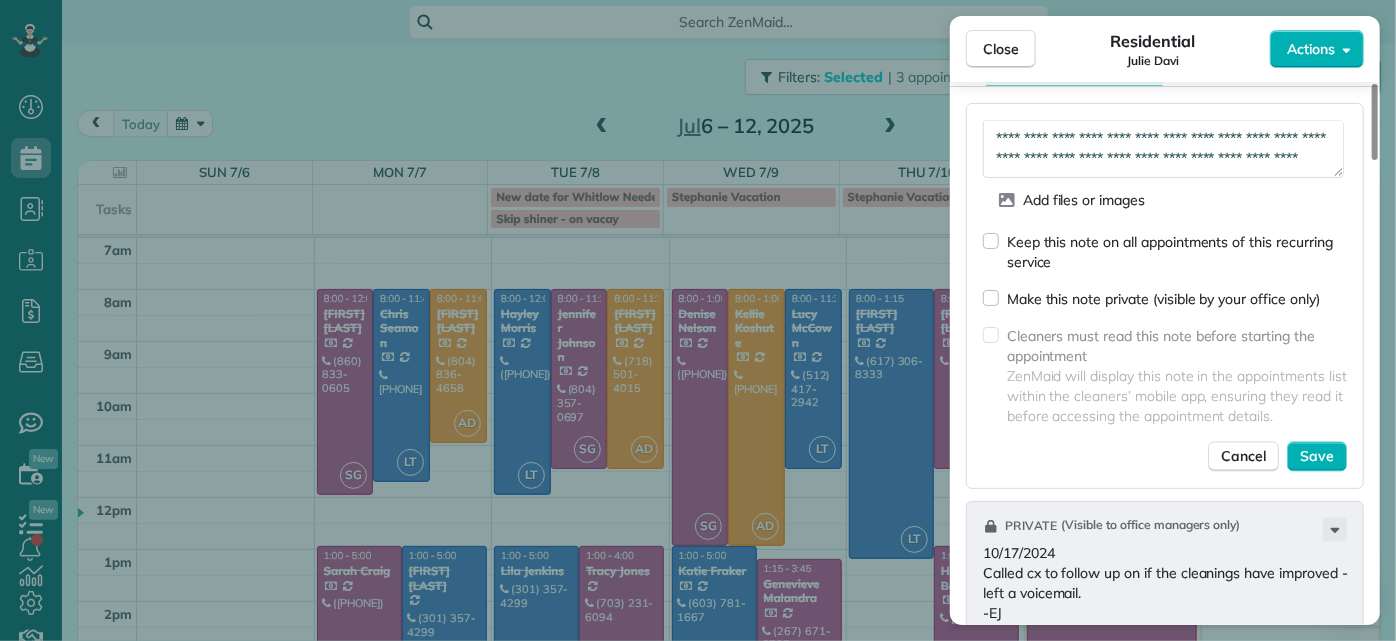 click on "**********" at bounding box center (1163, 148) 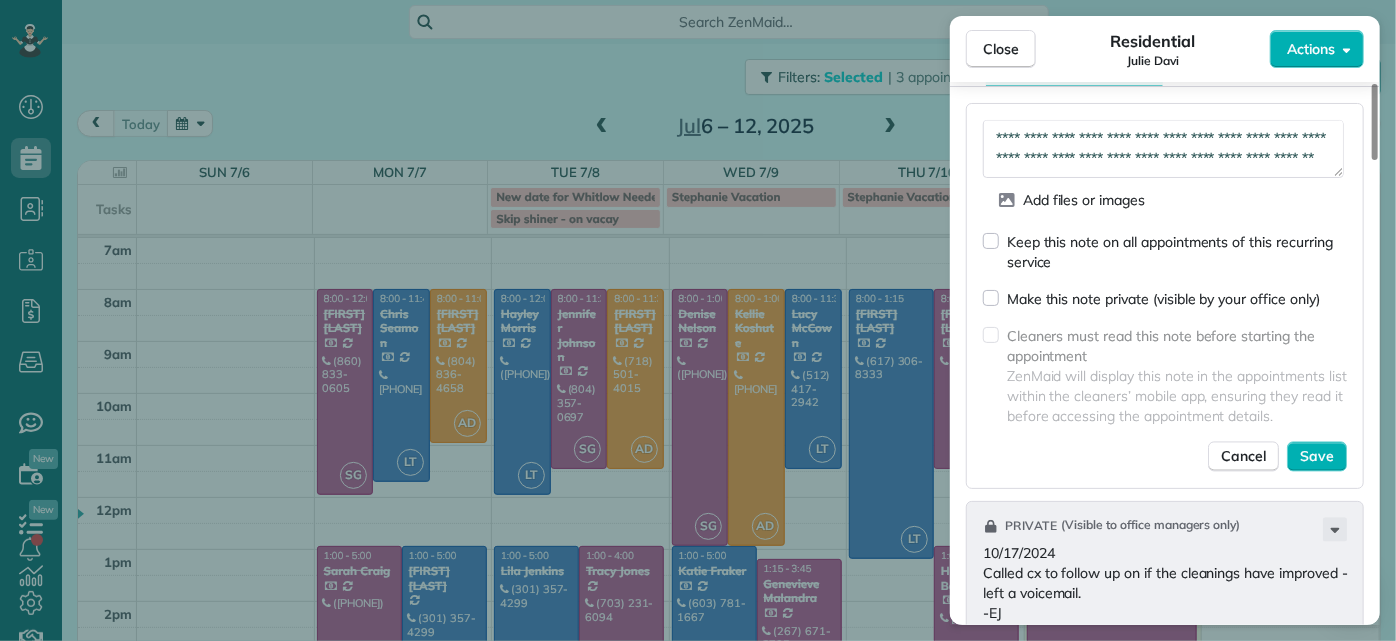 scroll, scrollTop: 240, scrollLeft: 0, axis: vertical 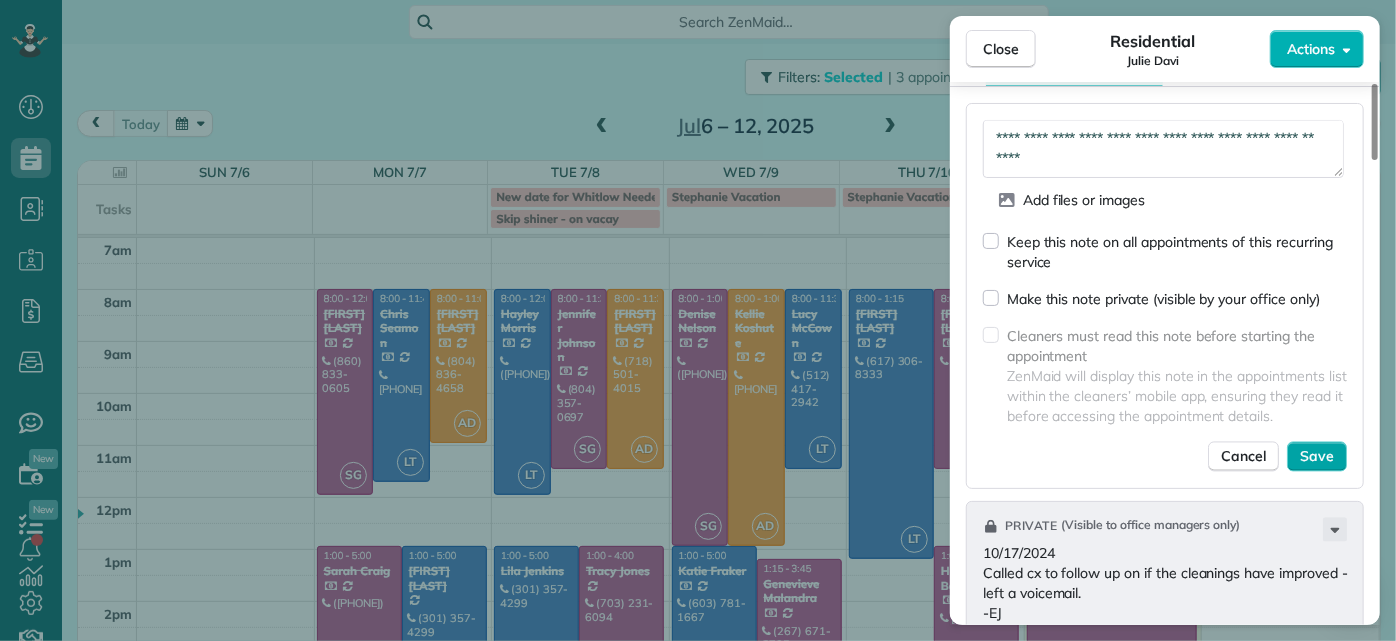 type on "**********" 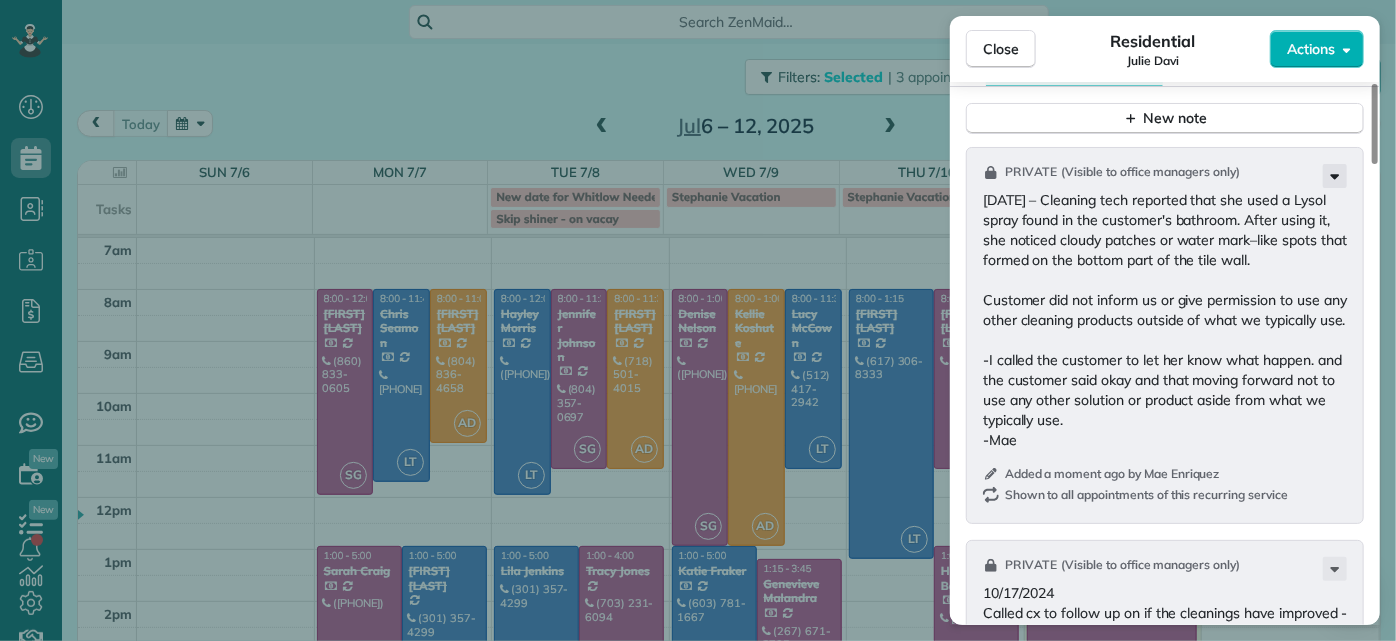 click 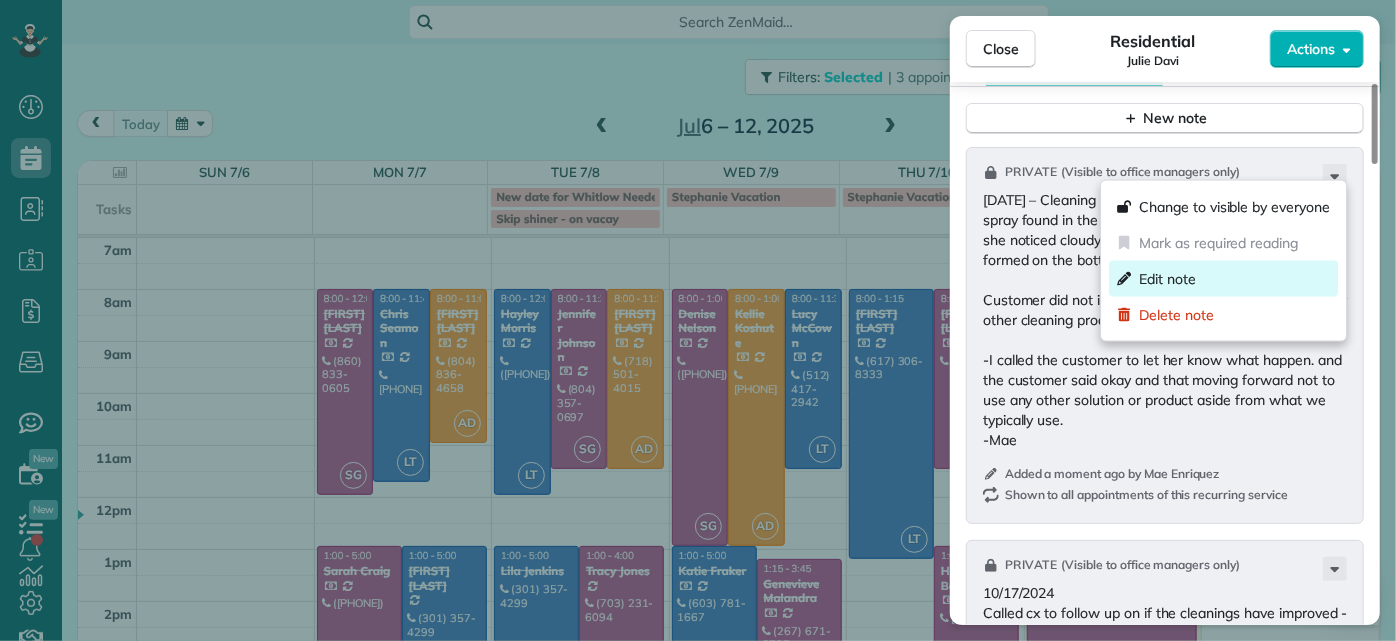 click on "Edit note" at bounding box center (1223, 279) 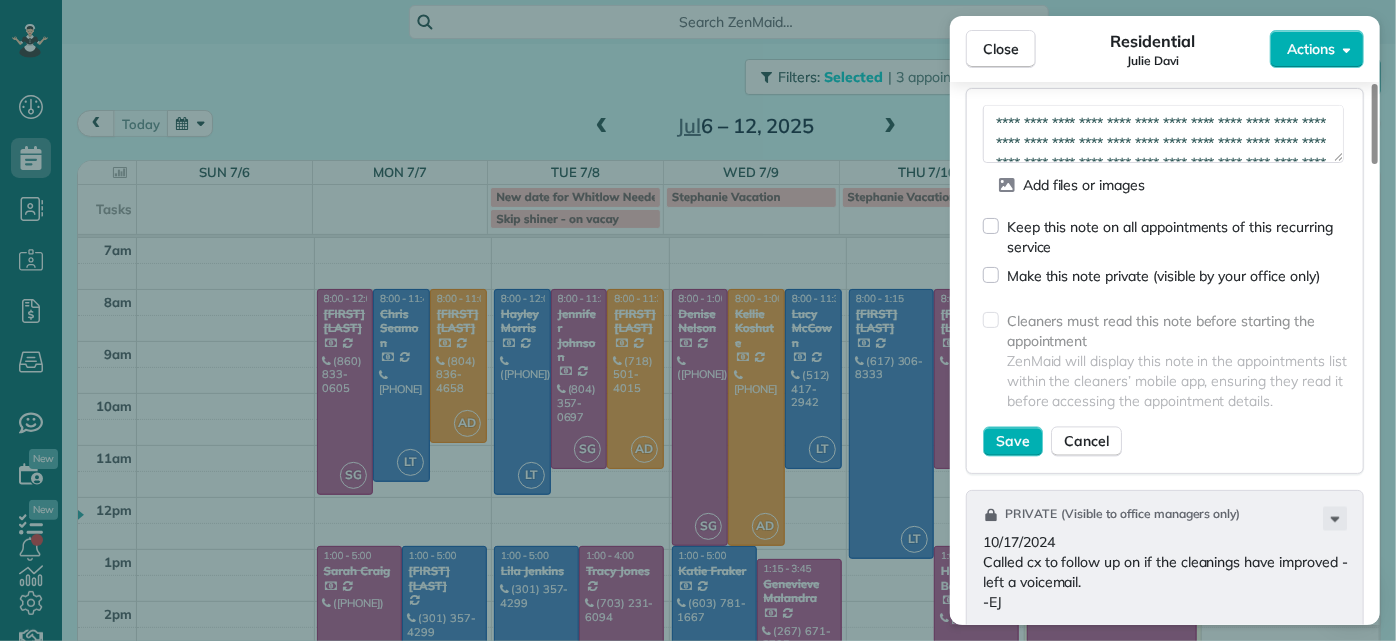 scroll, scrollTop: 2000, scrollLeft: 0, axis: vertical 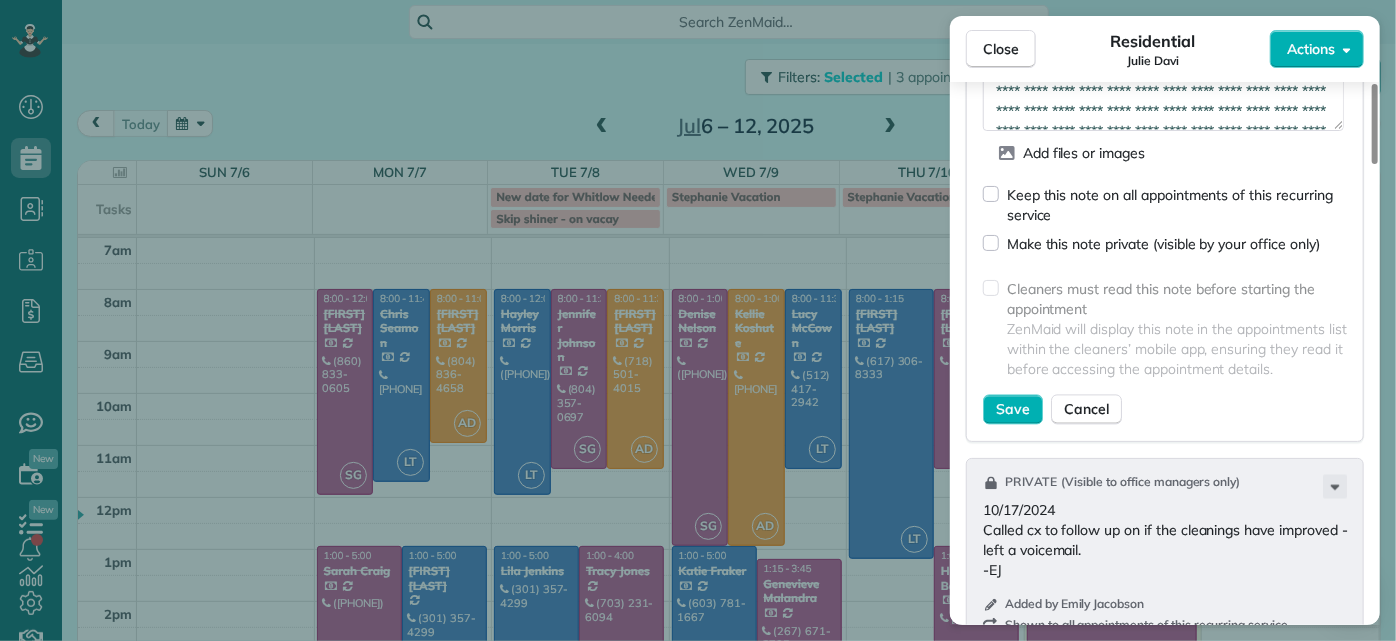 click on "Keep this note on all appointments of this recurring service" at bounding box center [1165, 196] 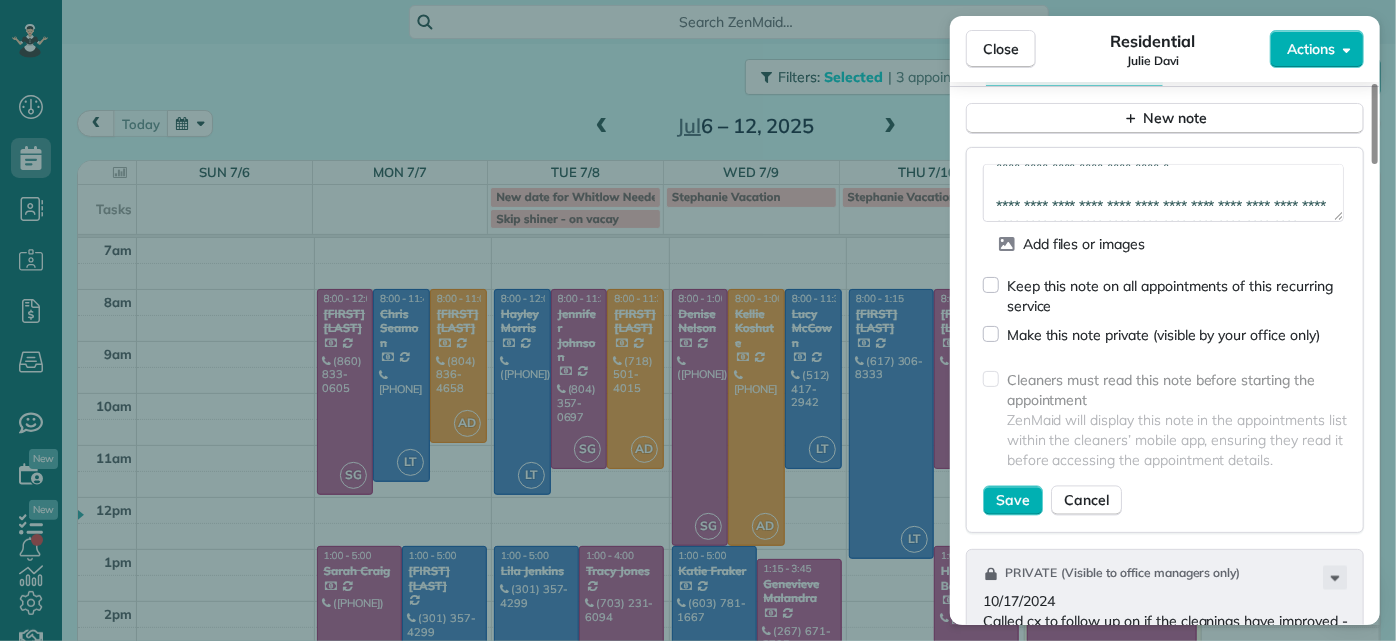scroll, scrollTop: 168, scrollLeft: 0, axis: vertical 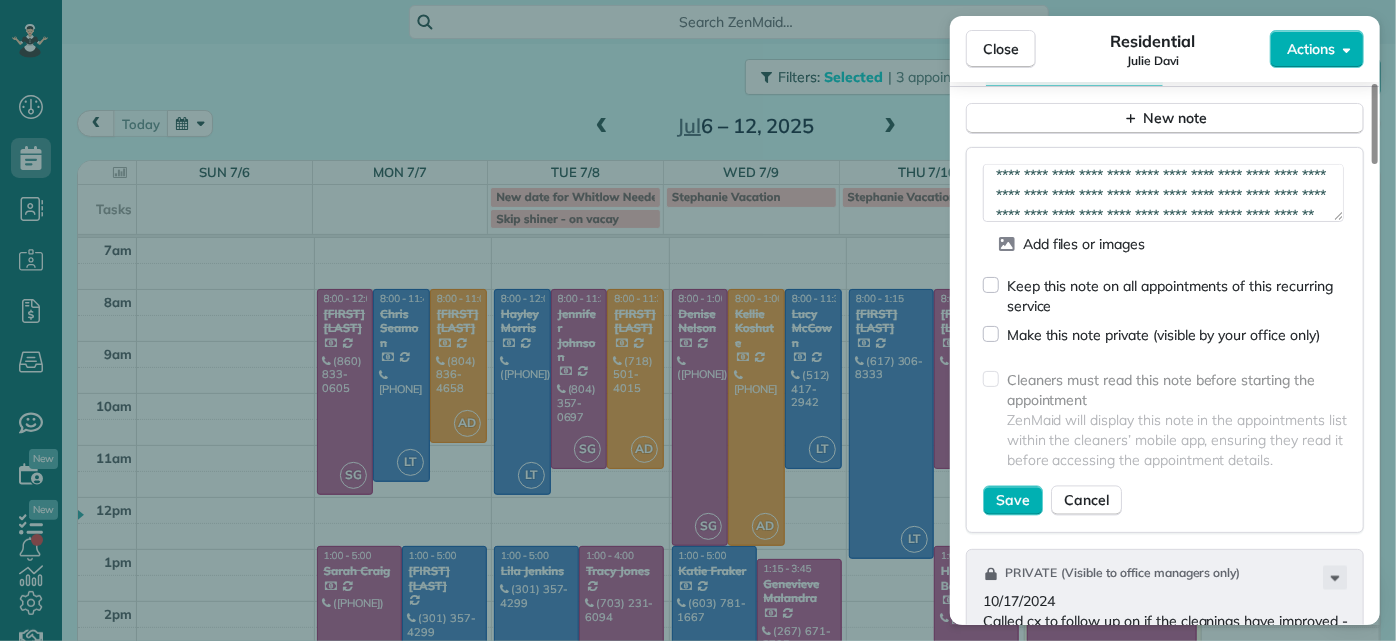 click on "**********" at bounding box center (1163, 192) 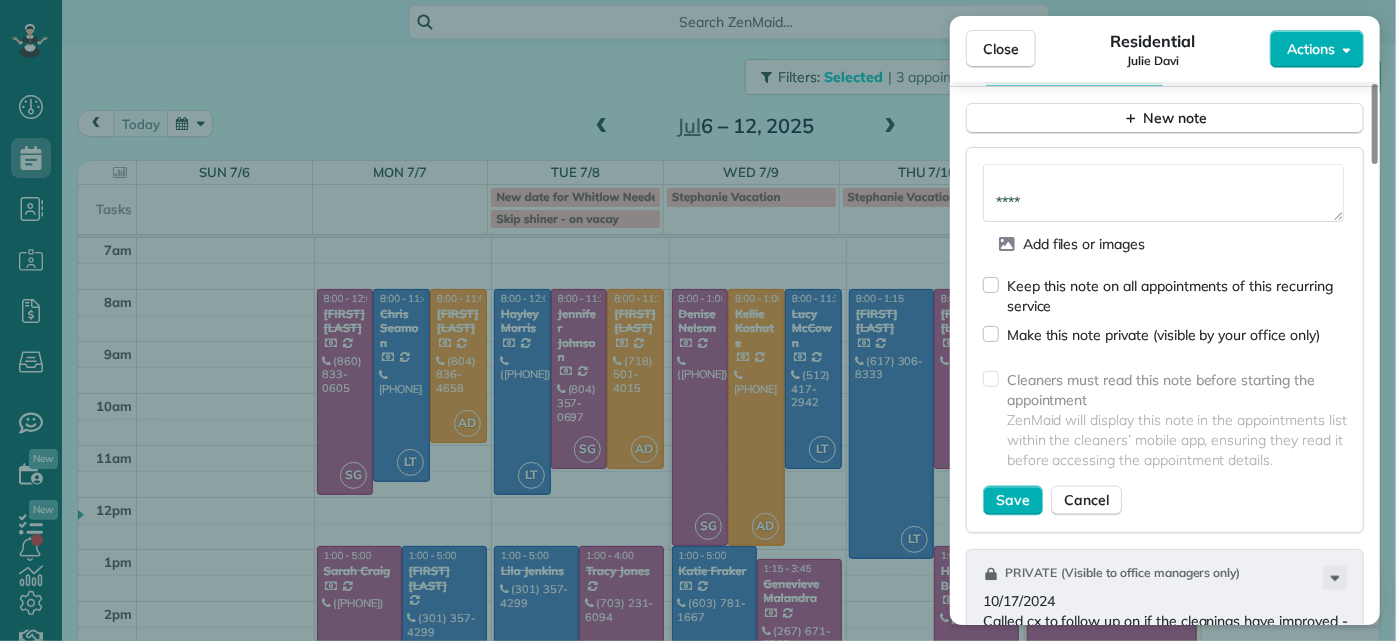 scroll, scrollTop: 280, scrollLeft: 0, axis: vertical 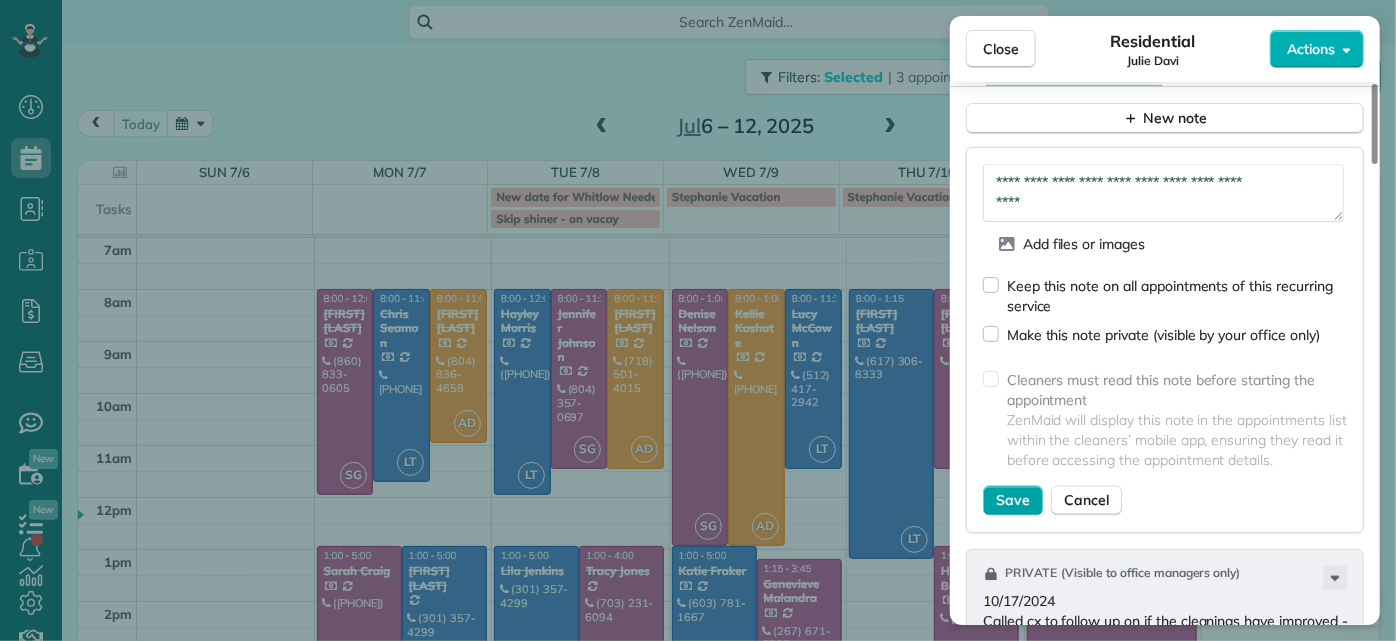 type on "**********" 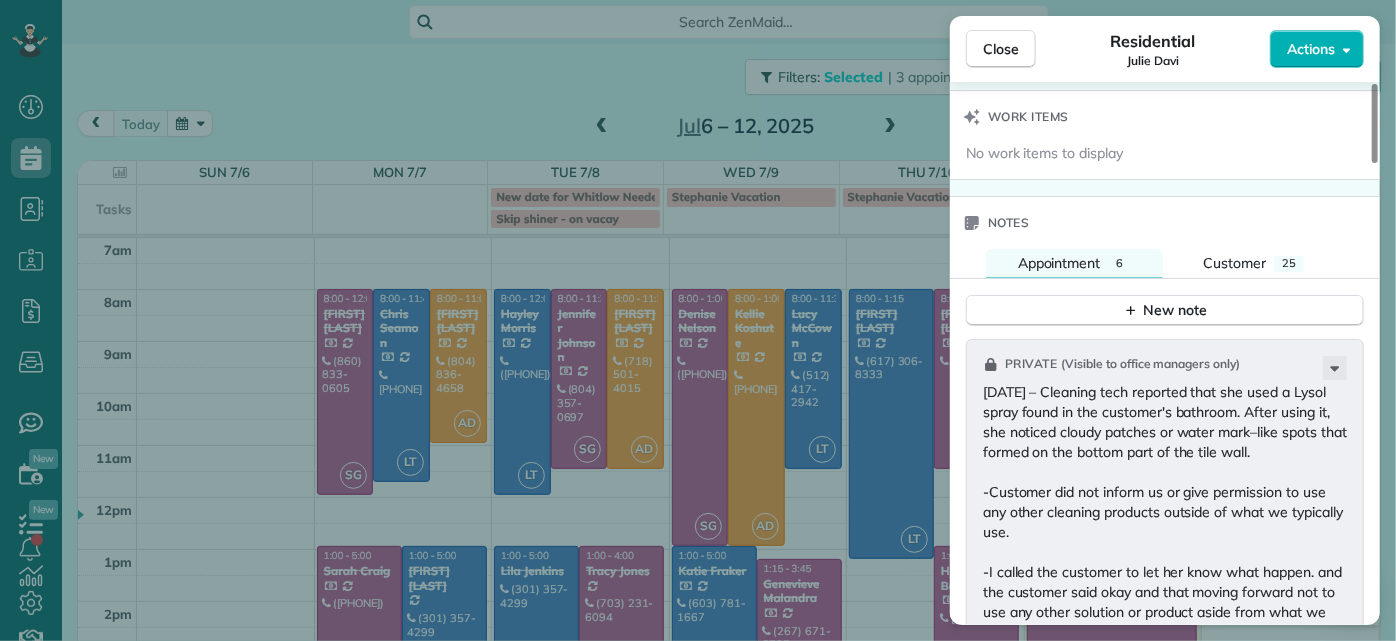 scroll, scrollTop: 1727, scrollLeft: 0, axis: vertical 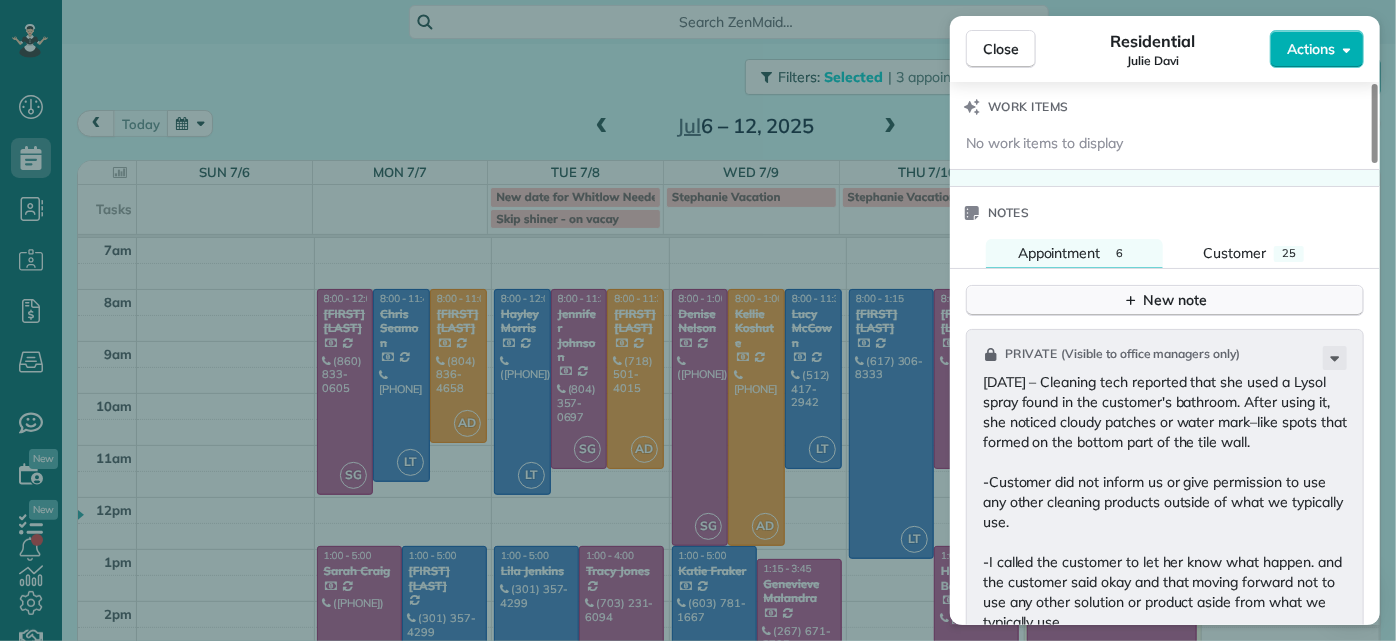click on "New note" at bounding box center (1165, 300) 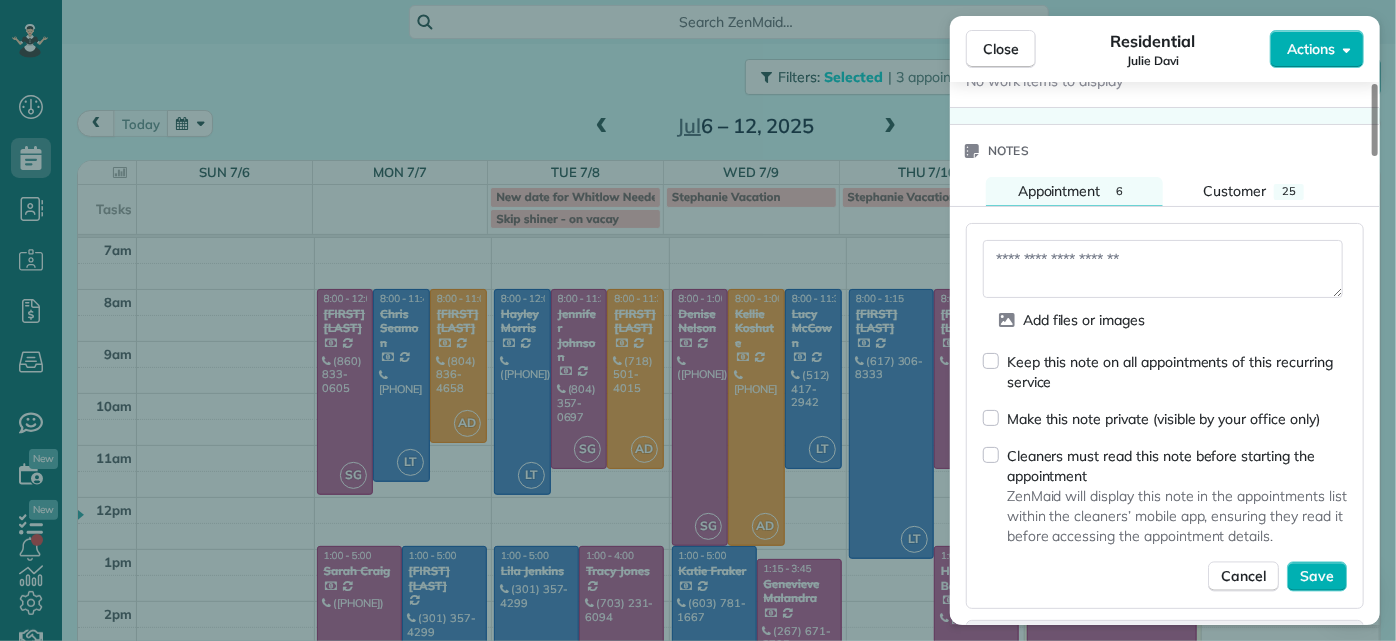 scroll, scrollTop: 1818, scrollLeft: 0, axis: vertical 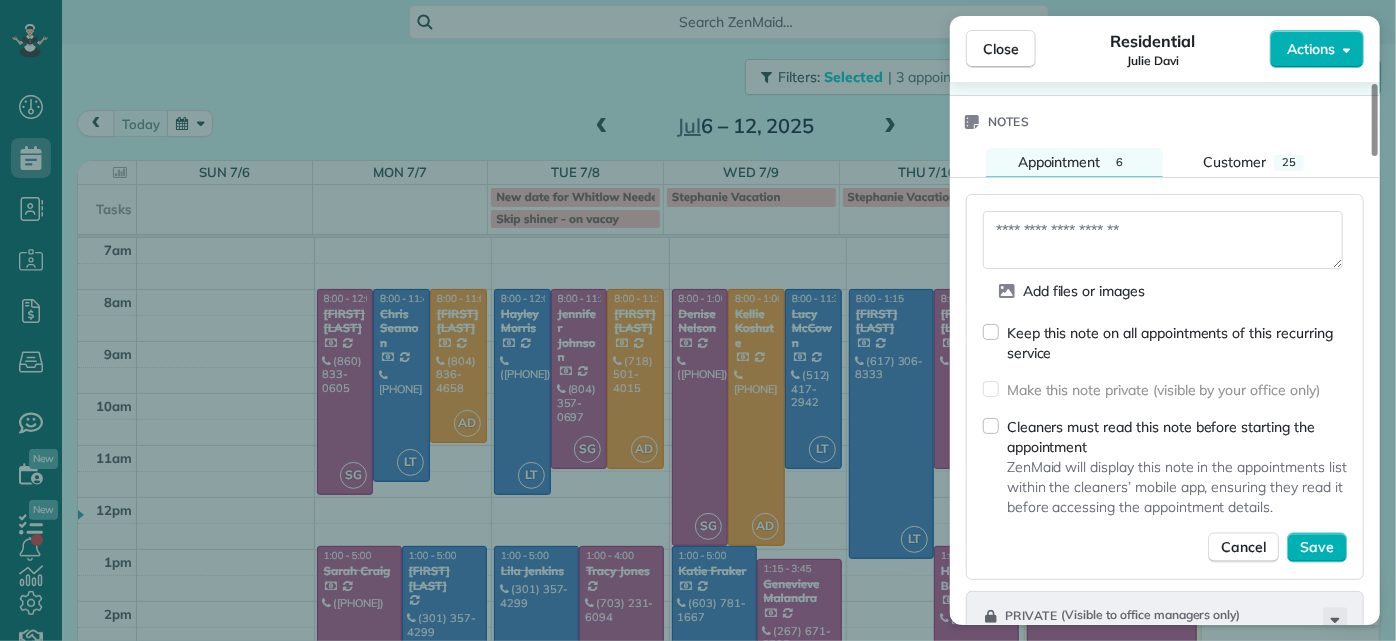 click at bounding box center (1163, 240) 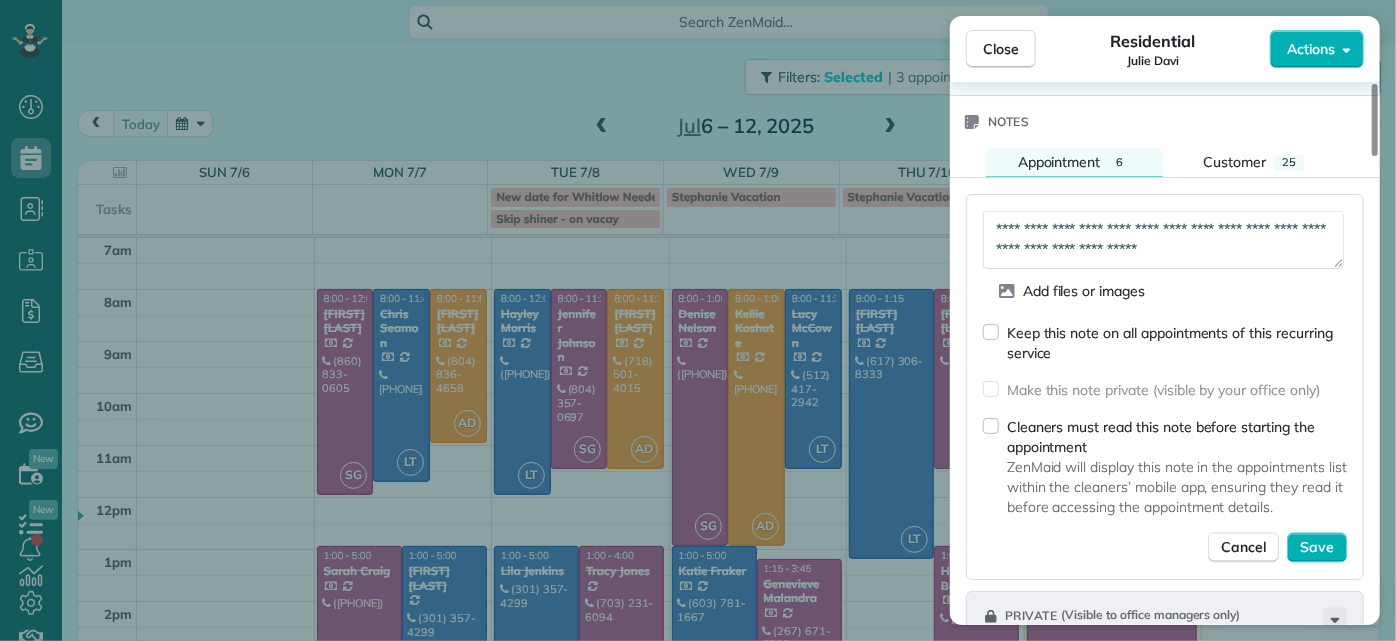 drag, startPoint x: 1233, startPoint y: 243, endPoint x: 946, endPoint y: 206, distance: 289.37518 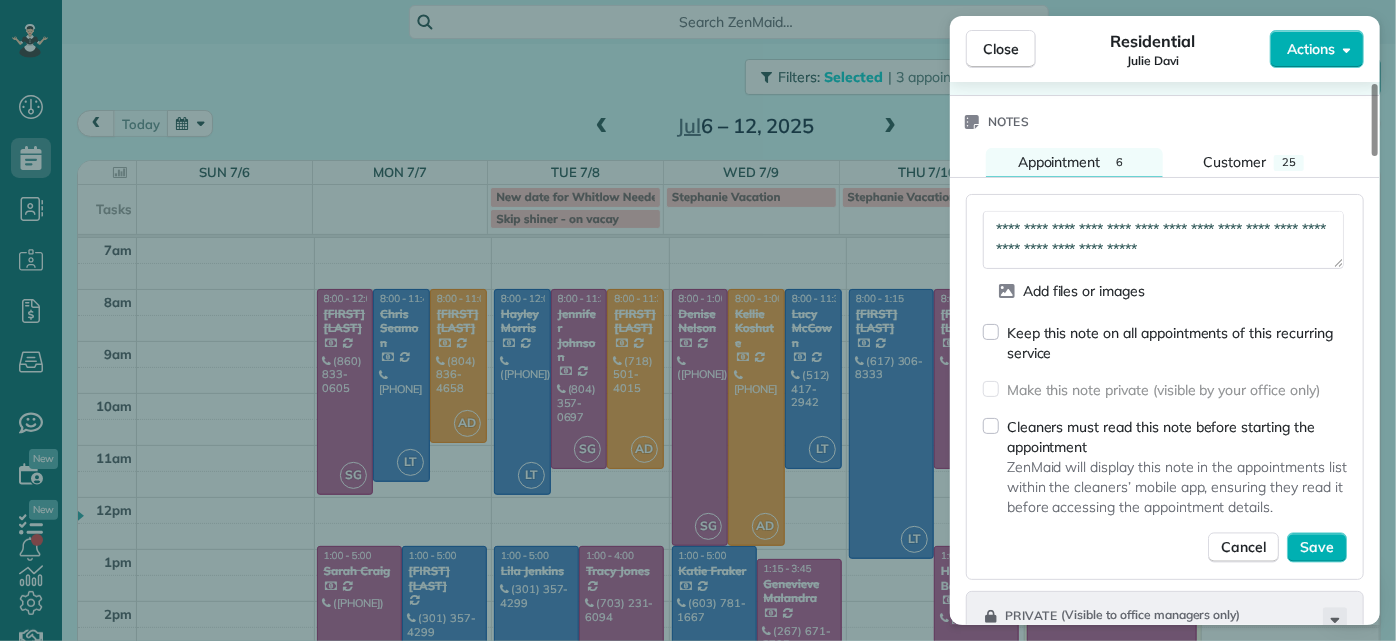 type on "**********" 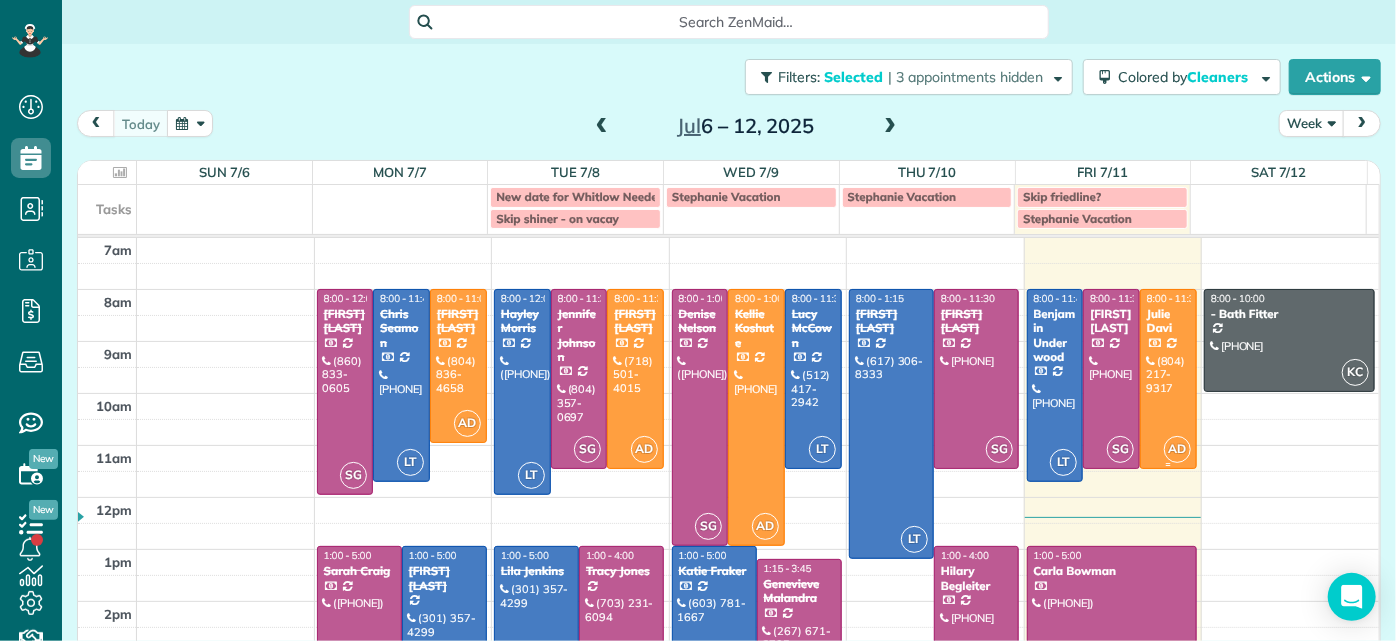 click at bounding box center [1168, 379] 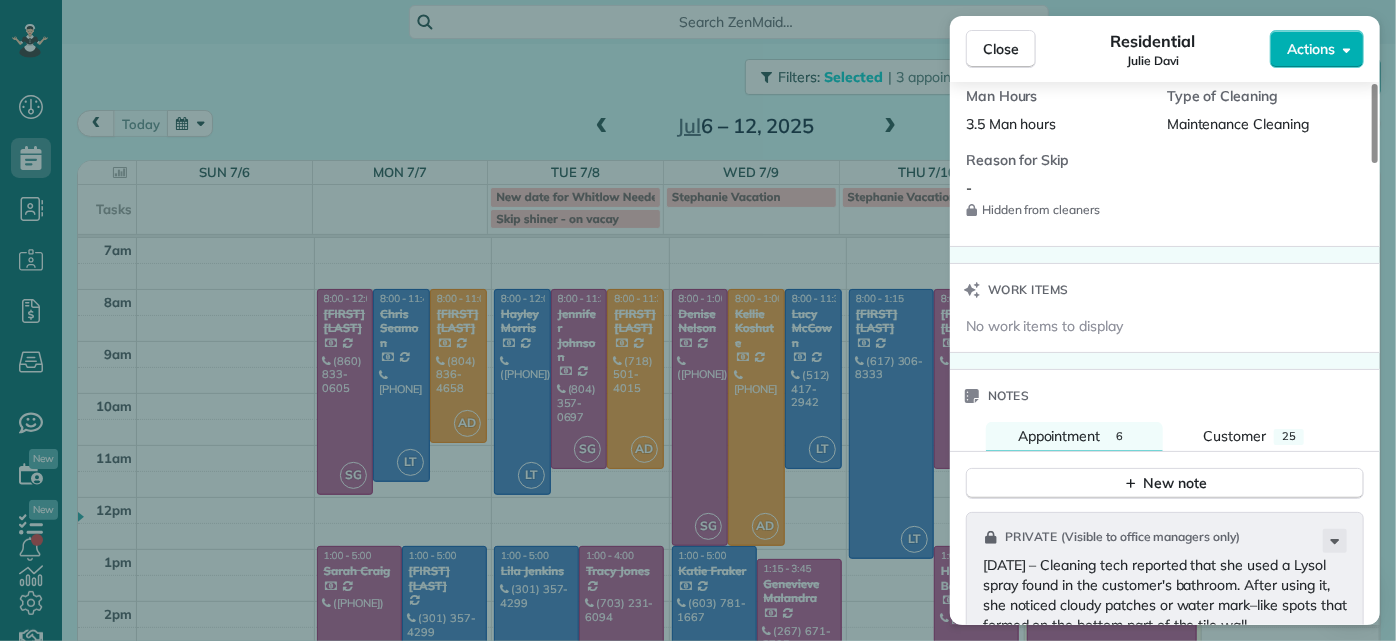 scroll, scrollTop: 1545, scrollLeft: 0, axis: vertical 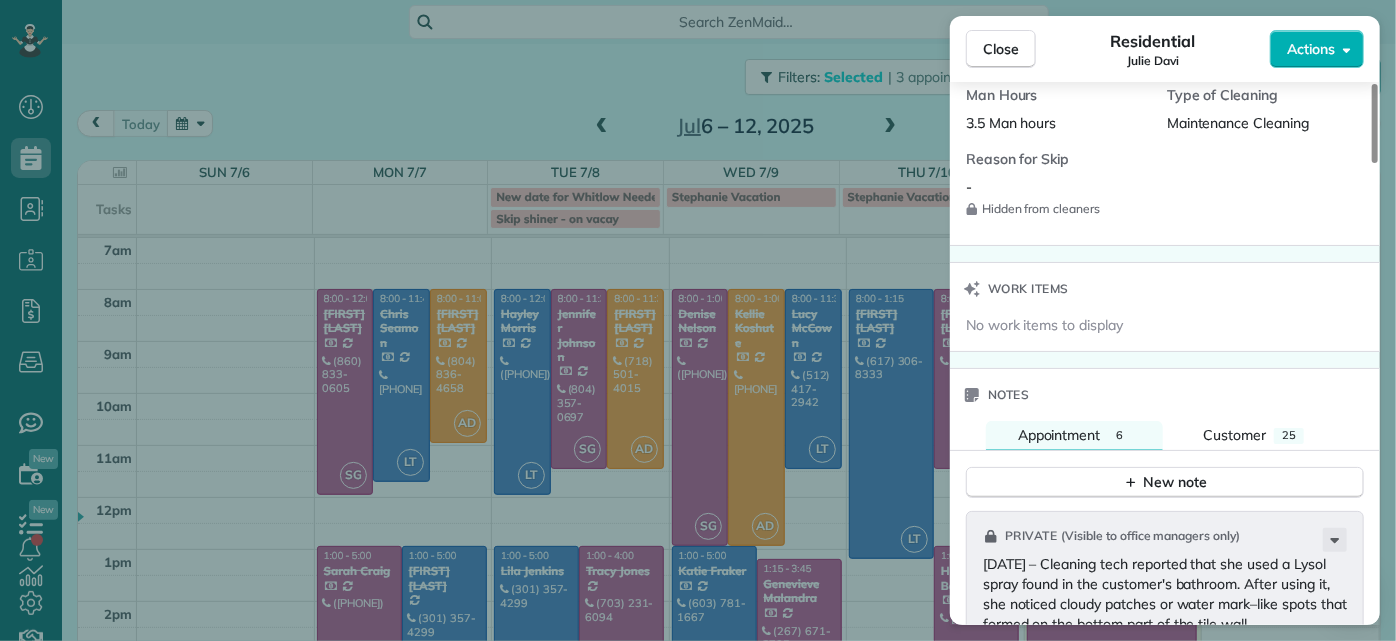click on "Private ( Visible to office managers only ) 7/11/25 – Cleaning tech reported that she used a Lysol spray found in the customer's bathroom. After using it, she noticed cloudy patches or water mark–like spots that formed on the bottom part of the tile wall.
-Customer did not inform us or give permission to use any other cleaning products outside of what we typically use.
-I called the customer to let her know what happen. and the customer said okay and that moving forward not to use any other solution or product aside from what we typically use.
-CT already file report from damage/breakage
-Mae Added 4 minutes ago by Mae Enriquez Shown to all appointments of this recurring service Private ( Visible to office managers only ) 10/17/2024
Called cx to follow up on if the cleanings have improved - left a voicemail.
-EJ Added  by Emily Jacobson Shown to all appointments of this recurring service Public ( Visible to everyone in your team ) Added  by Emily Jacobson Private ( Visible to office managers only ) ( )" at bounding box center (1165, 1310) 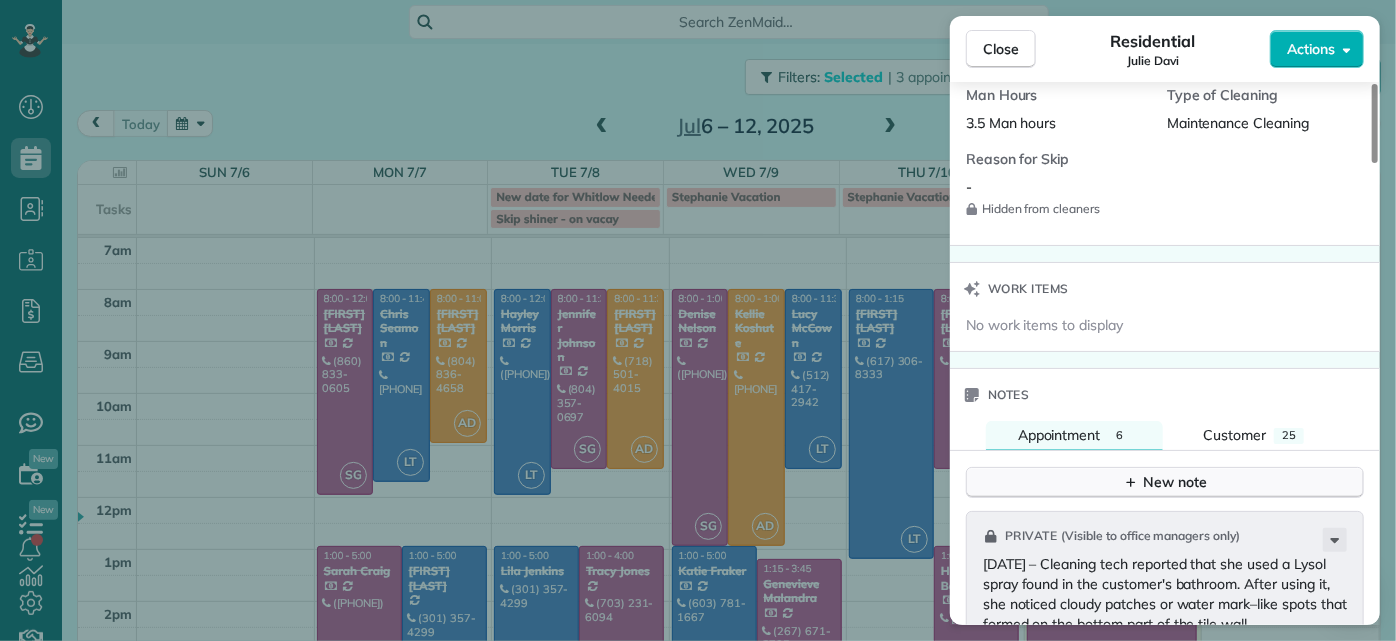 click on "New note" at bounding box center (1165, 482) 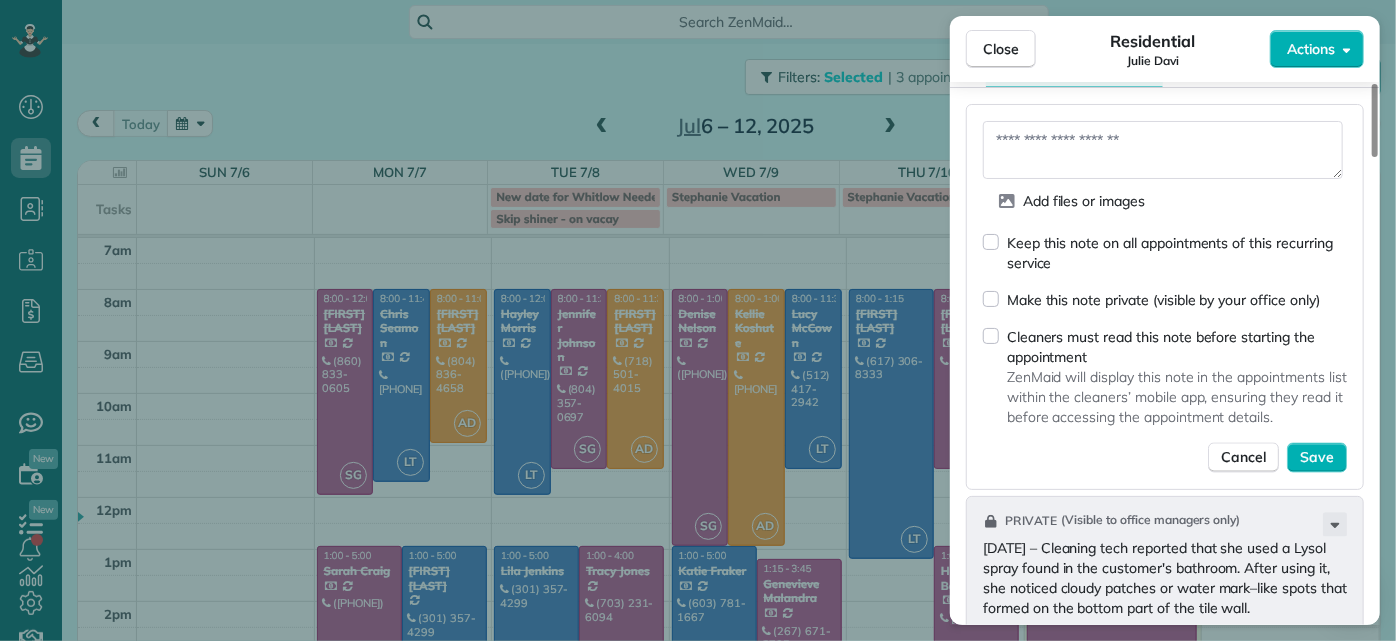 scroll, scrollTop: 1909, scrollLeft: 0, axis: vertical 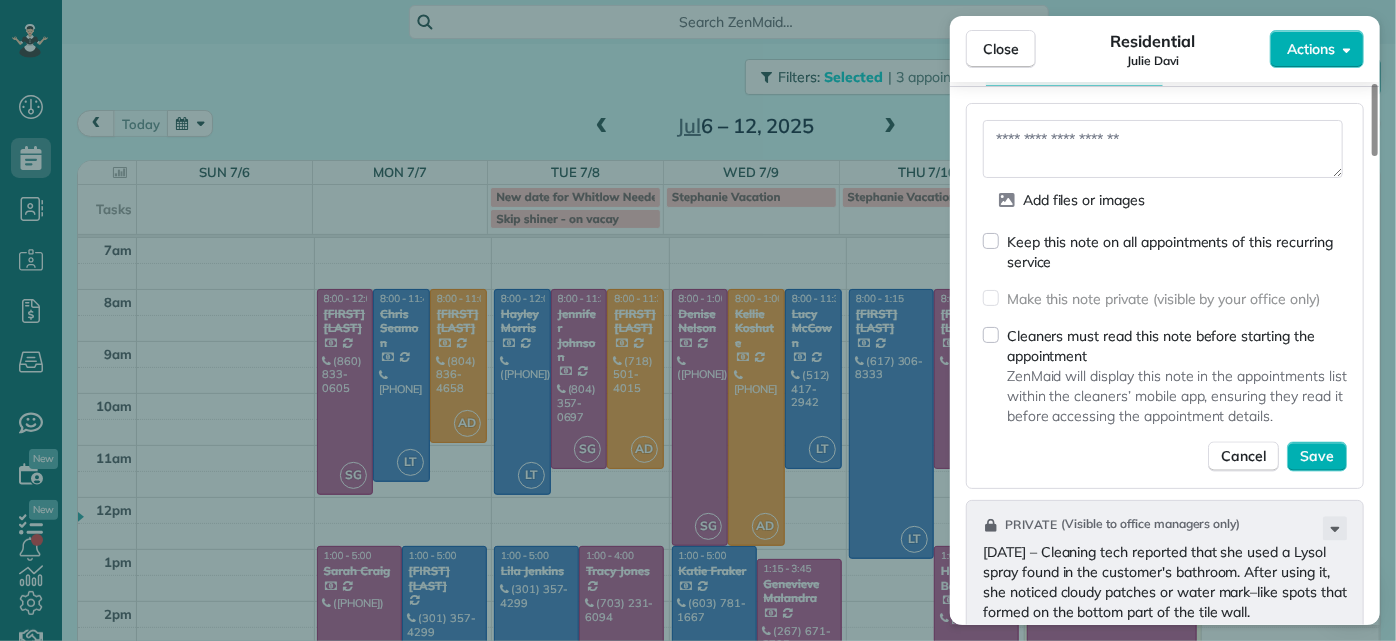 click at bounding box center (1163, 149) 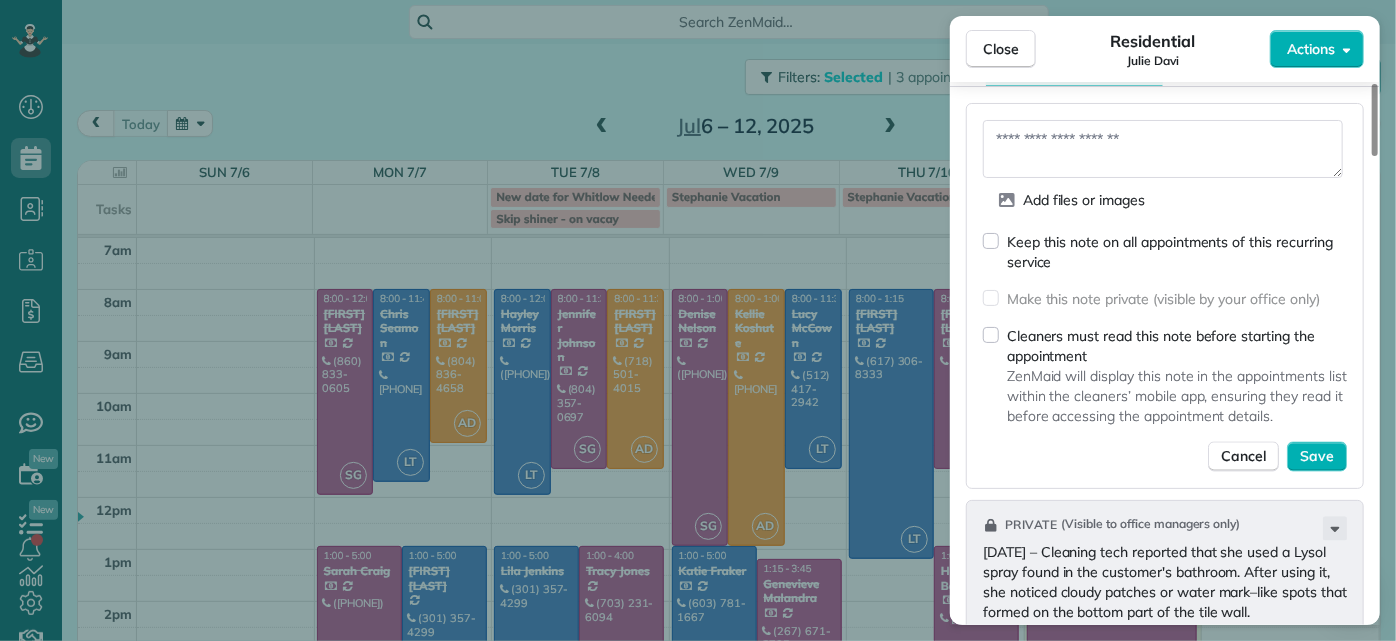 click at bounding box center (1163, 149) 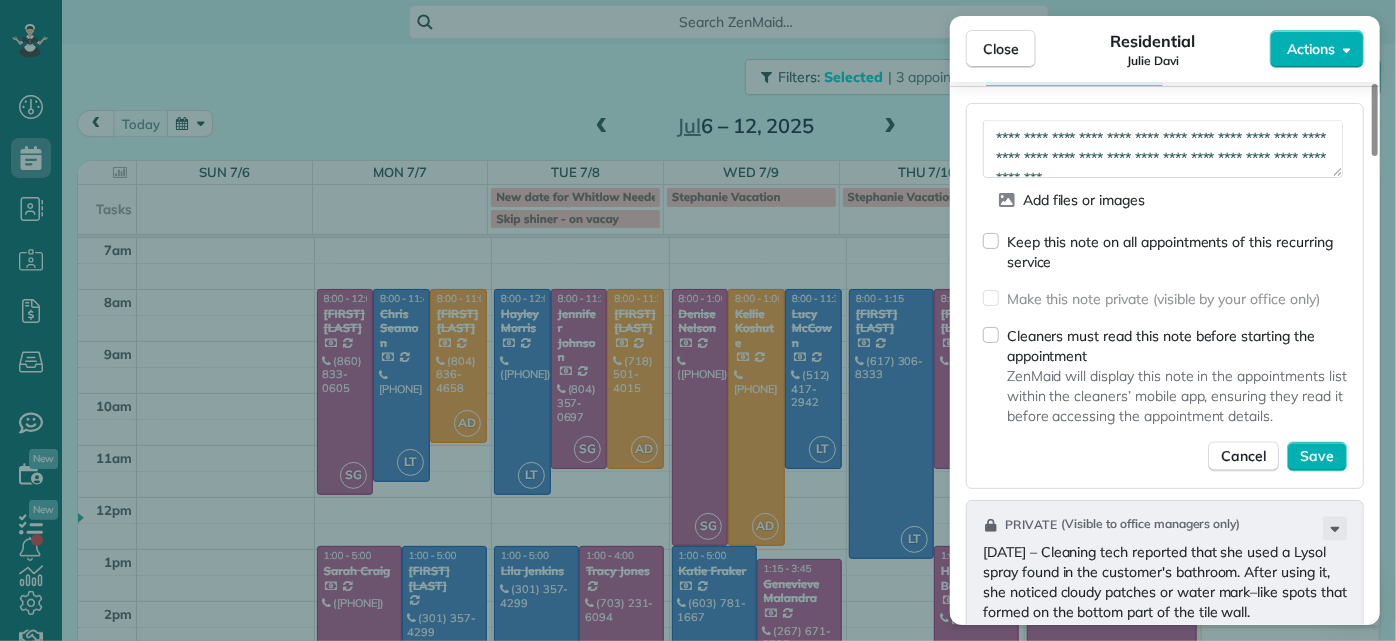 scroll, scrollTop: 50, scrollLeft: 0, axis: vertical 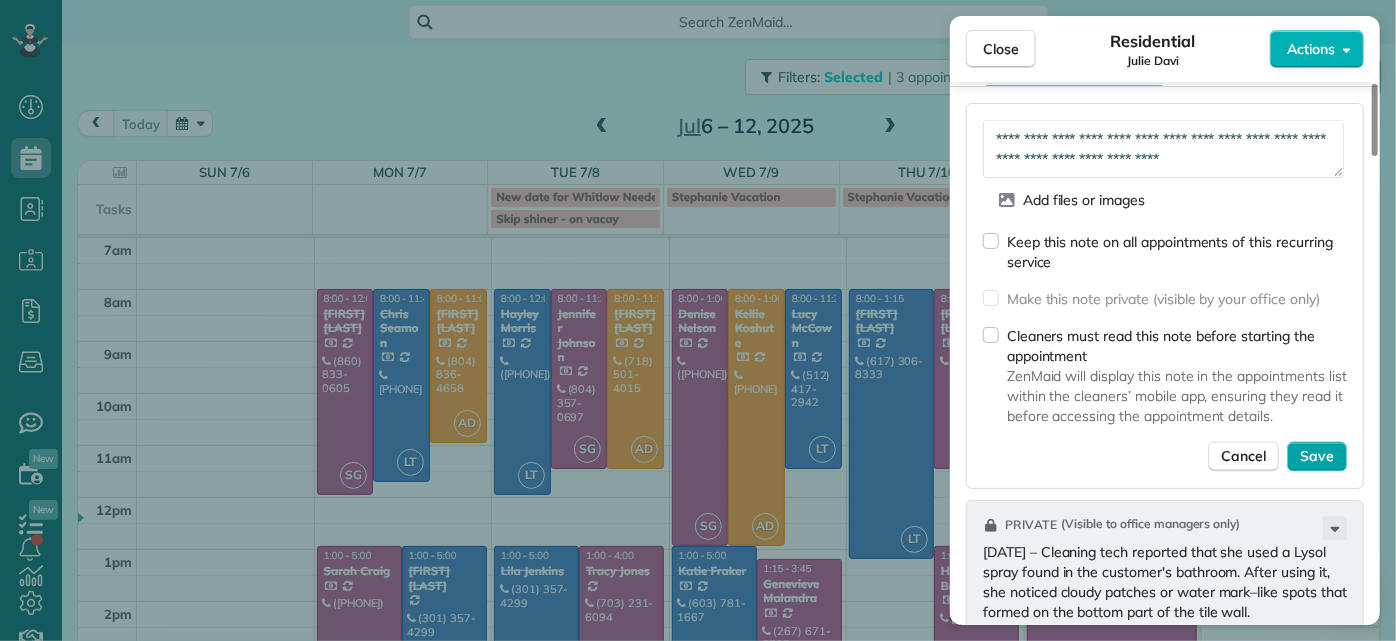 type on "**********" 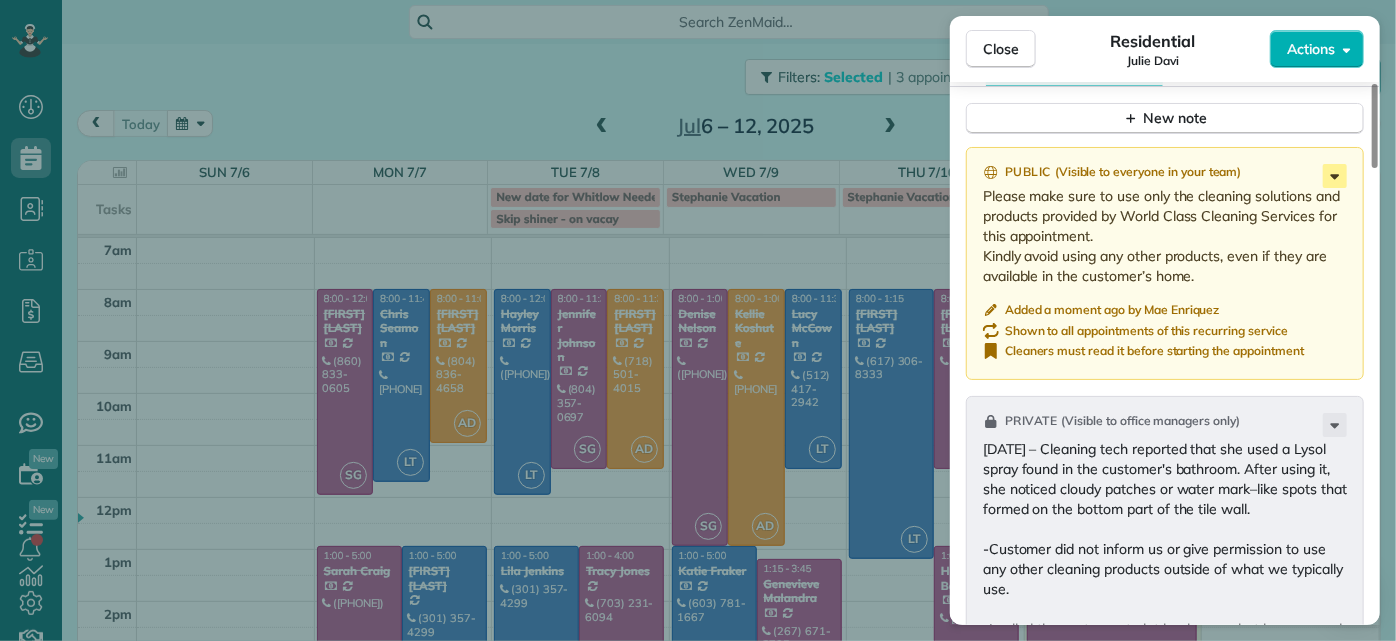 click 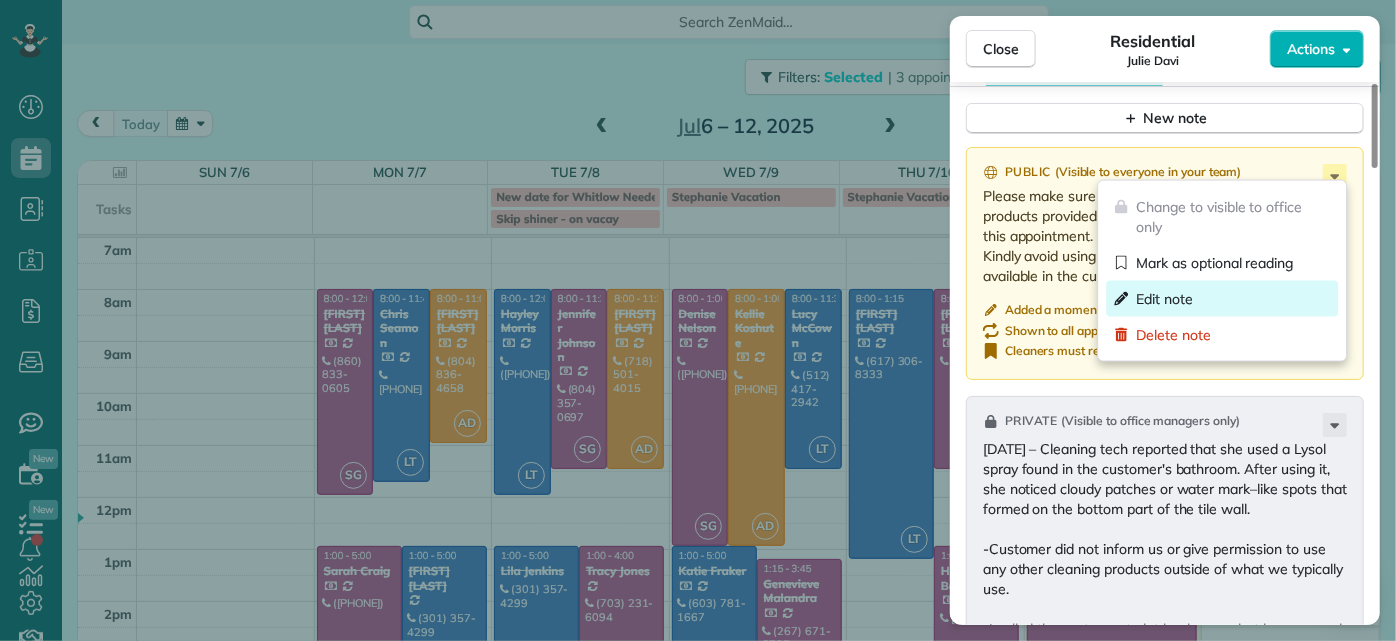 click on "Edit note" at bounding box center (1222, 299) 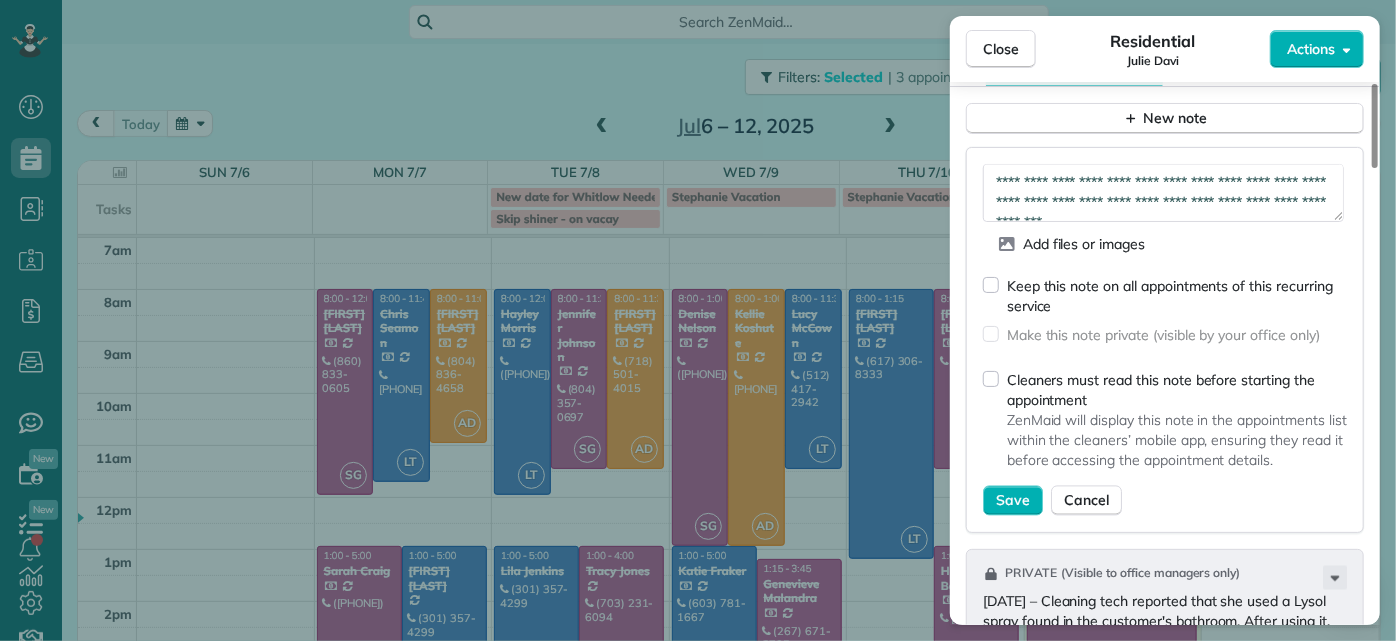 scroll, scrollTop: 59, scrollLeft: 0, axis: vertical 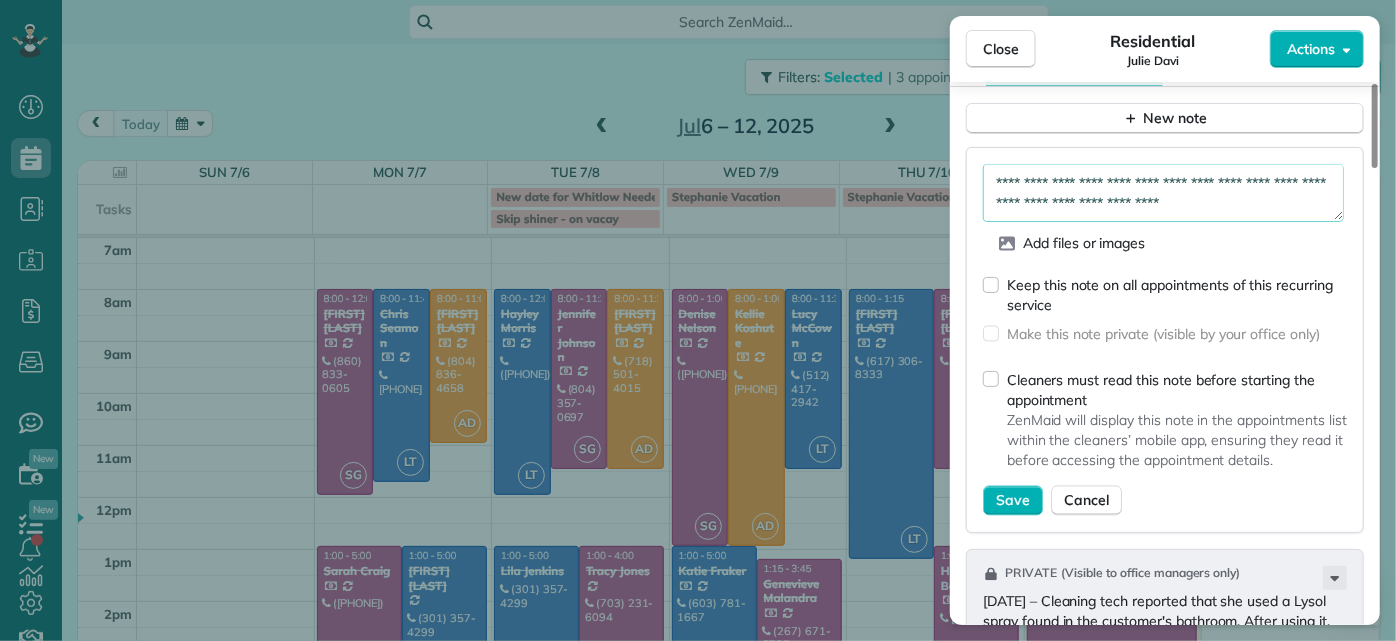 click on "**********" at bounding box center (1163, 192) 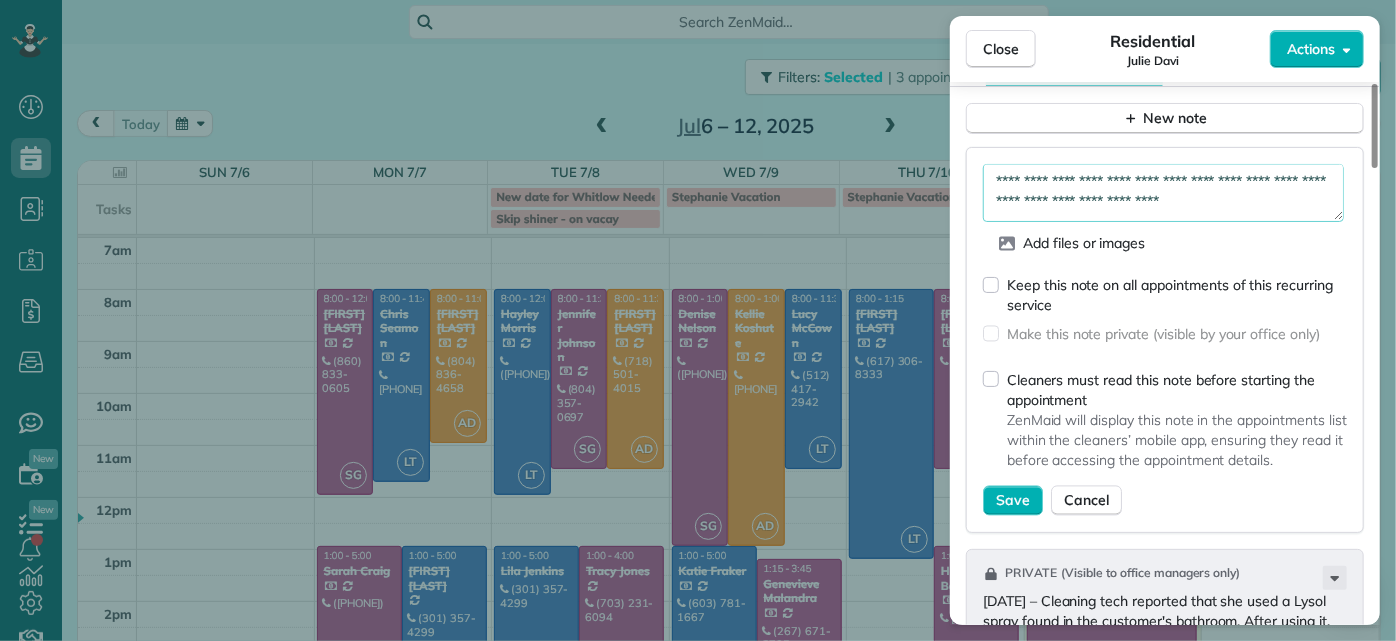scroll, scrollTop: 90, scrollLeft: 0, axis: vertical 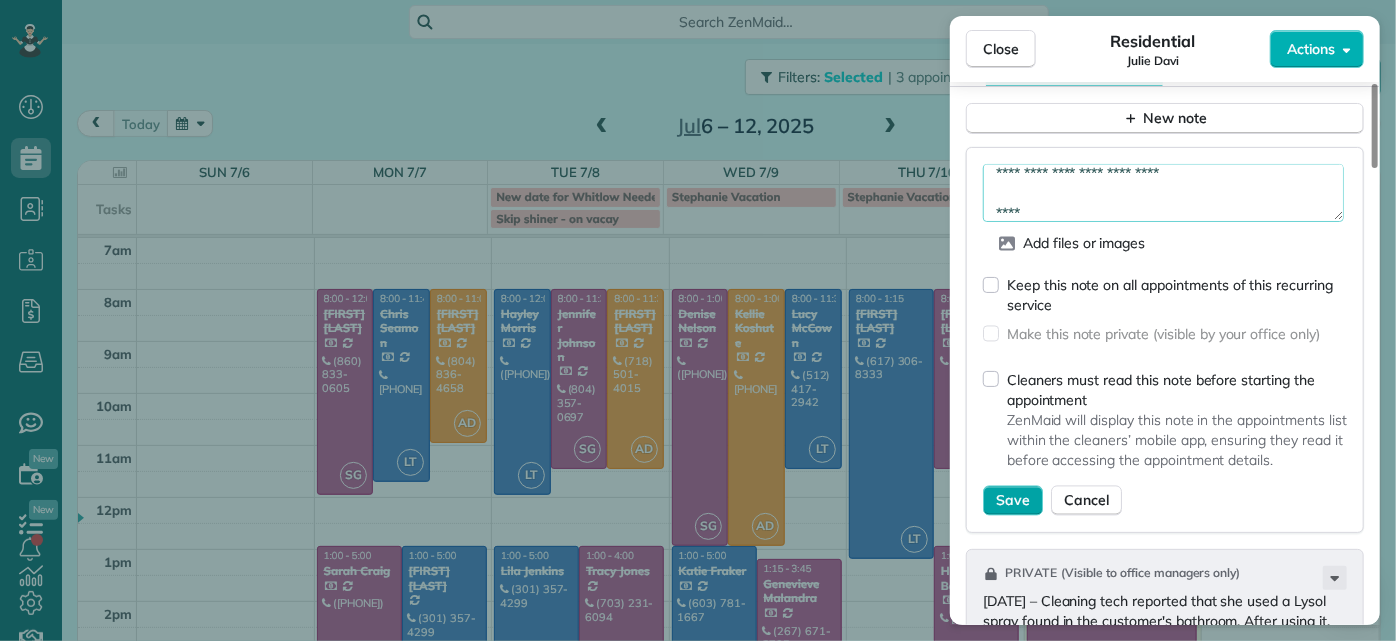 type on "**********" 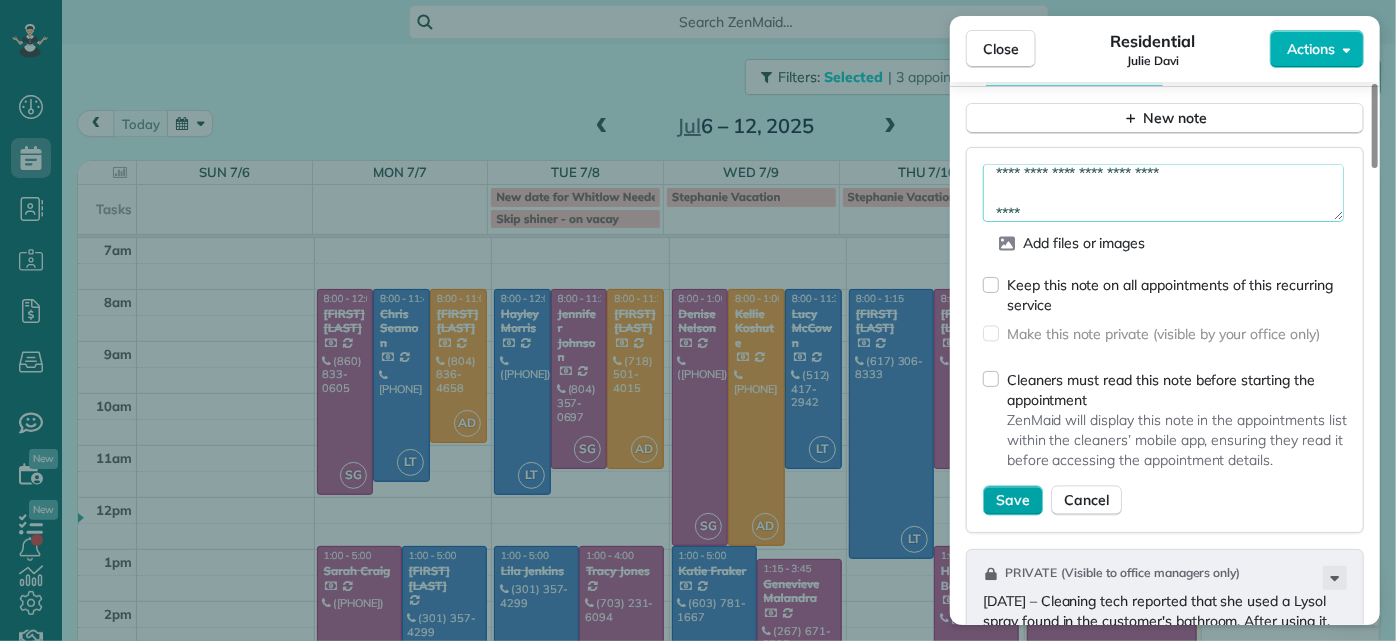 click on "Save" at bounding box center (1013, 501) 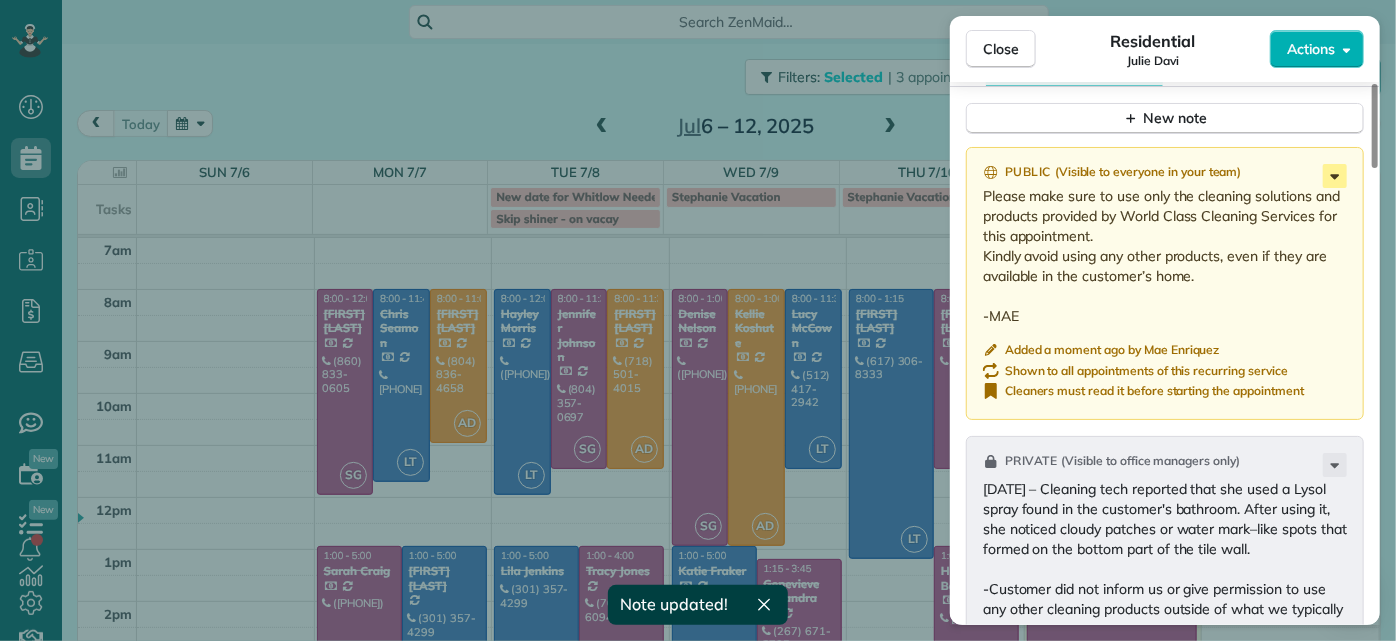 click 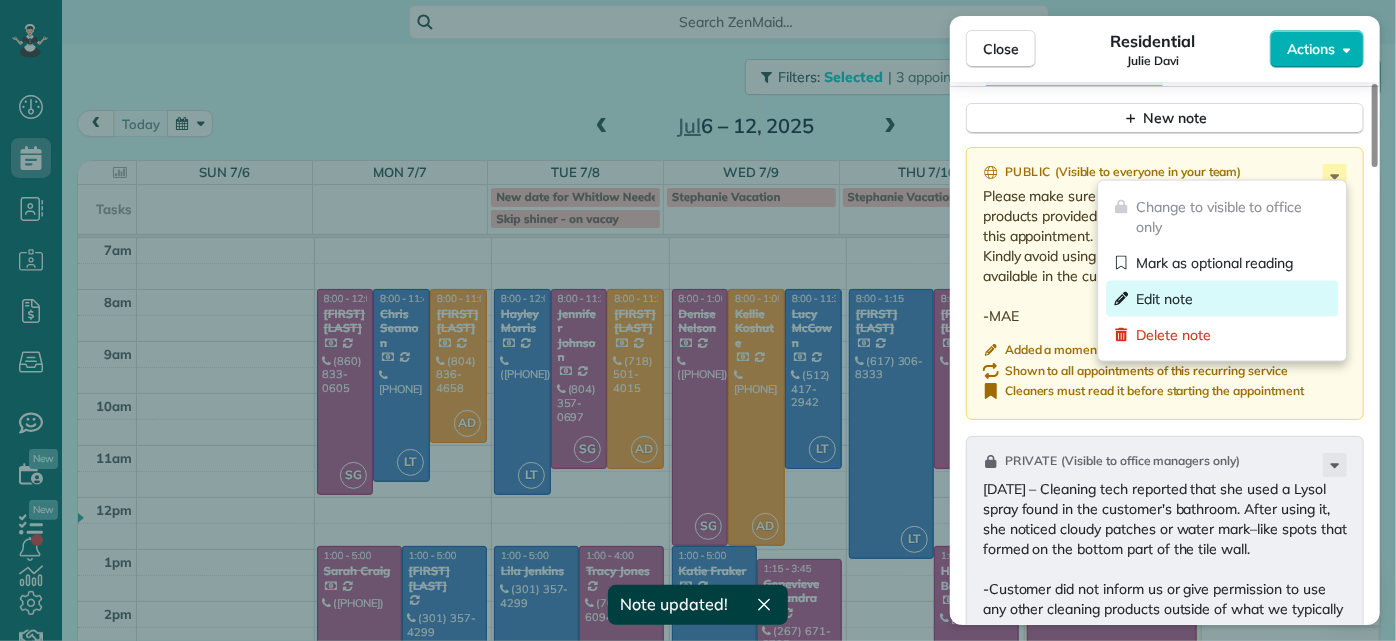 click on "Edit note" at bounding box center [1222, 299] 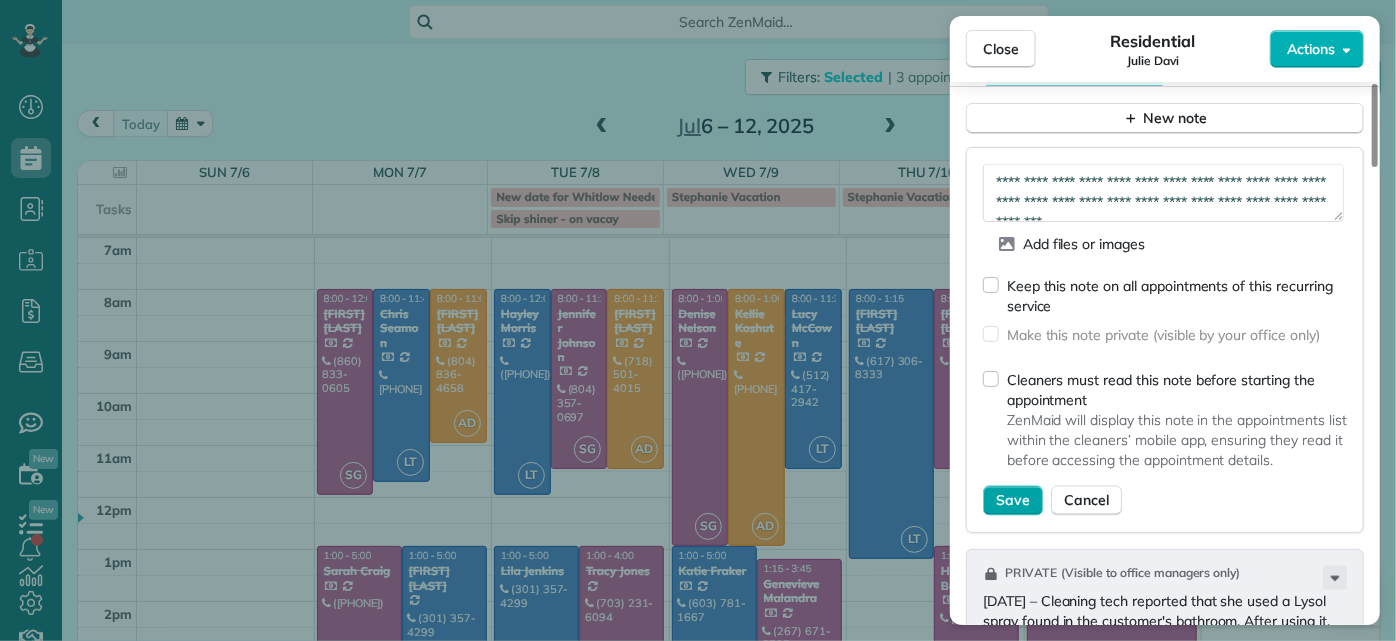 click on "Save" at bounding box center [1013, 501] 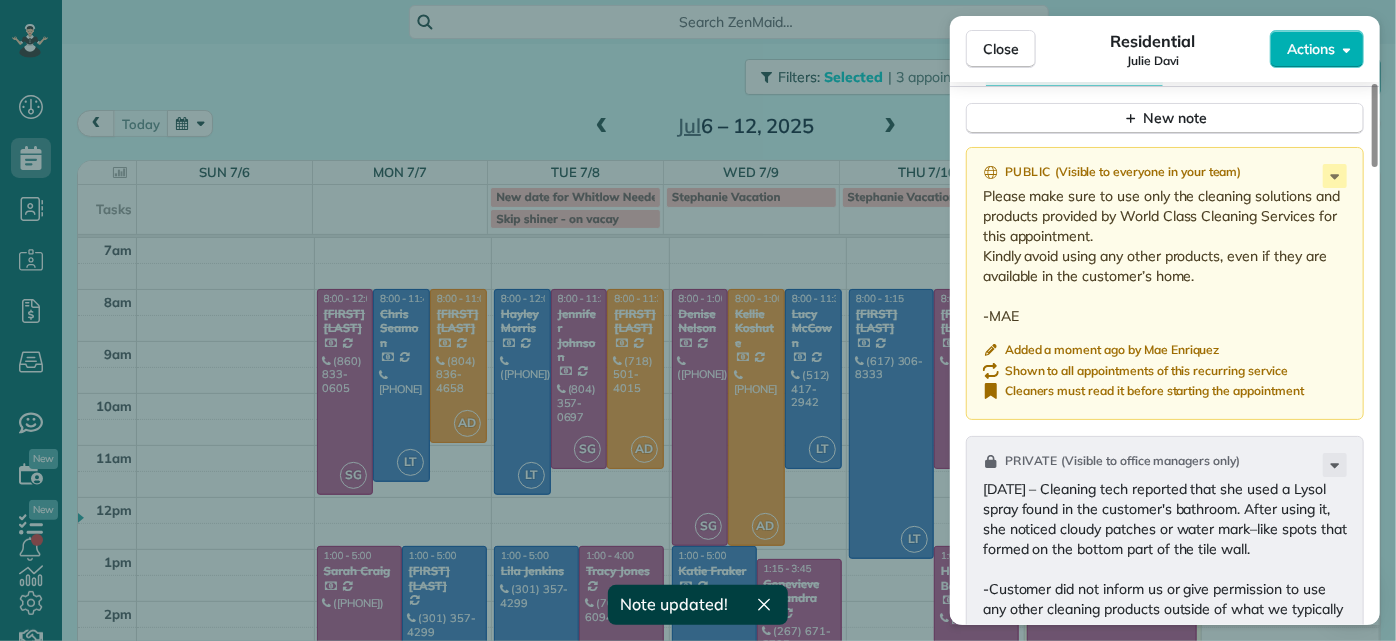 click on "Close Residential Julie Davi Actions Status Active Julie Davi · Open profile Home (804) 217-9317 Copy Mobile (804) 677-0129 Copy juliedavi127@gmail.com Copy juliedavi@verizon.net Copy juliedavi@trinityes.org Copy View Details Residential Friday, July 11, 2025 ( today ) 8:00 AM 11:30 AM 3 hours and 30 minutes Repeats every 2 weeks Edit recurring service Previous (Jun 26) Next (Jul 25) 2967 Dragana Drive Henrico VA 23233 Service was not rated yet Setup ratings Cleaners Time in and out Assign Invite Cleaners Ashley   Davis 8:00 AM 11:30 AM Checklist Try Now Keep this appointment up to your standards. Stay on top of every detail, keep your cleaners organised, and your client happy. Assign a checklist Watch a 5 min demo Billing Billing actions Price $130.00 Overcharge $0.00 Discount $0.00 Coupon discount - Primary tax - Secondary tax - Total appointment price $130.00 Tips collected New feature! $0.00 Paid by card Total including tip $130.00 Get paid online in no-time! Charge customer credit card Man Hours - Notes" at bounding box center [698, 320] 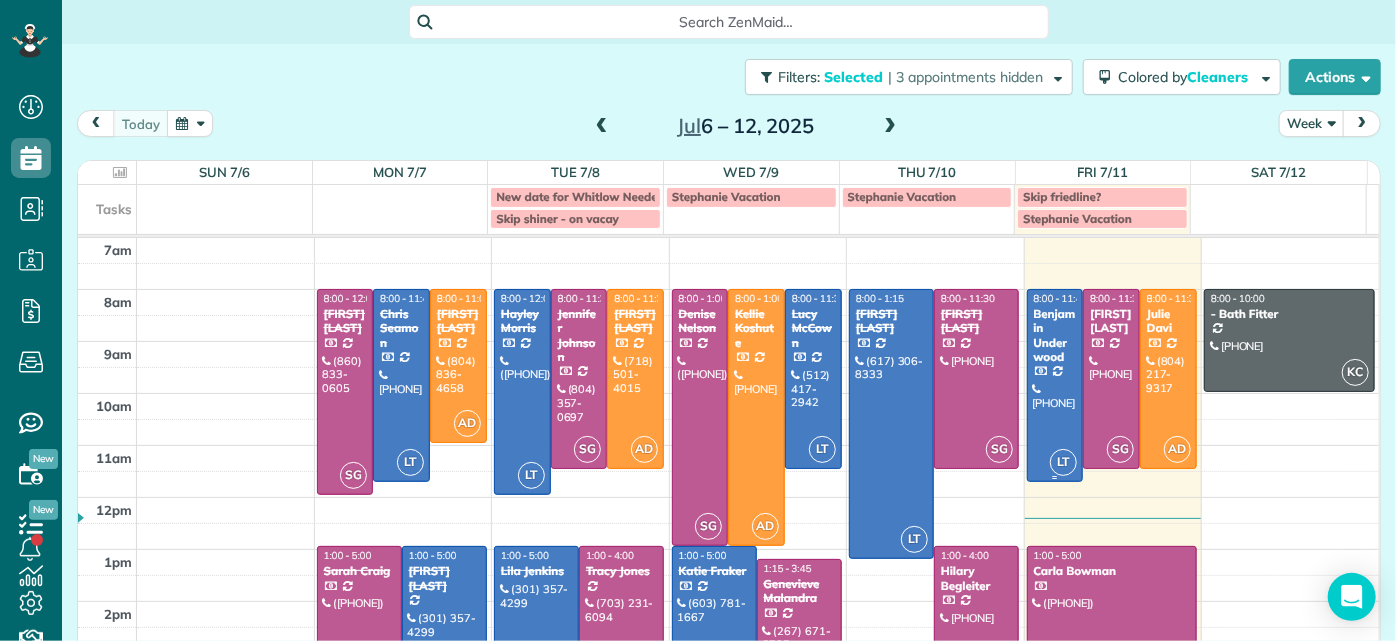 click on "Benjamin Underwood" at bounding box center [1055, 336] 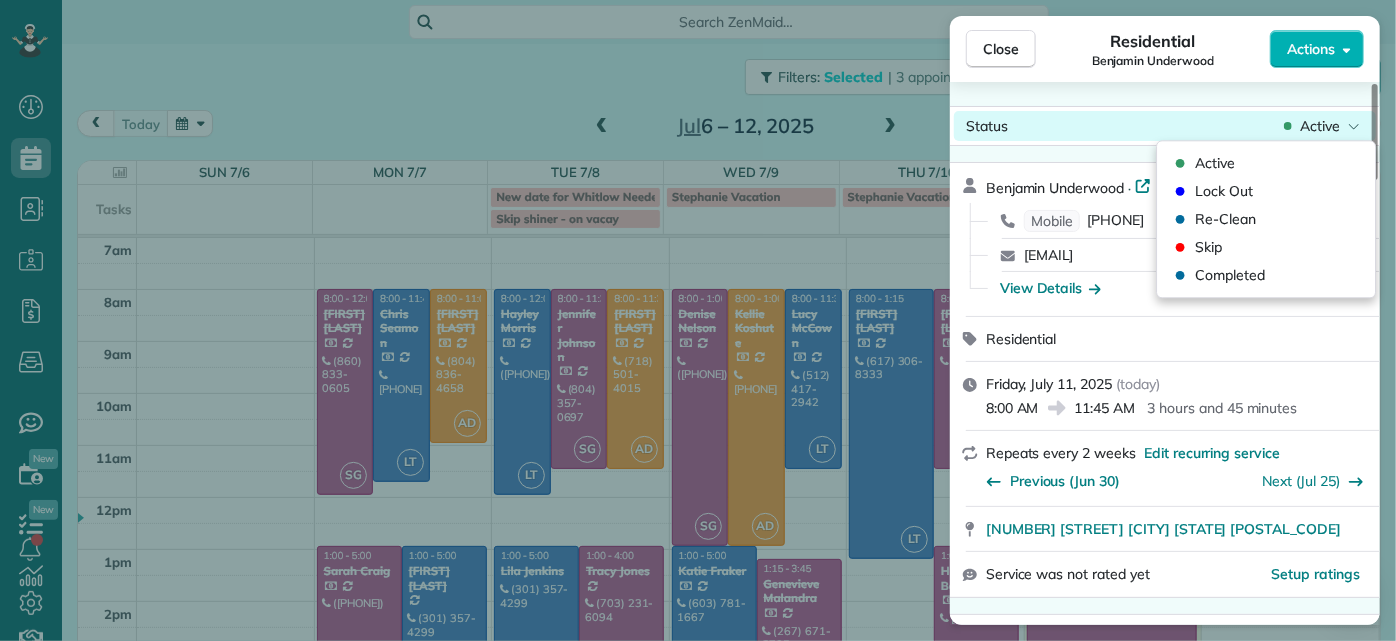 click on "Active" at bounding box center [1322, 126] 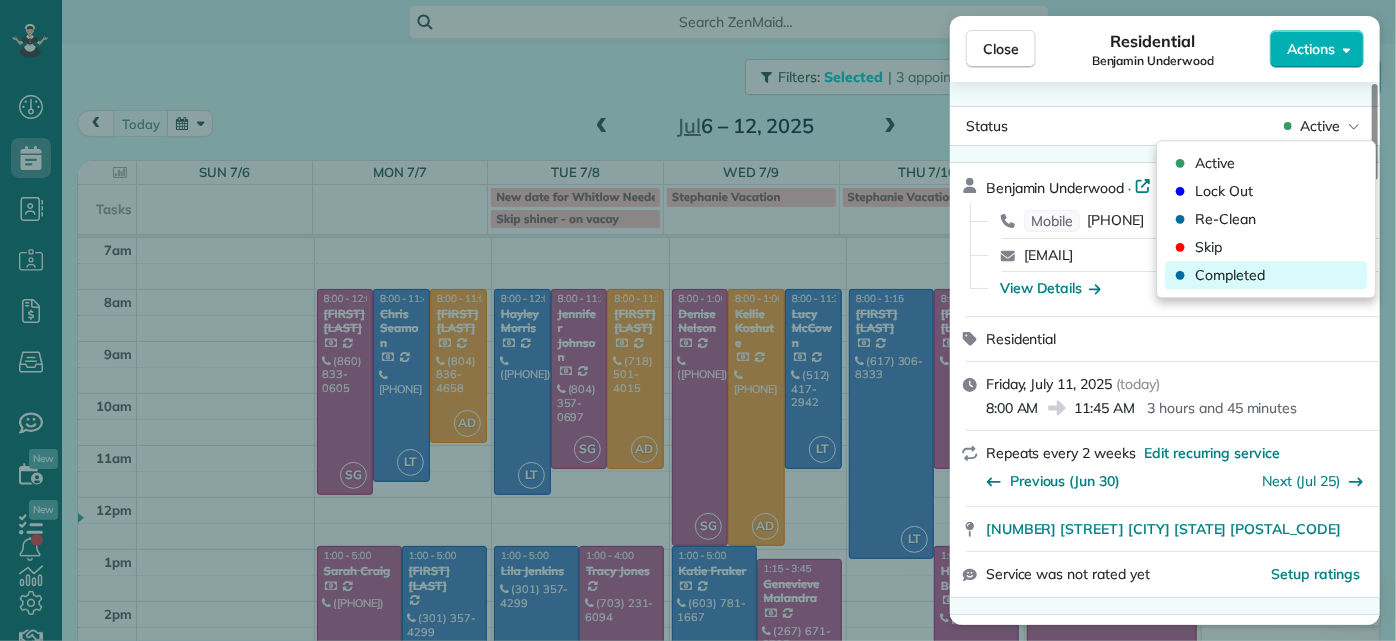 click on "Completed" at bounding box center [1230, 275] 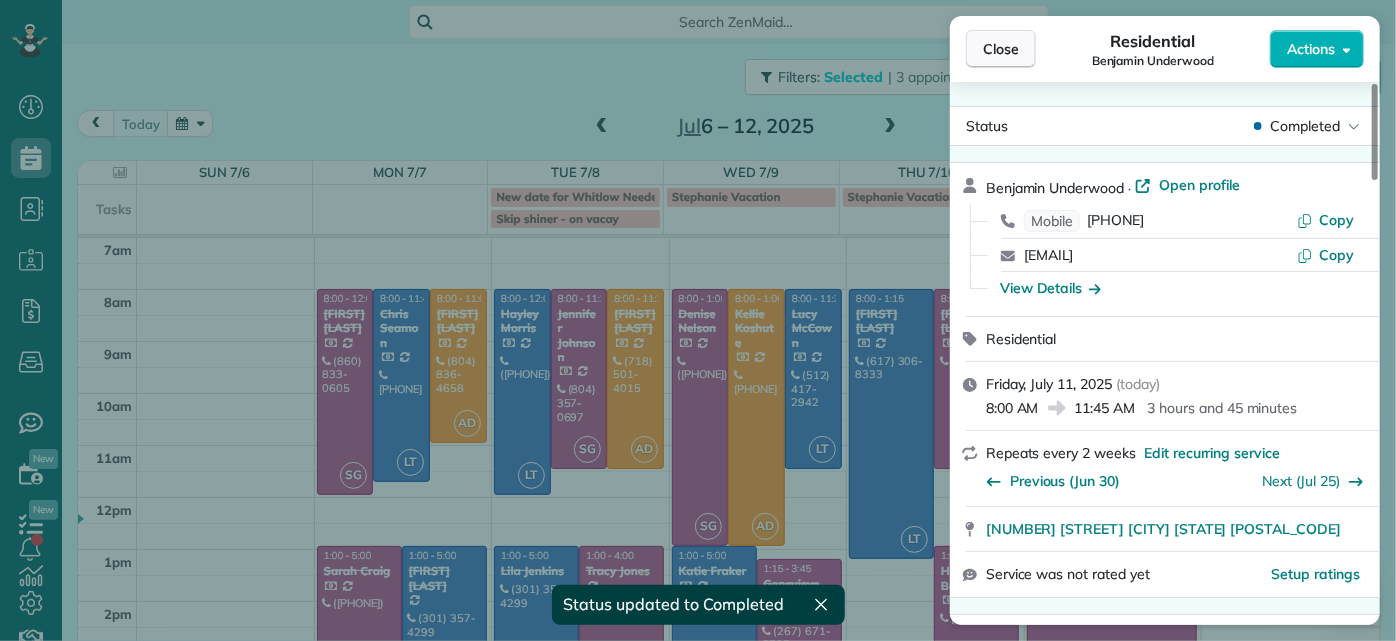 click on "Close" at bounding box center (1001, 49) 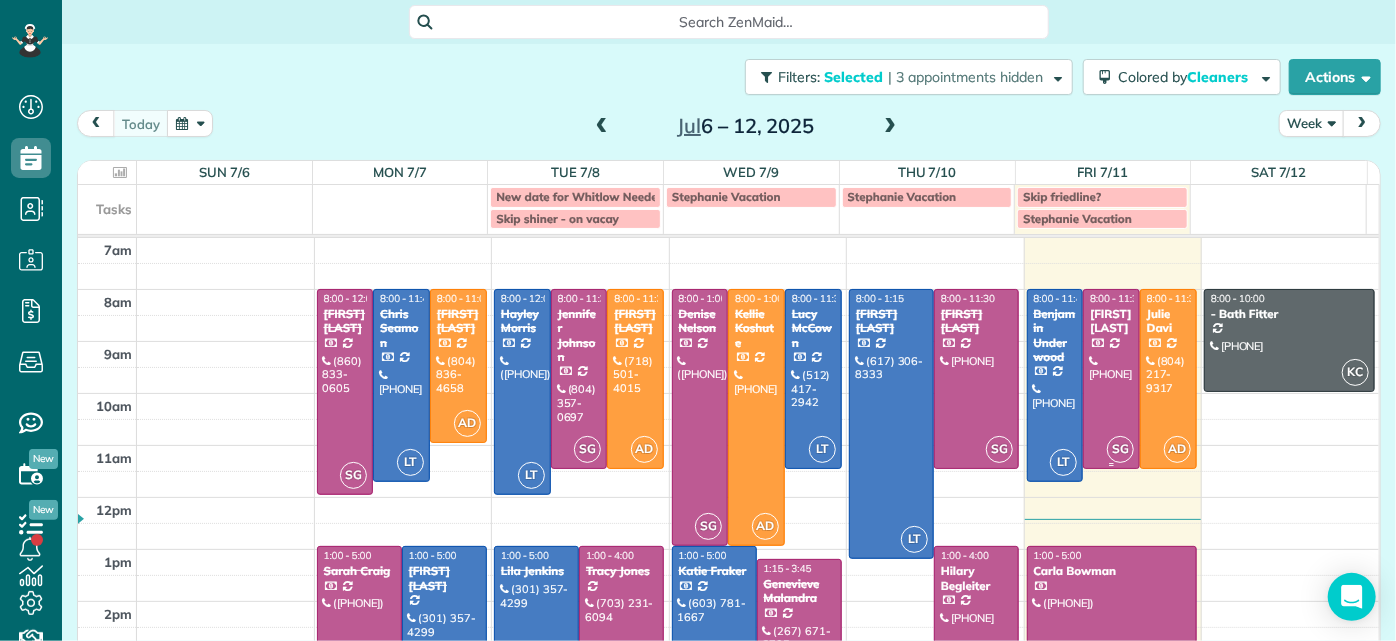 click at bounding box center (1111, 379) 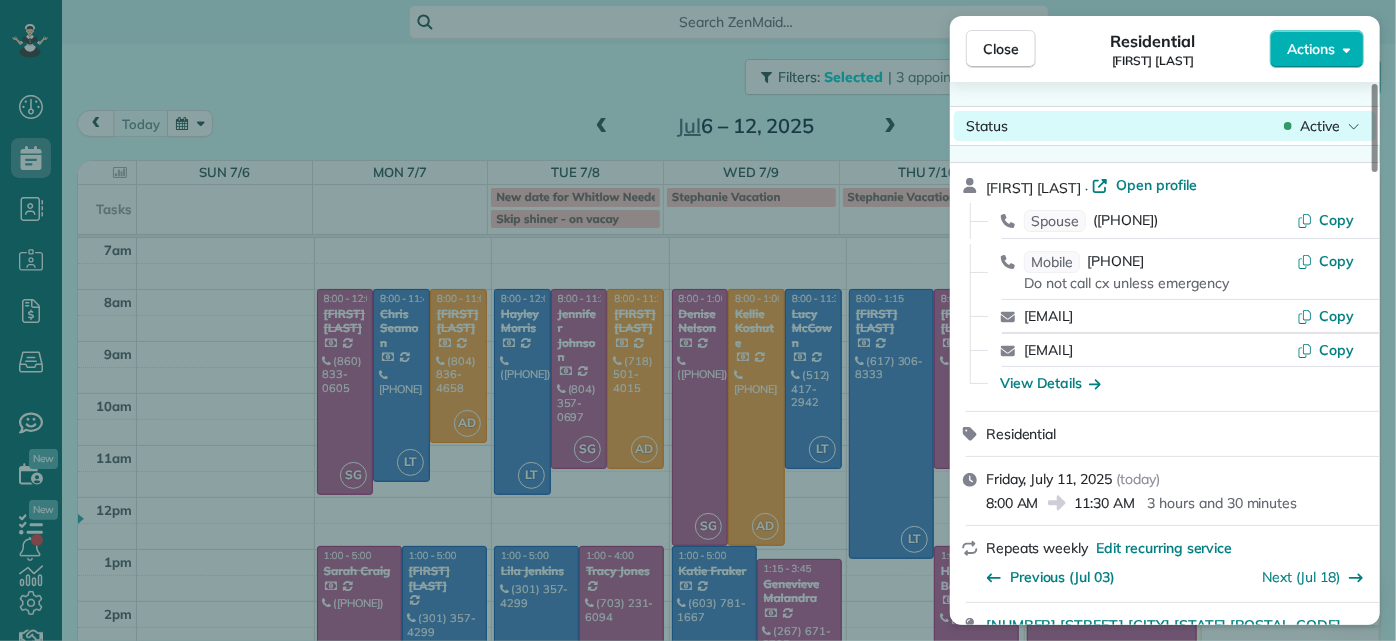 click on "Active" at bounding box center [1320, 126] 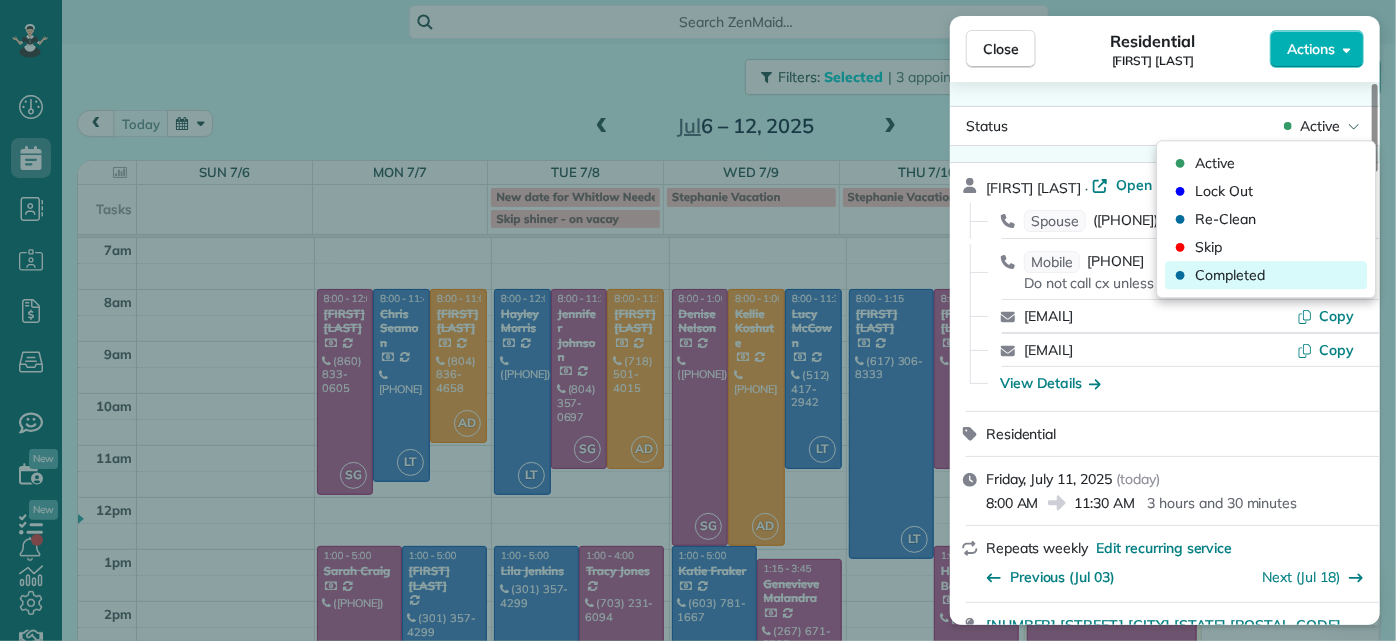 click on "Completed" at bounding box center (1230, 275) 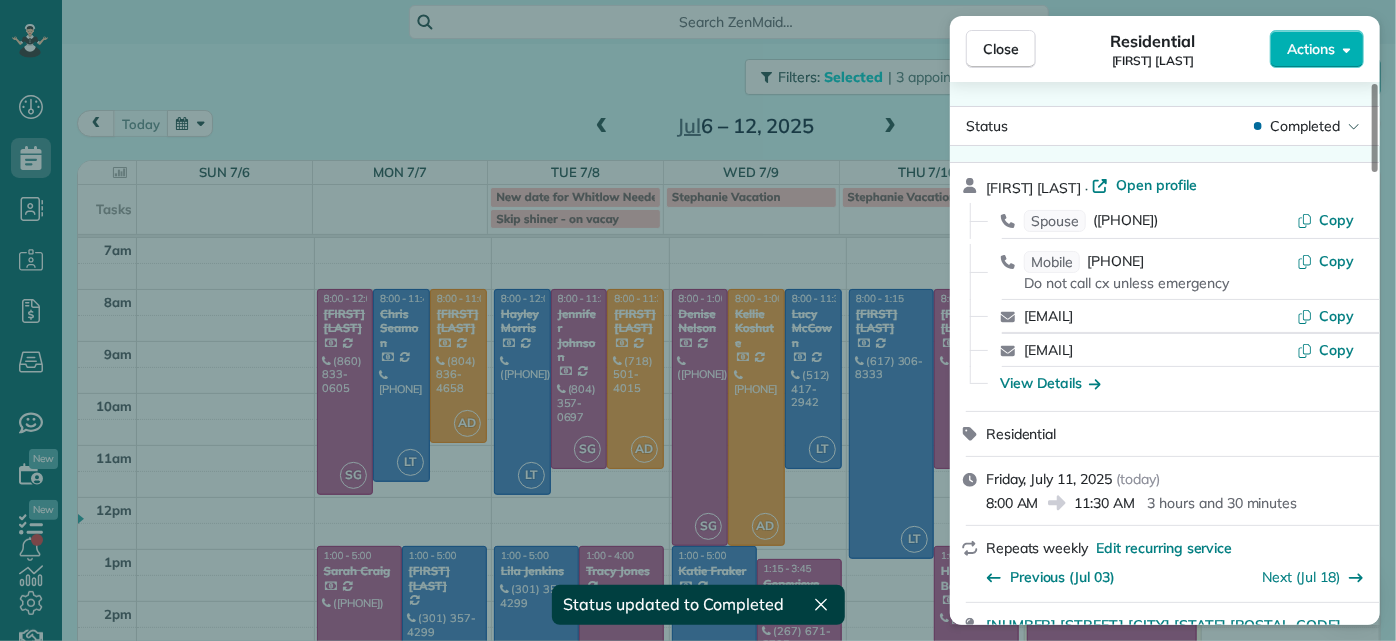 drag, startPoint x: 1005, startPoint y: 64, endPoint x: 1034, endPoint y: 79, distance: 32.649654 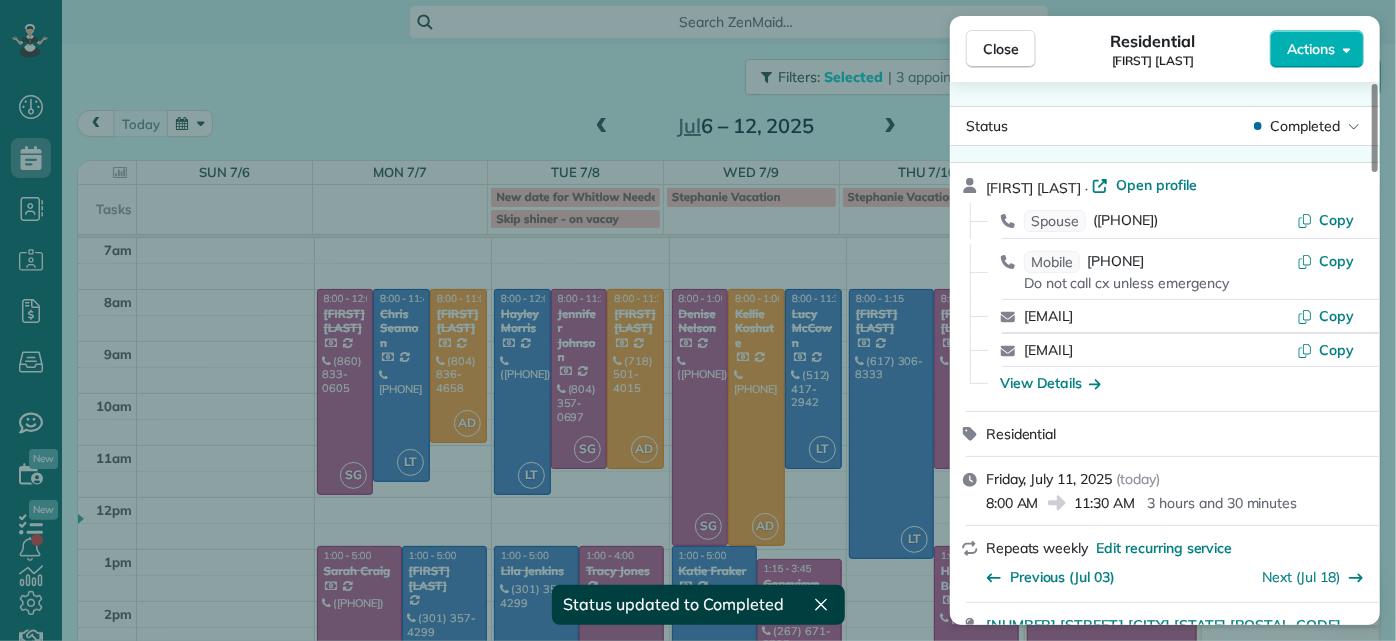 click on "Close" at bounding box center [1001, 49] 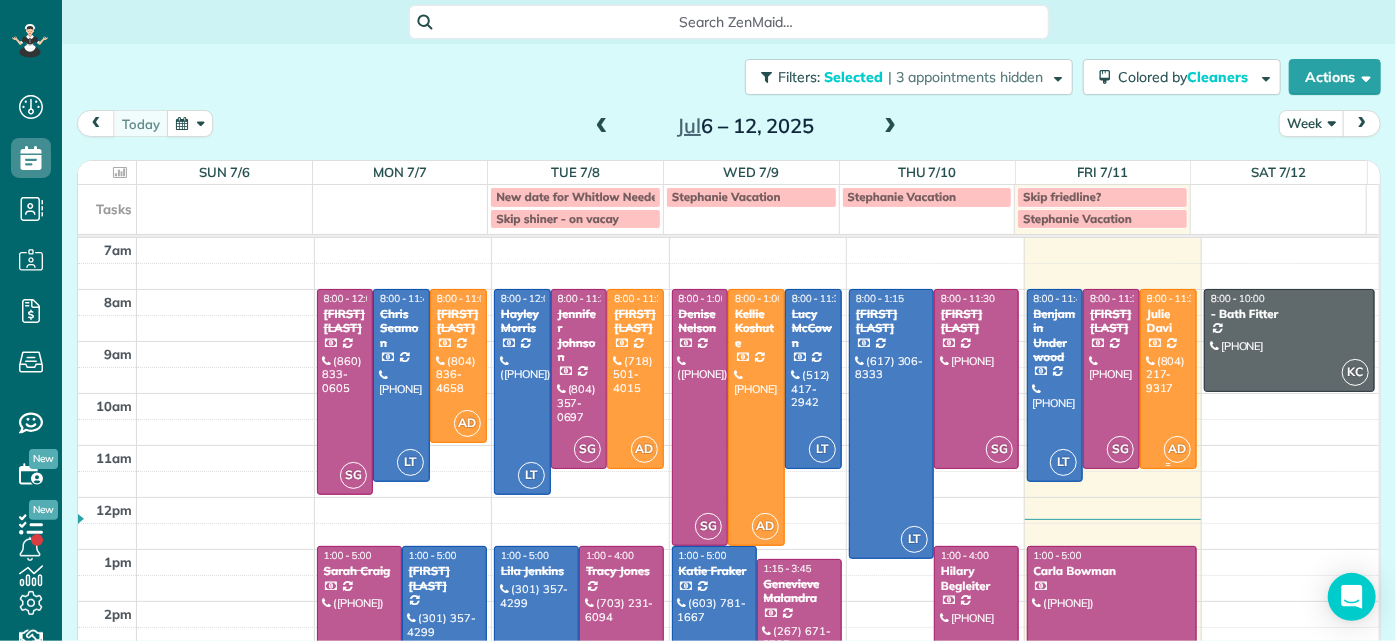 click at bounding box center (1168, 379) 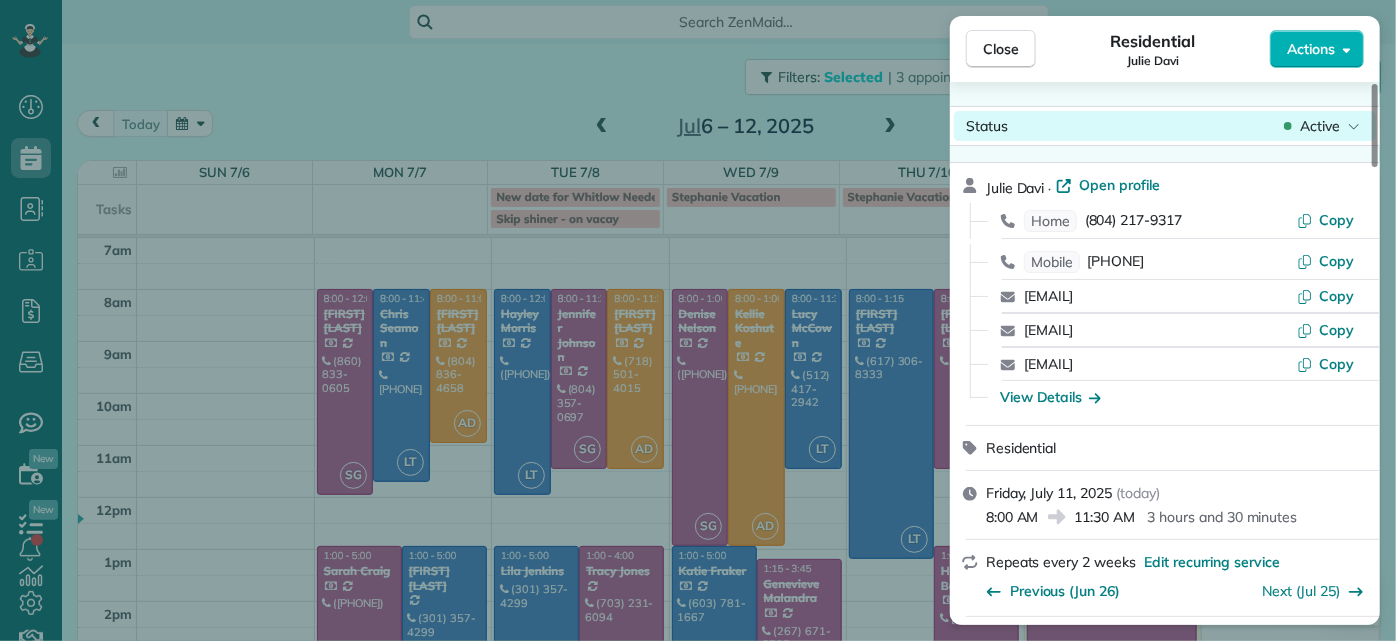 click on "Status Active" at bounding box center [1165, 126] 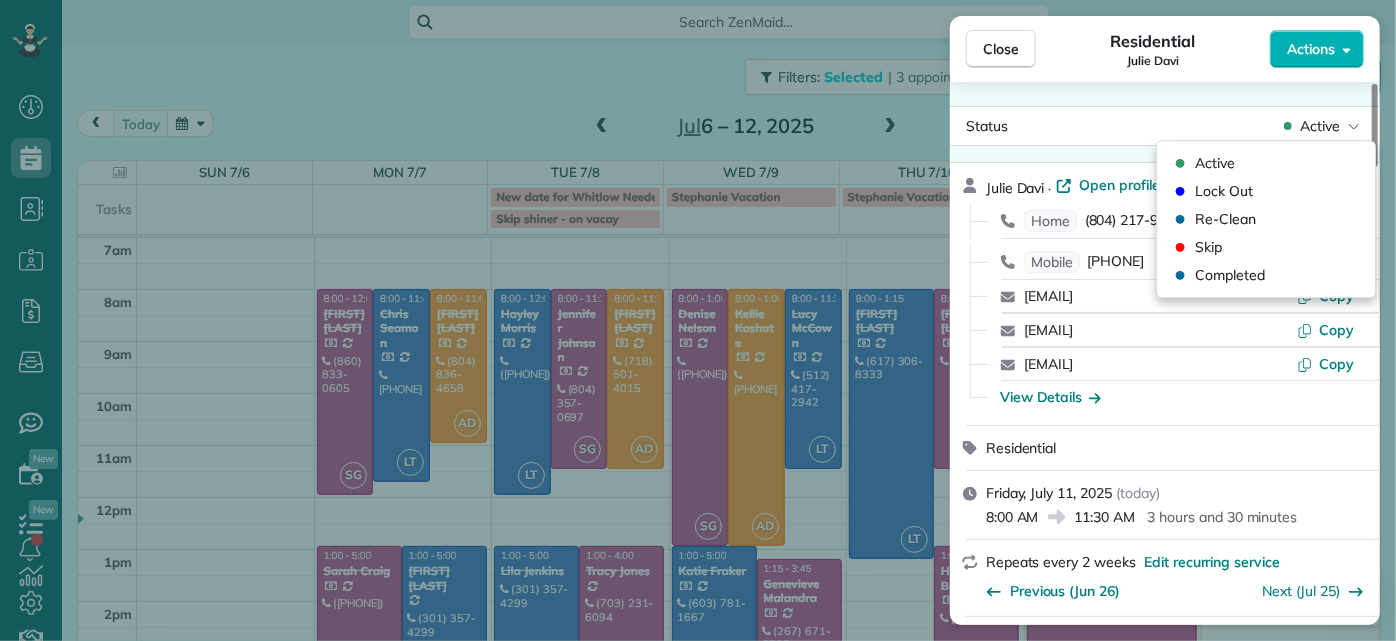 click on "Completed" at bounding box center [1230, 275] 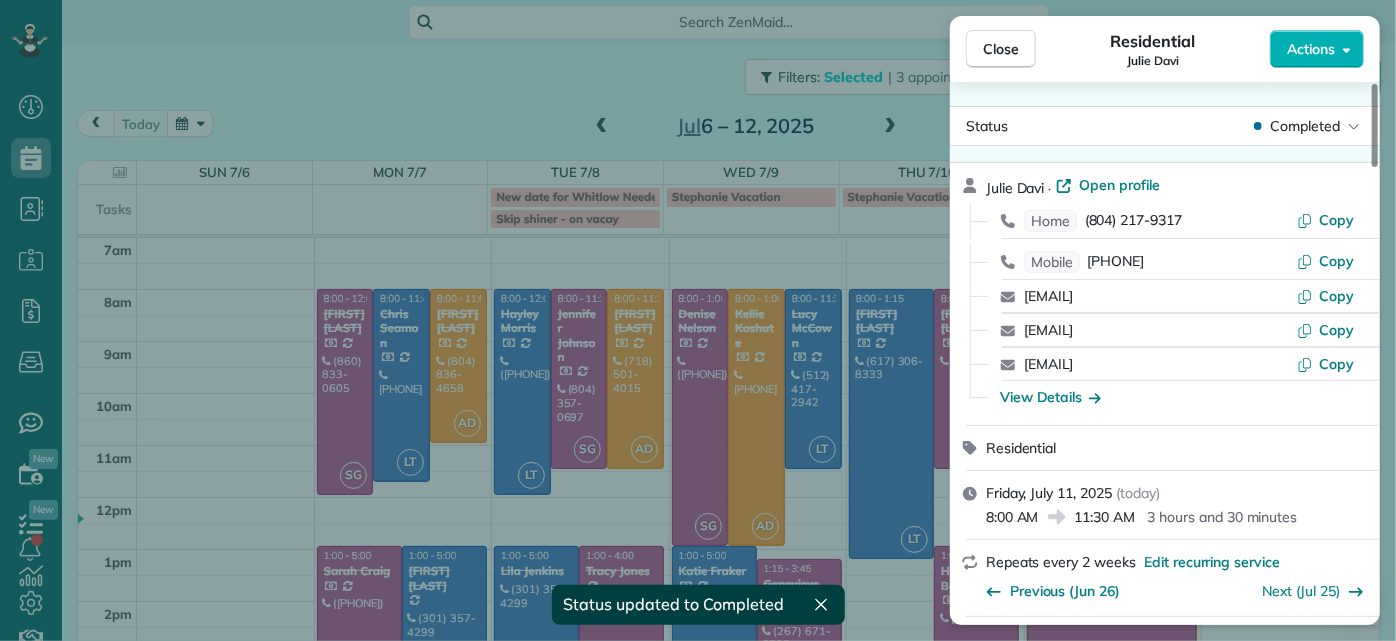 click on "Close Residential Julie Davi Actions Status Completed Julie Davi · Open profile Home (804) 217-9317 Copy Mobile (804) 677-0129 Copy juliedavi127@gmail.com Copy juliedavi@verizon.net Copy juliedavi@trinityes.org Copy View Details Residential Friday, July 11, 2025 ( today ) 8:00 AM 11:30 AM 3 hours and 30 minutes Repeats every 2 weeks Edit recurring service Previous (Jun 26) Next (Jul 25) 2967 Dragana Drive Henrico VA 23233 Service was not rated yet Setup ratings Cleaners Time in and out Assign Invite Cleaners Ashley   Davis 8:00 AM 11:30 AM Checklist Try Now Keep this appointment up to your standards. Stay on top of every detail, keep your cleaners organised, and your client happy. Assign a checklist Watch a 5 min demo Billing Billing actions Price $130.00 Overcharge $0.00 Discount $0.00 Coupon discount - Primary tax - Secondary tax - Total appointment price $130.00 Tips collected New feature! $0.00 Paid by card Total including tip $130.00 Get paid online in no-time! Charge customer credit card Man Hours - 7" at bounding box center (698, 320) 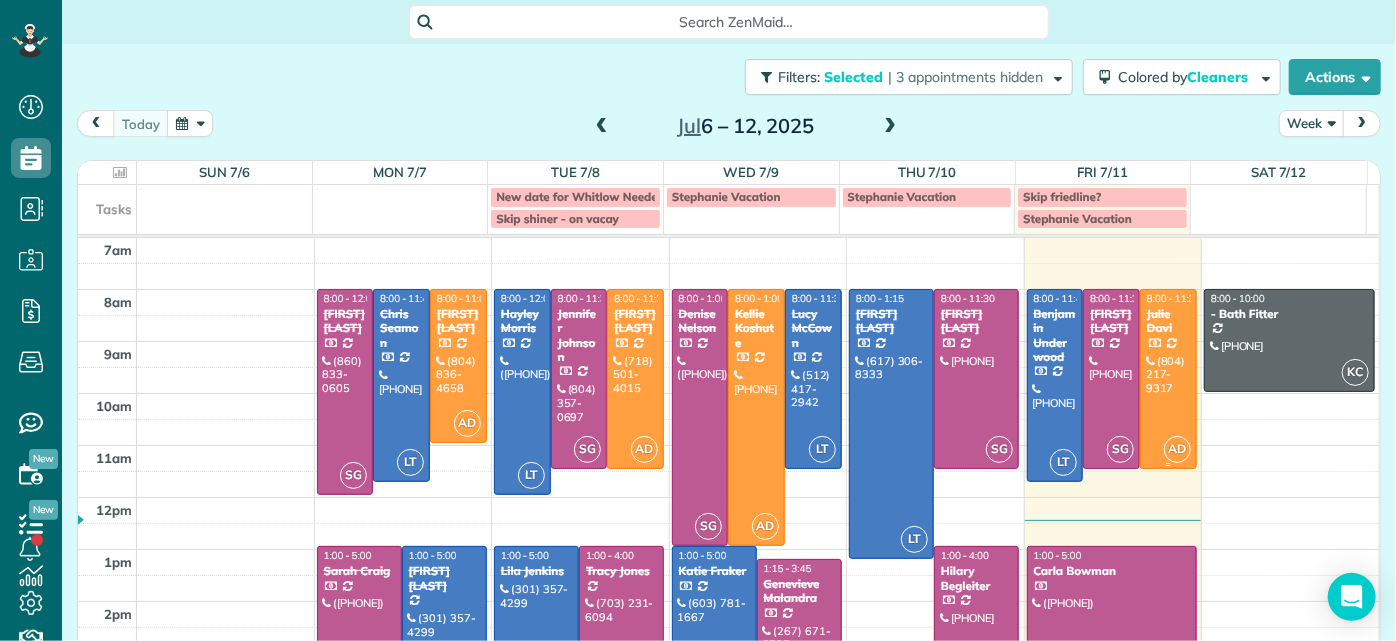 click at bounding box center [1168, 379] 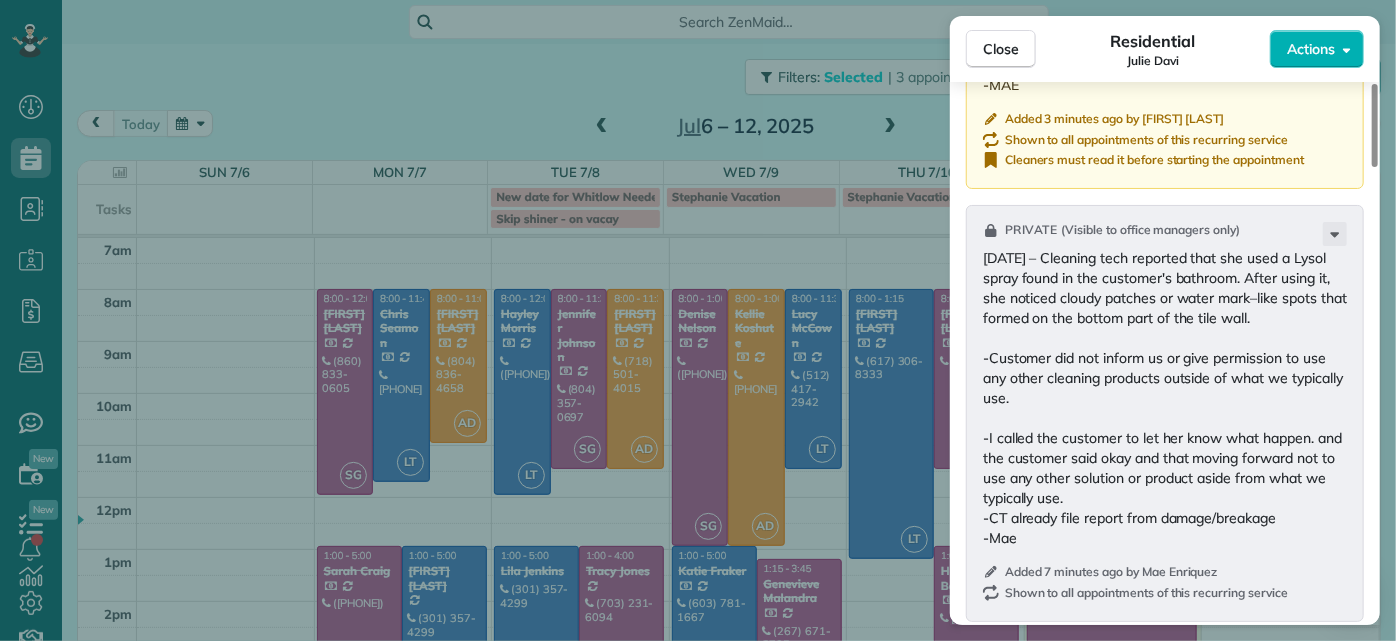 scroll, scrollTop: 2181, scrollLeft: 0, axis: vertical 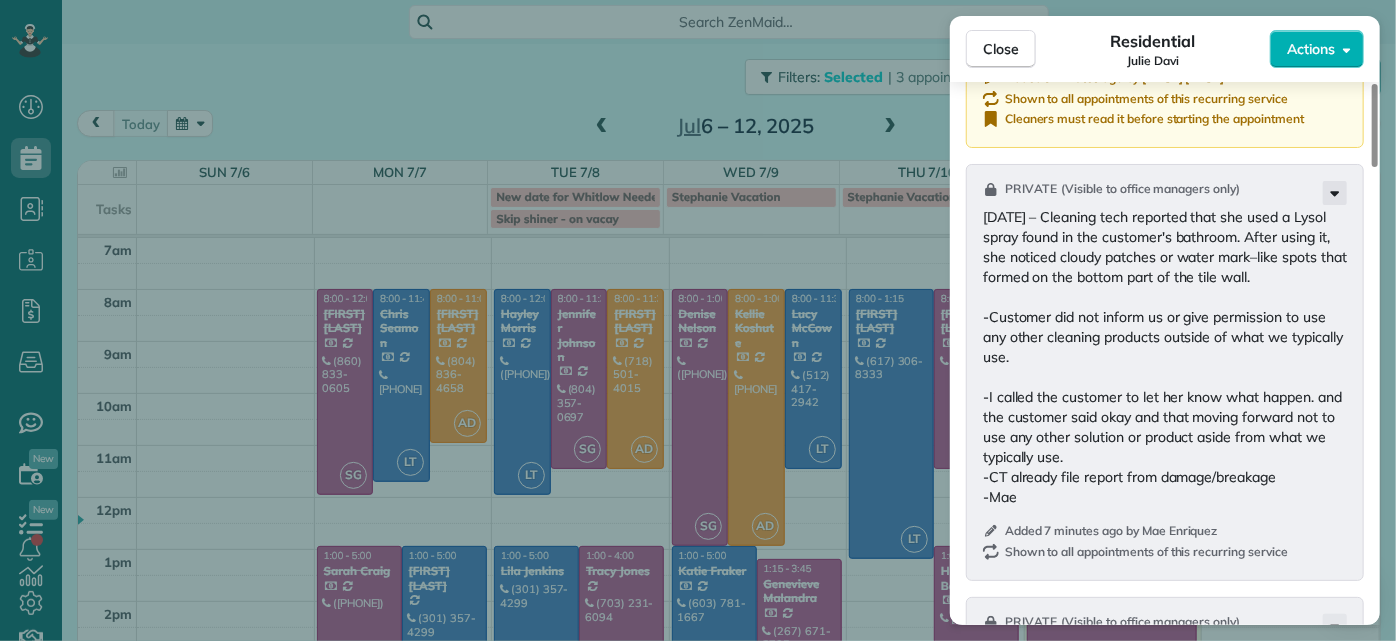 click 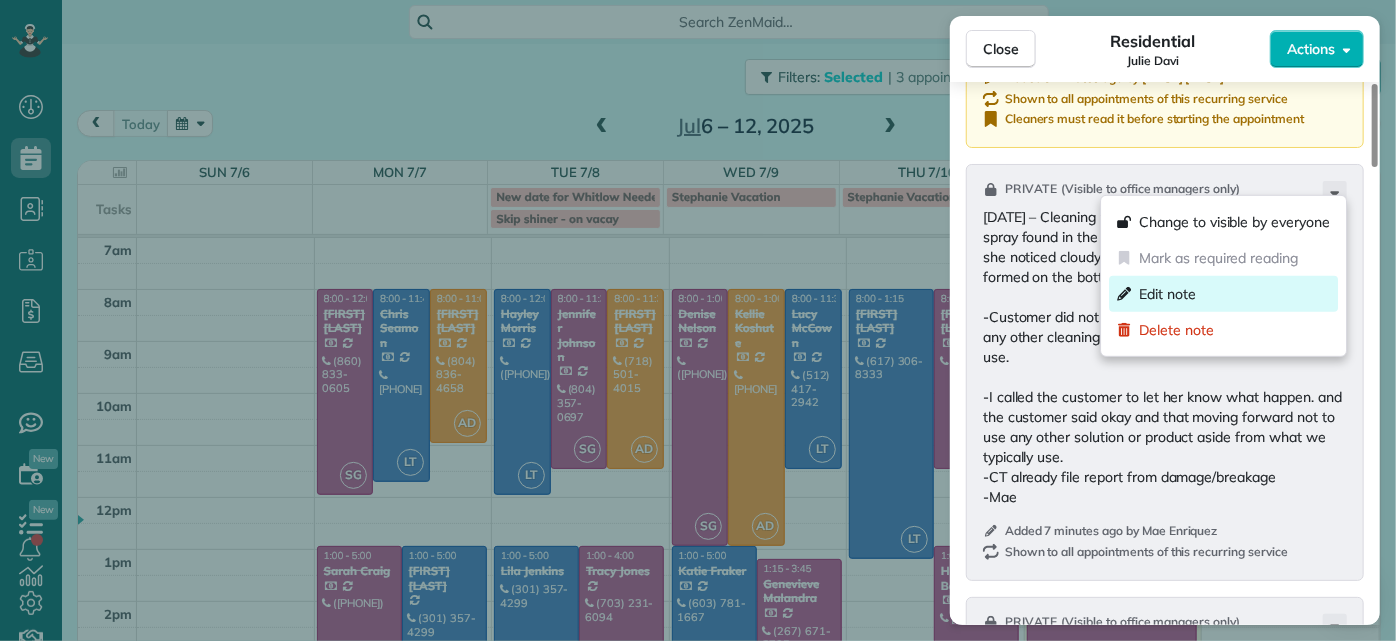 click on "Edit note" at bounding box center [1223, 294] 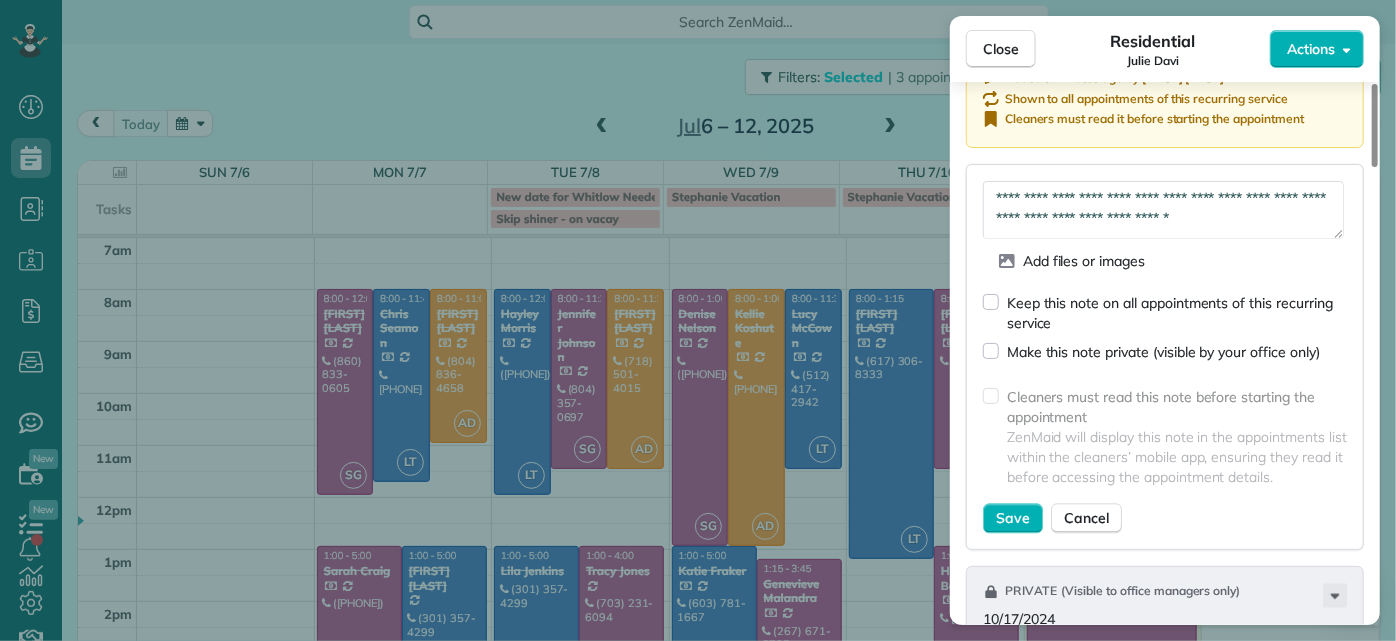 scroll, scrollTop: 0, scrollLeft: 0, axis: both 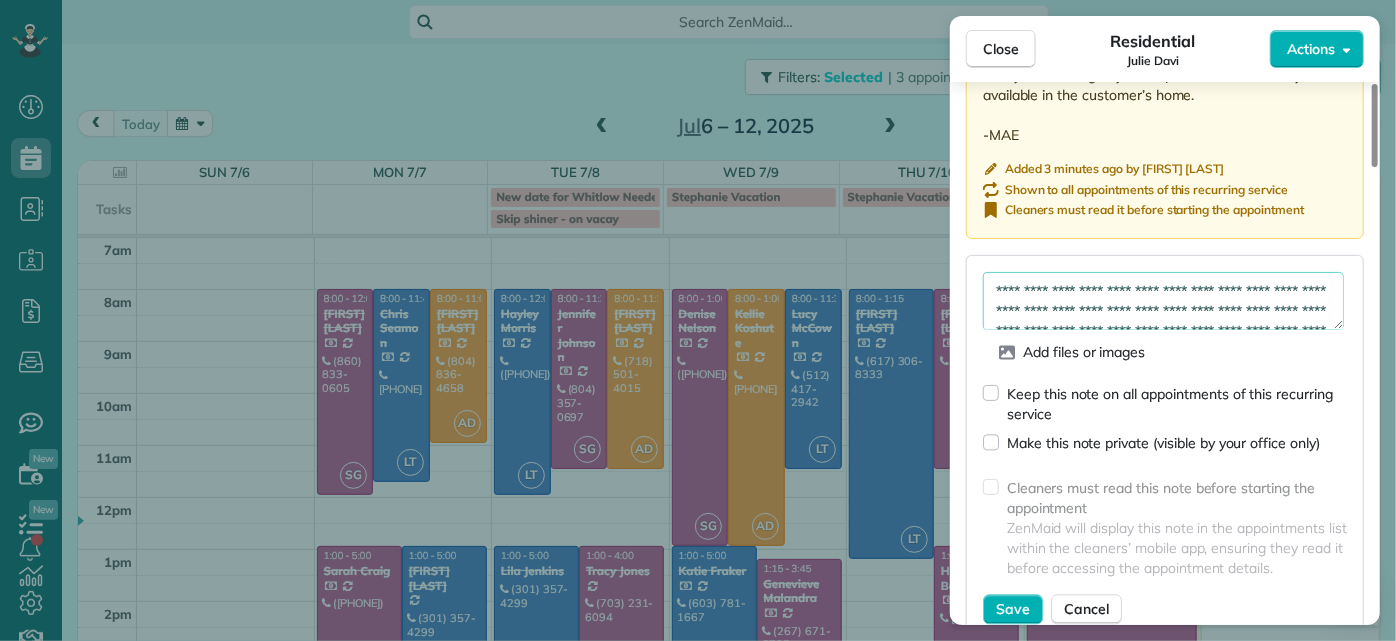 click on "**********" at bounding box center (1163, 300) 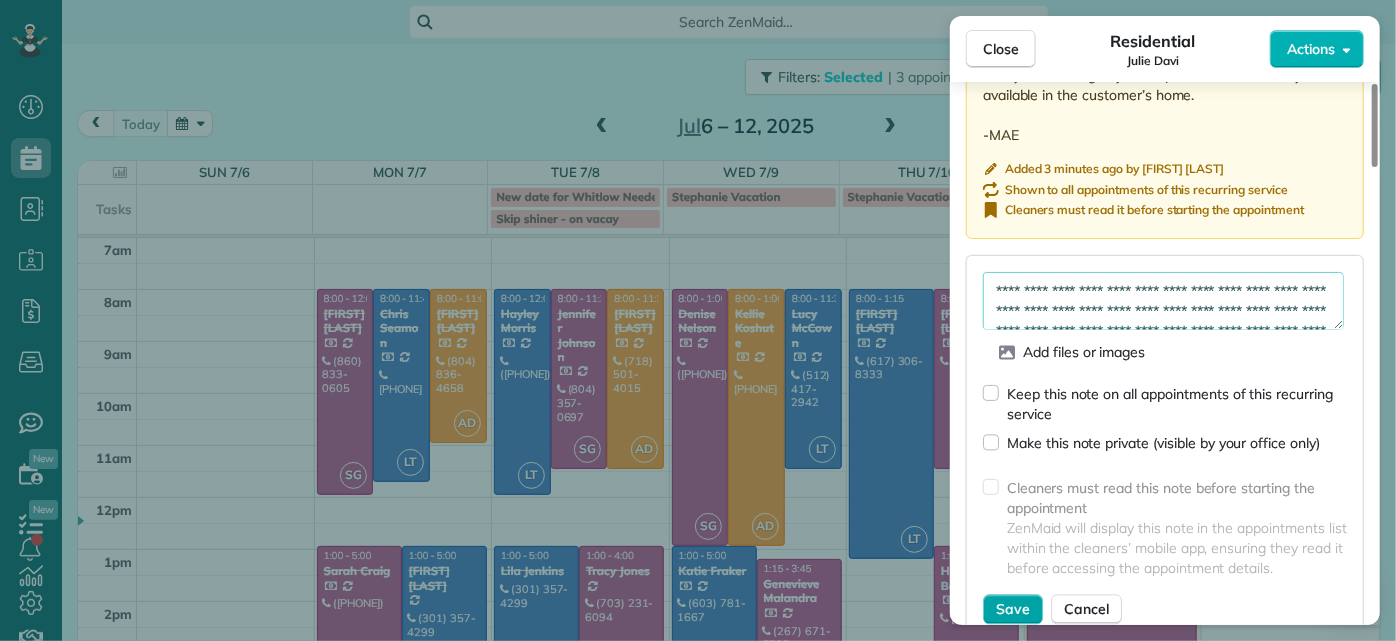 type on "**********" 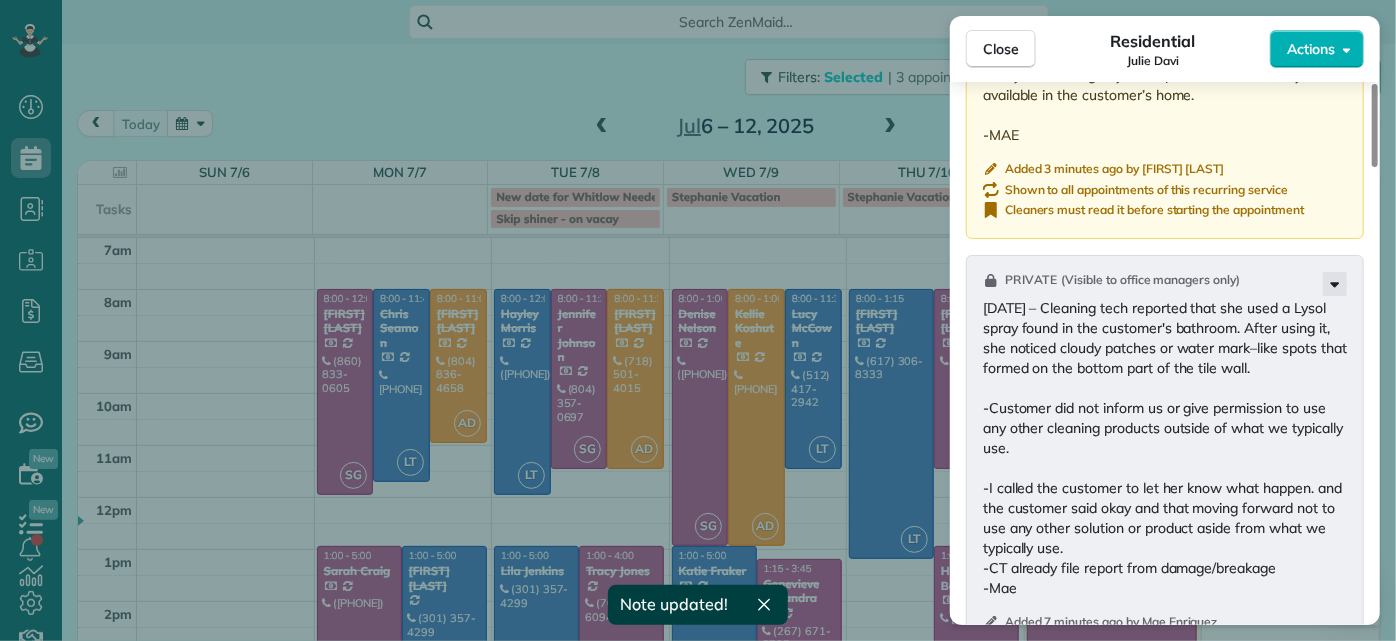 click 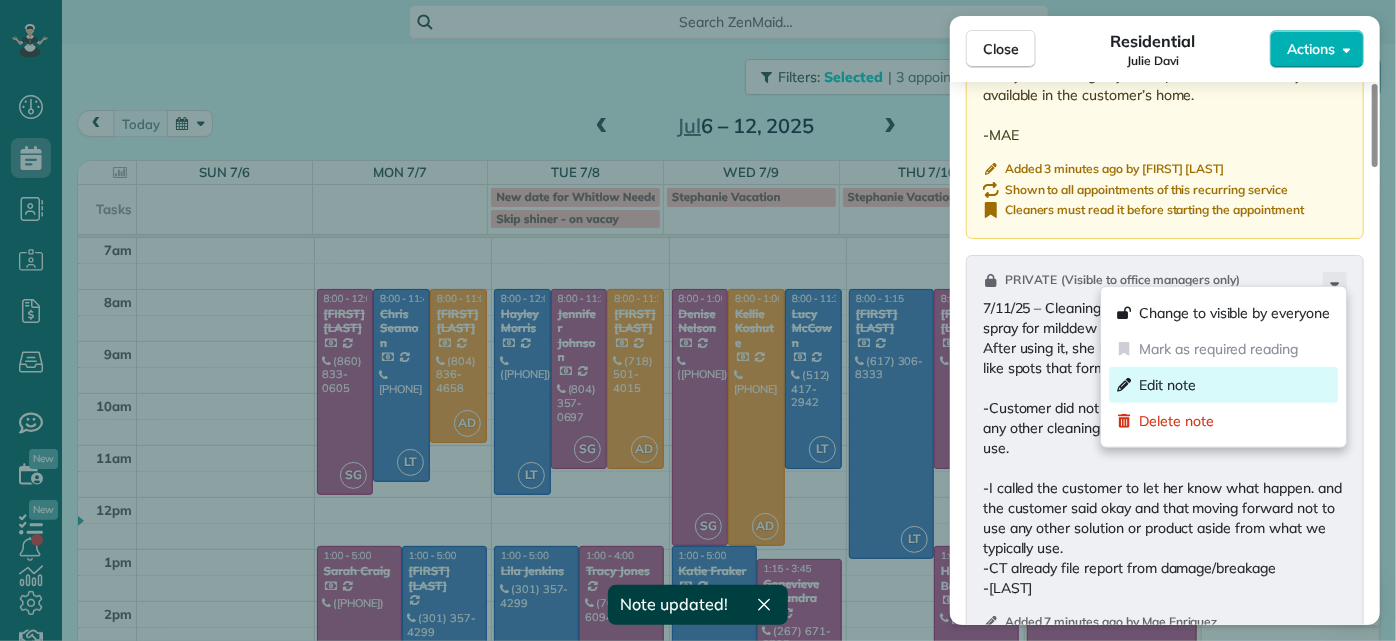 click on "Edit note" at bounding box center [1223, 385] 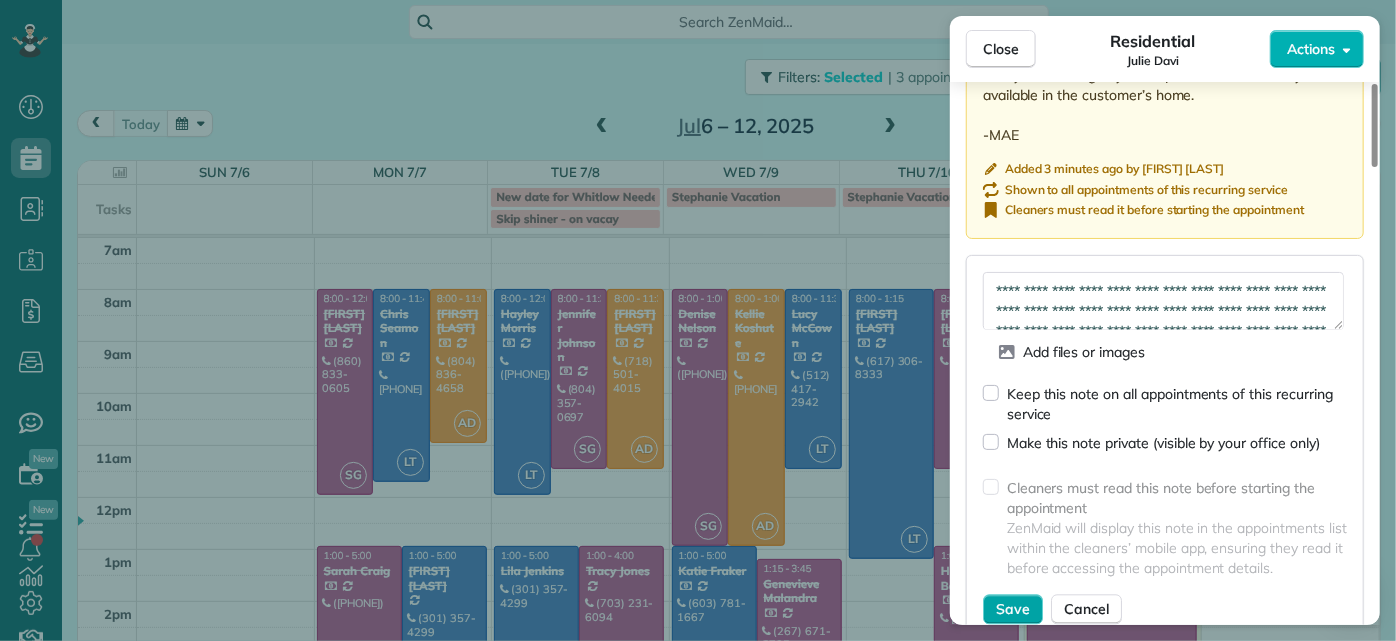 click on "Save" at bounding box center [1013, 609] 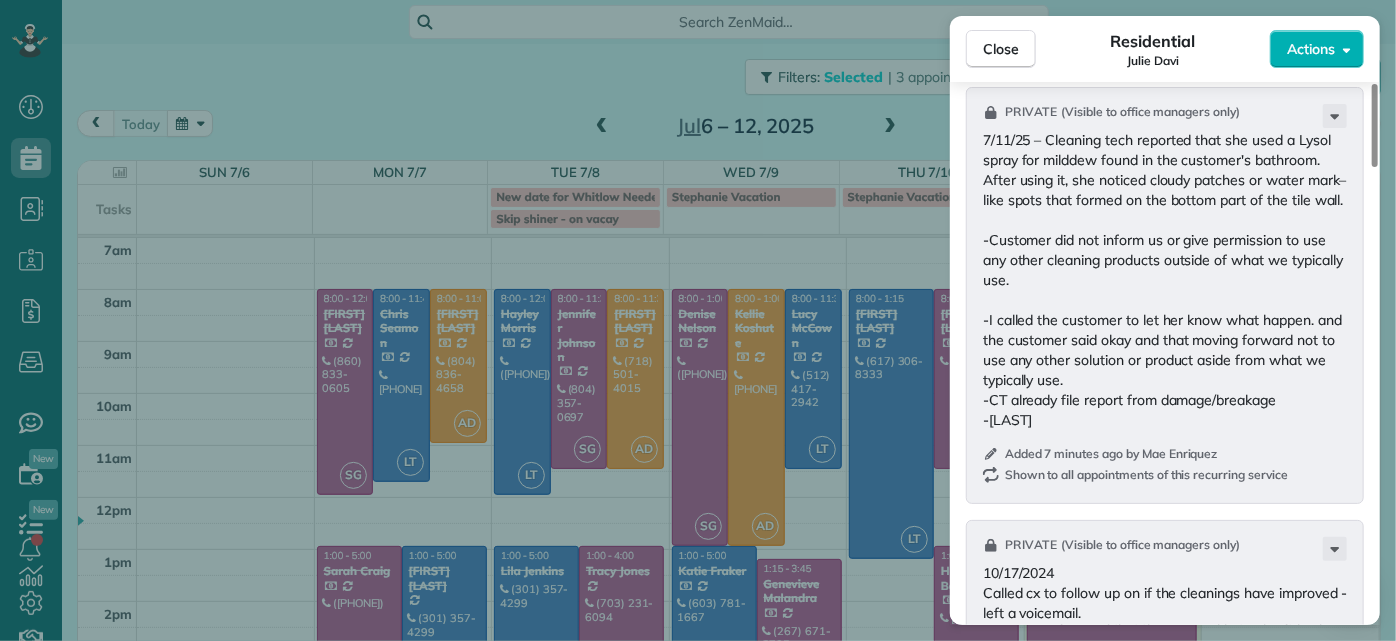 scroll, scrollTop: 2181, scrollLeft: 0, axis: vertical 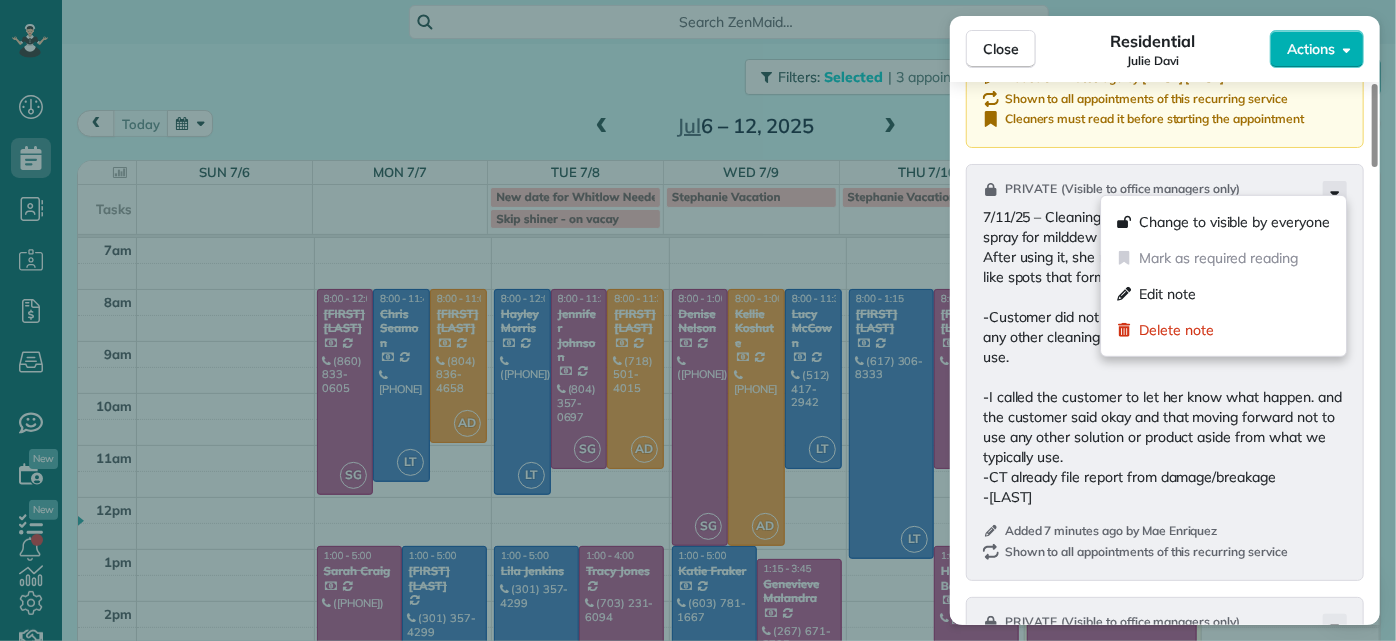 click 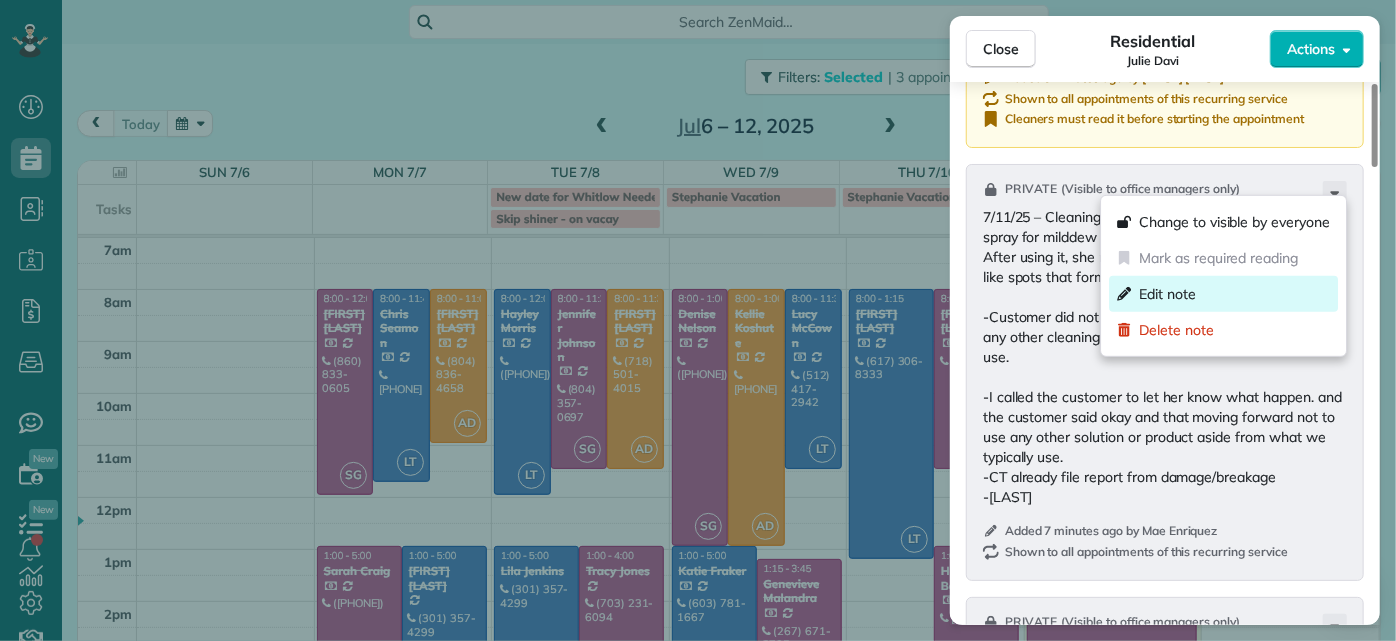 click on "Edit note" at bounding box center (1167, 294) 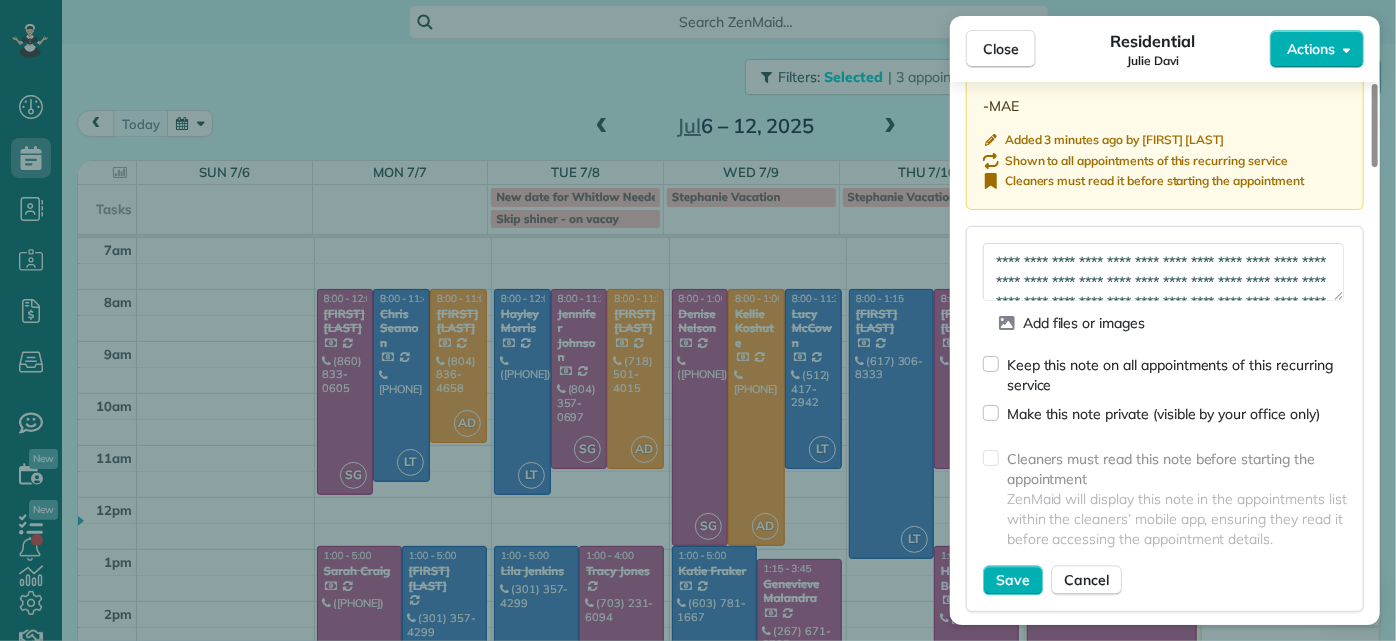 scroll, scrollTop: 2090, scrollLeft: 0, axis: vertical 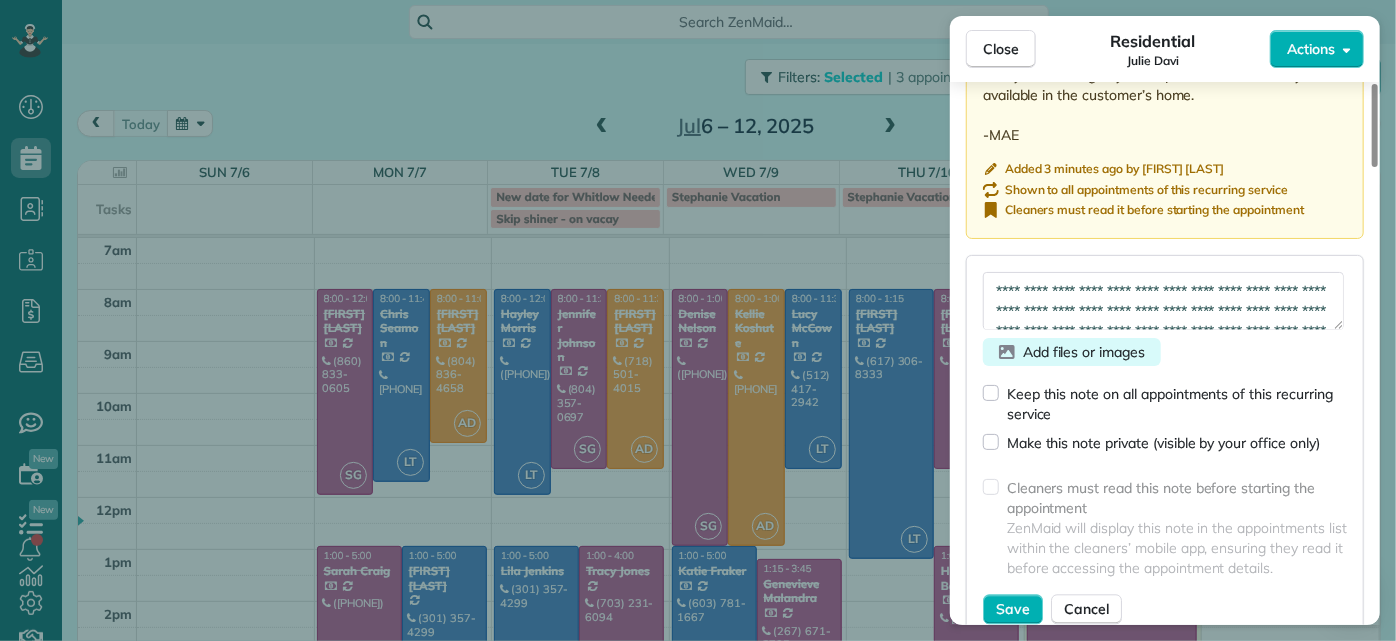 click 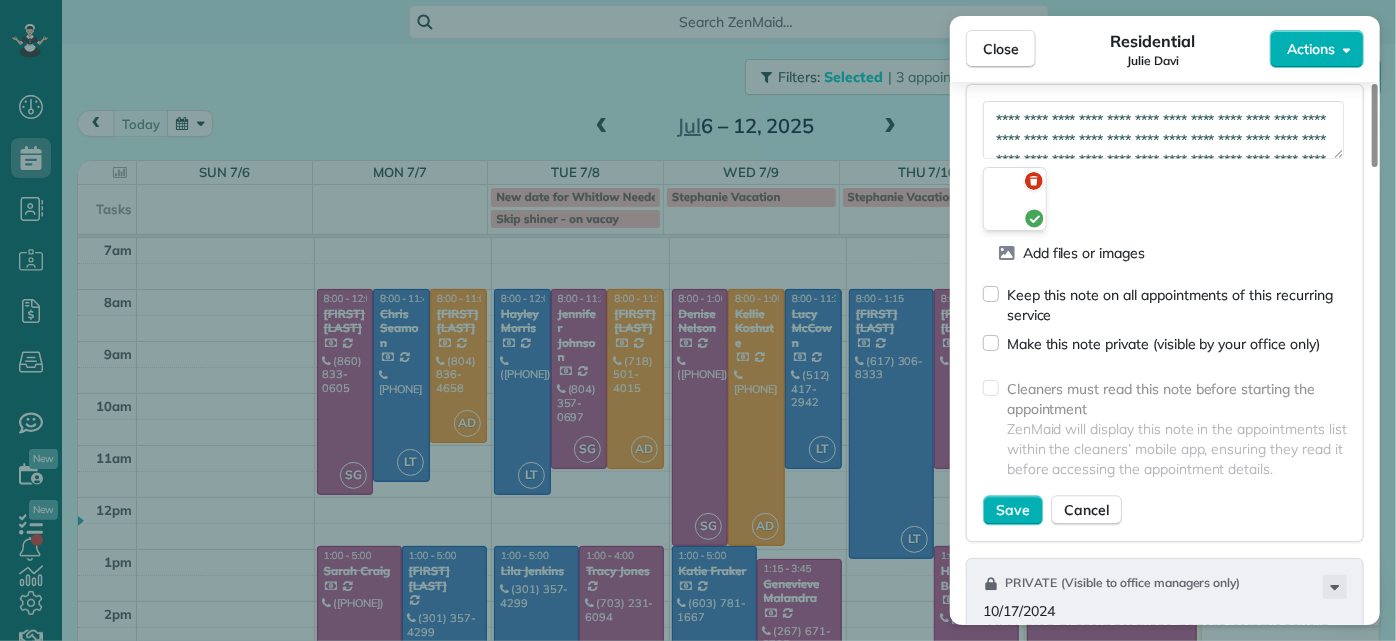 scroll, scrollTop: 2272, scrollLeft: 0, axis: vertical 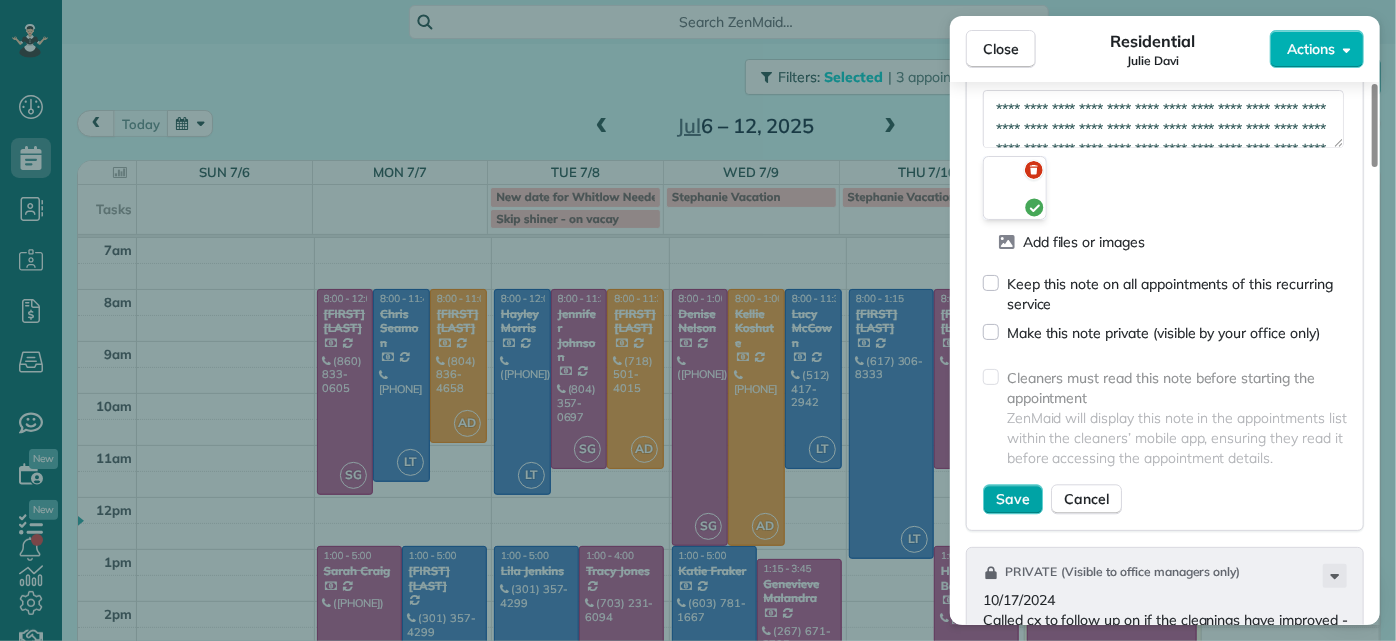 click on "Save" at bounding box center (1013, 499) 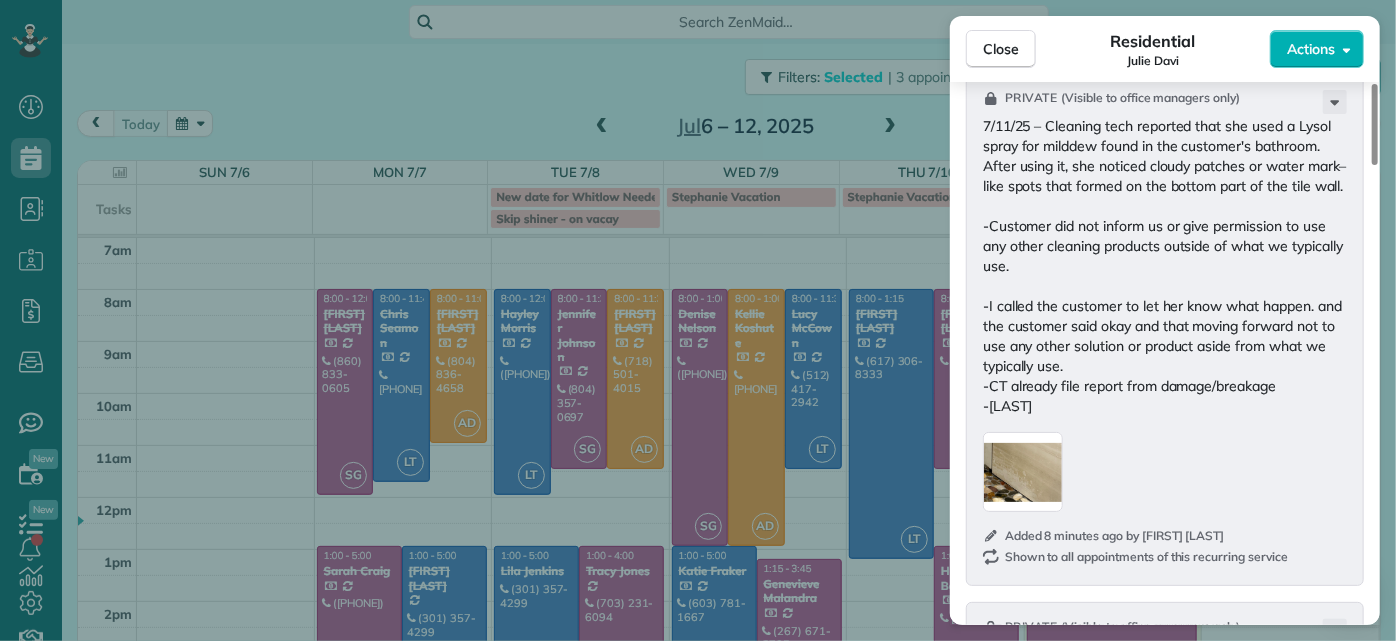 click at bounding box center [1023, 472] 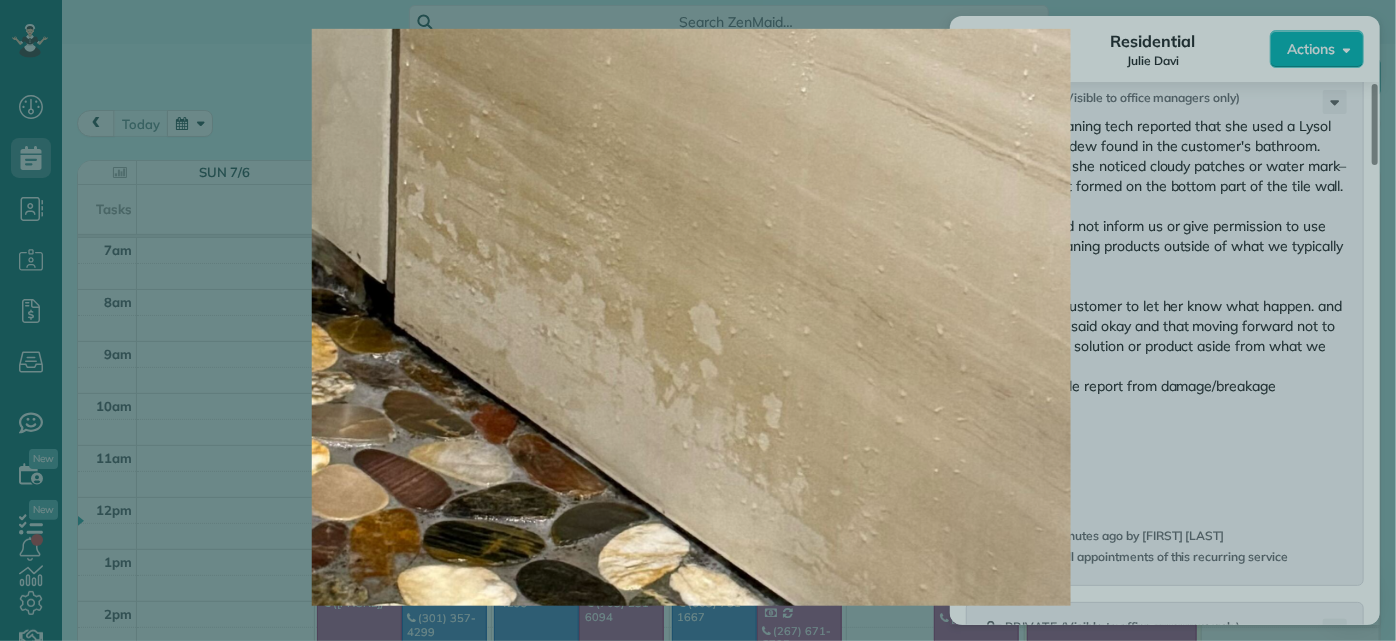click at bounding box center [691, 317] 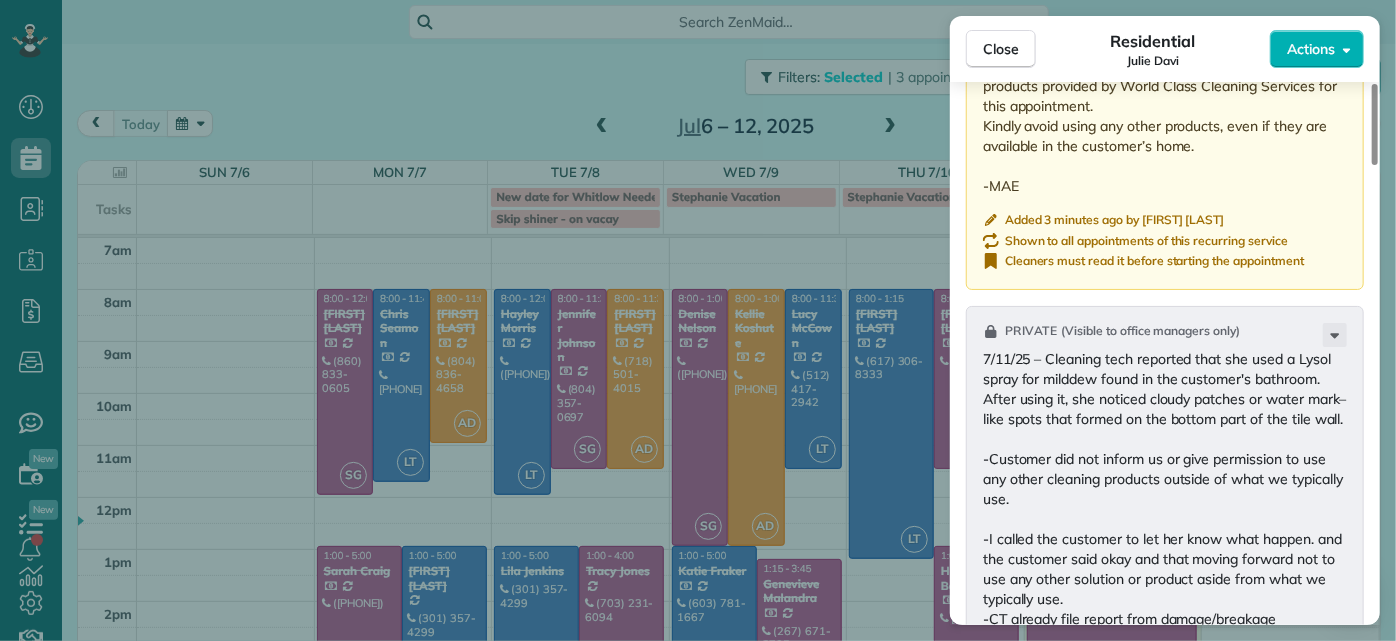 scroll, scrollTop: 2000, scrollLeft: 0, axis: vertical 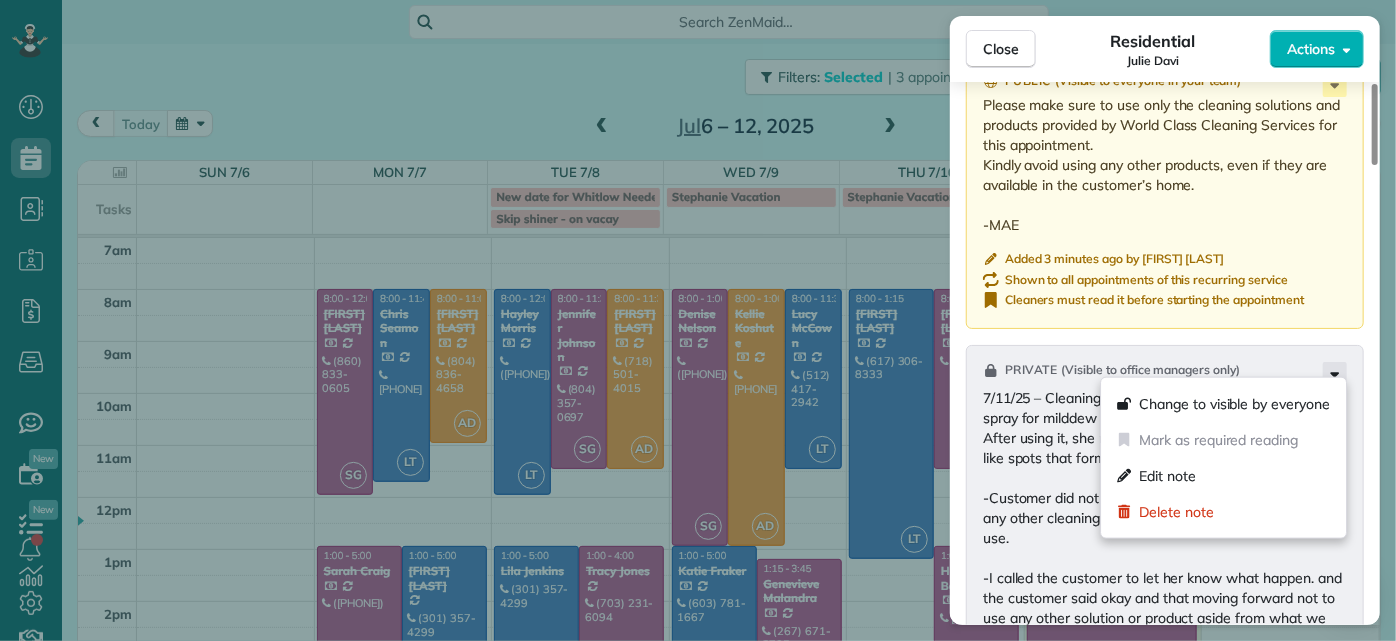 click 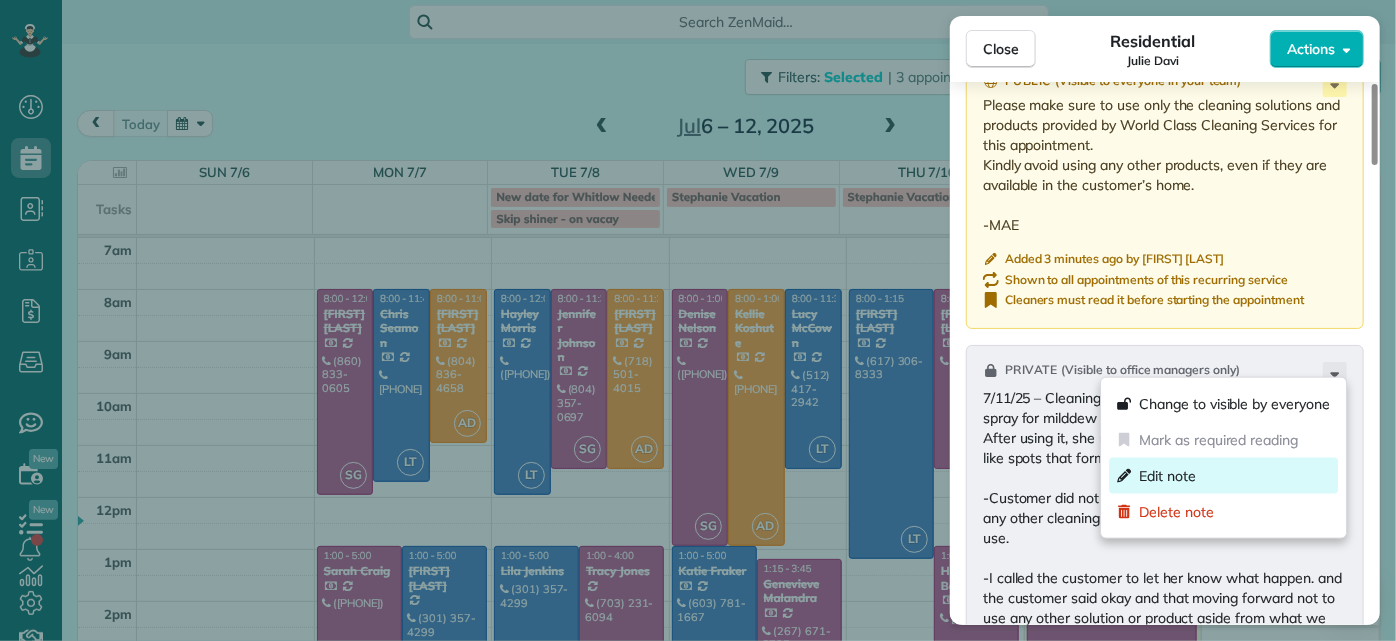click on "Edit note" at bounding box center [1167, 476] 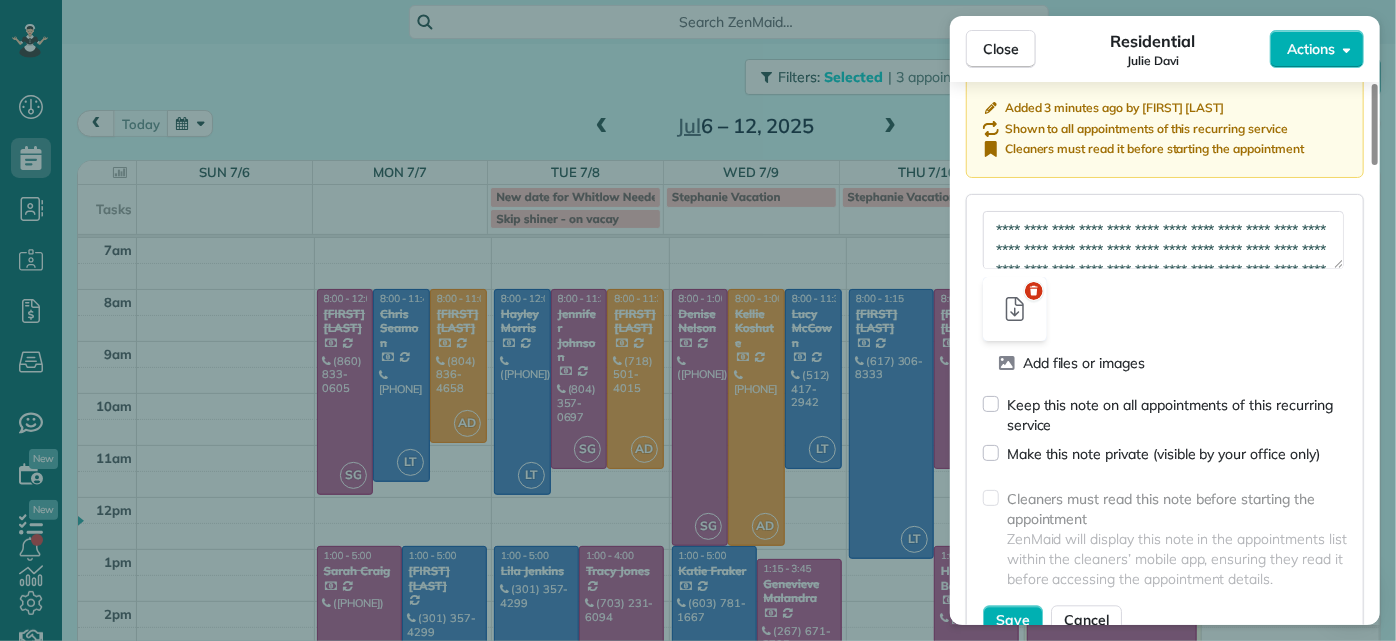 scroll, scrollTop: 2181, scrollLeft: 0, axis: vertical 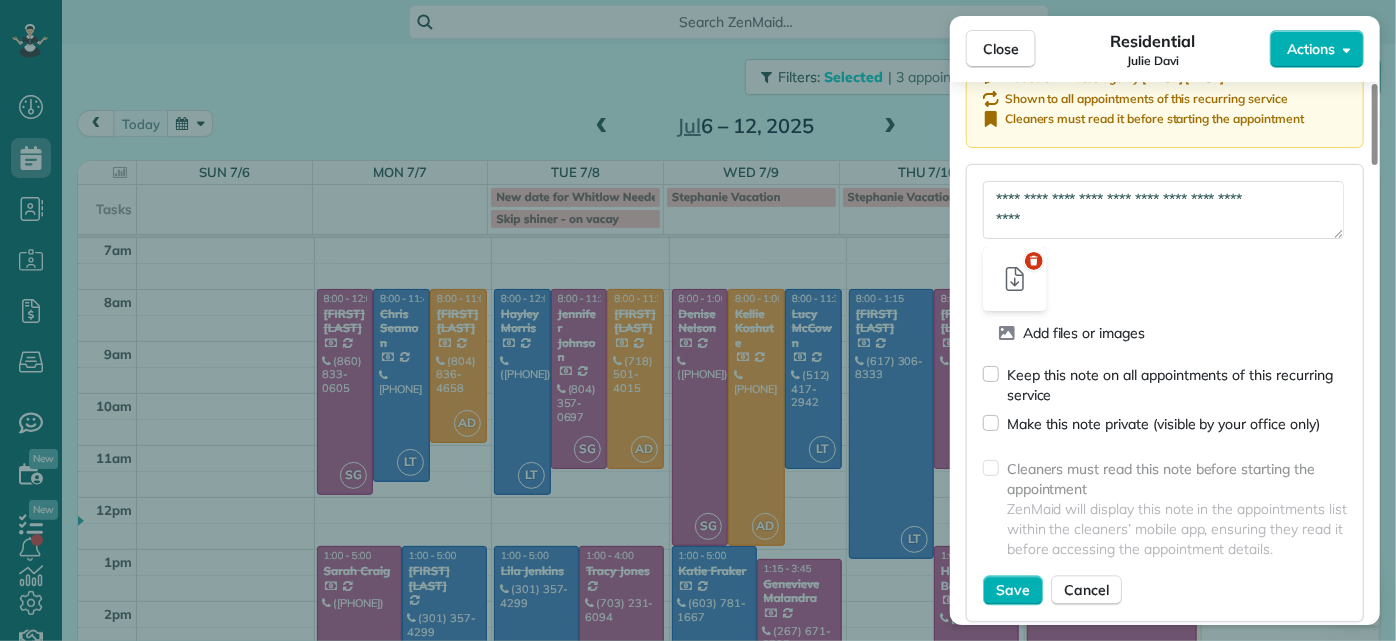 click on "**********" at bounding box center [1165, 393] 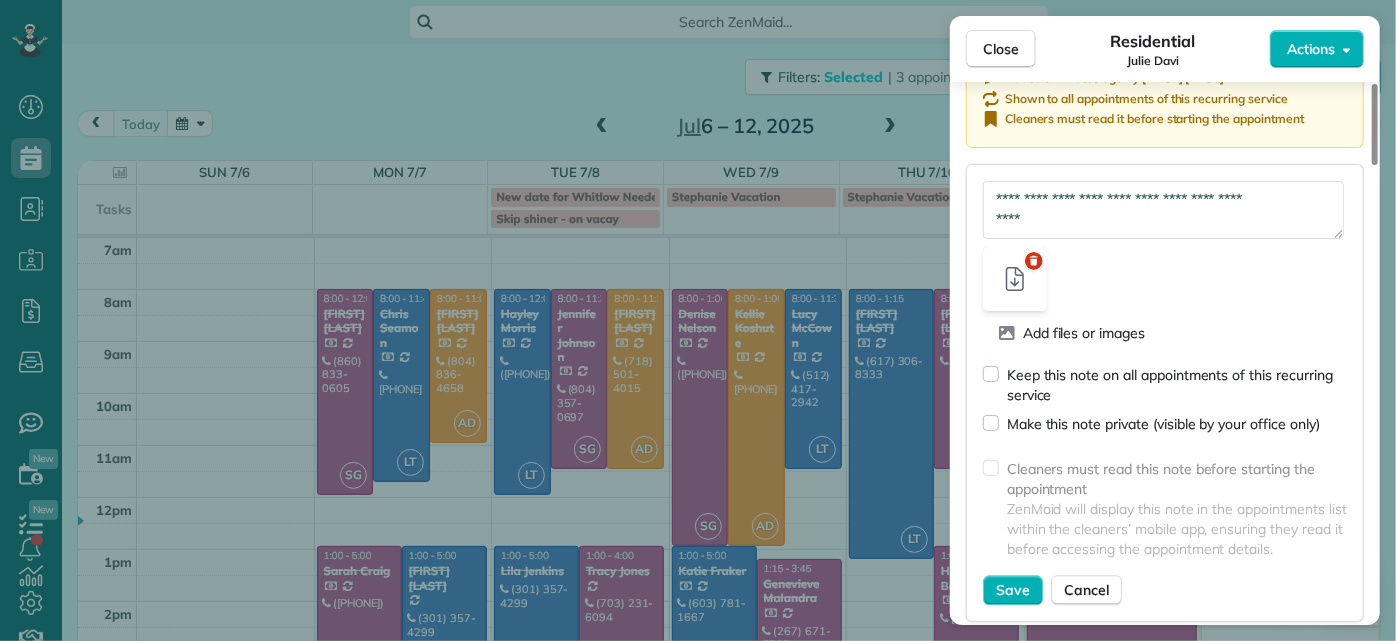 scroll, scrollTop: 207, scrollLeft: 0, axis: vertical 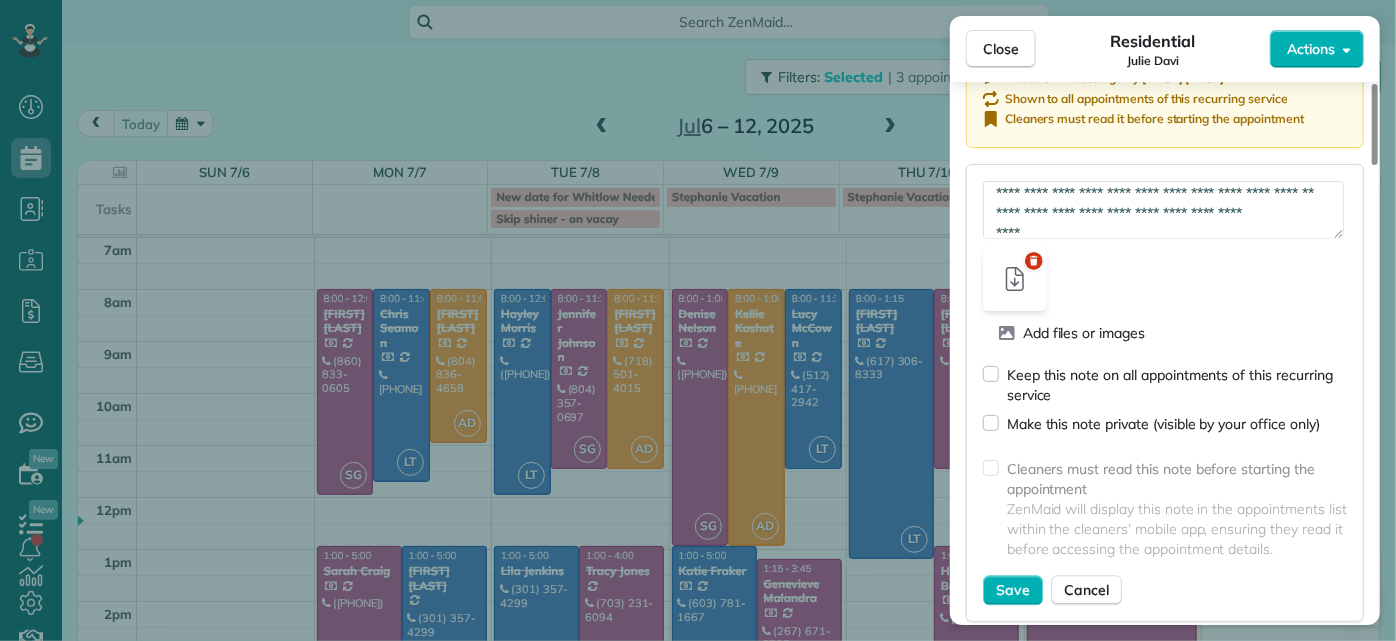 click on "**********" at bounding box center (1163, 209) 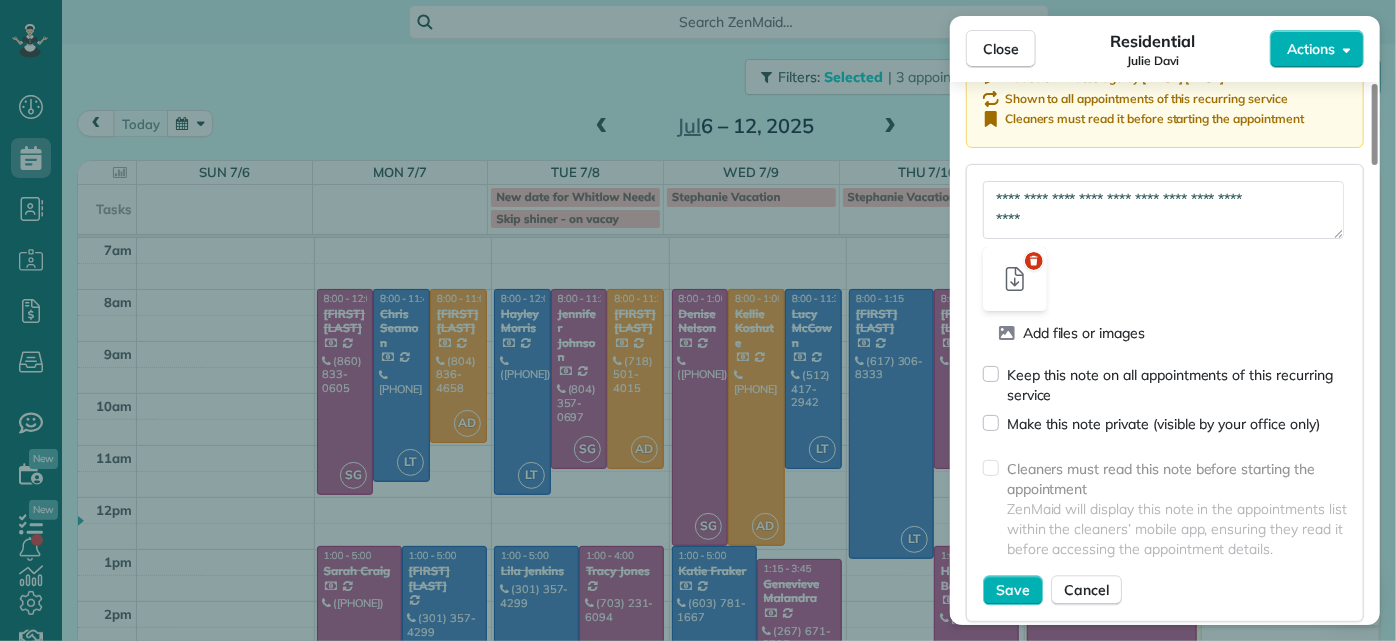 scroll, scrollTop: 280, scrollLeft: 0, axis: vertical 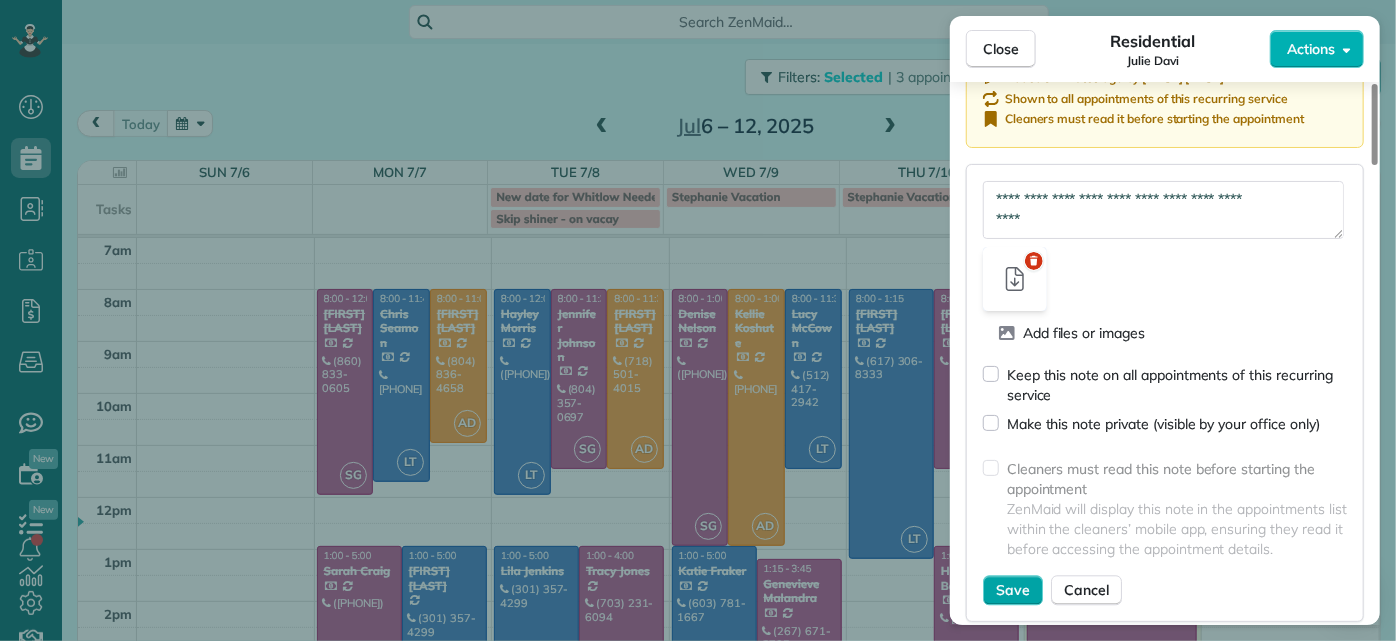 type on "**********" 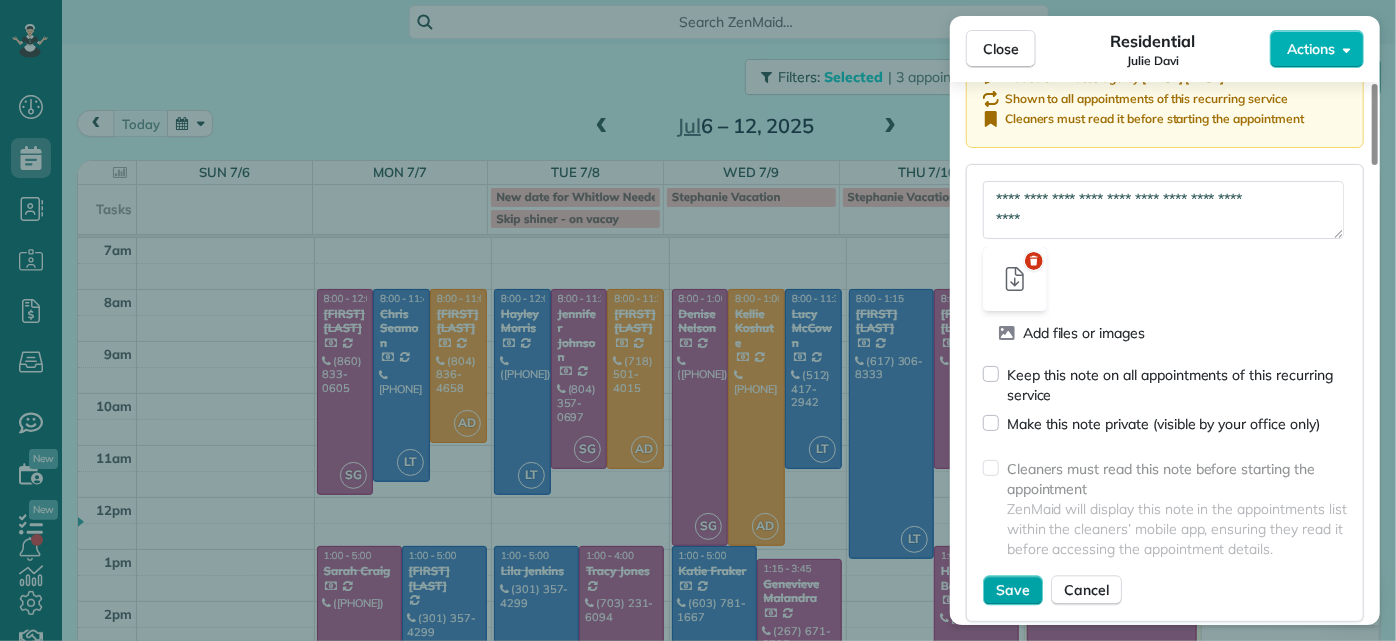 click on "Save" at bounding box center [1013, 590] 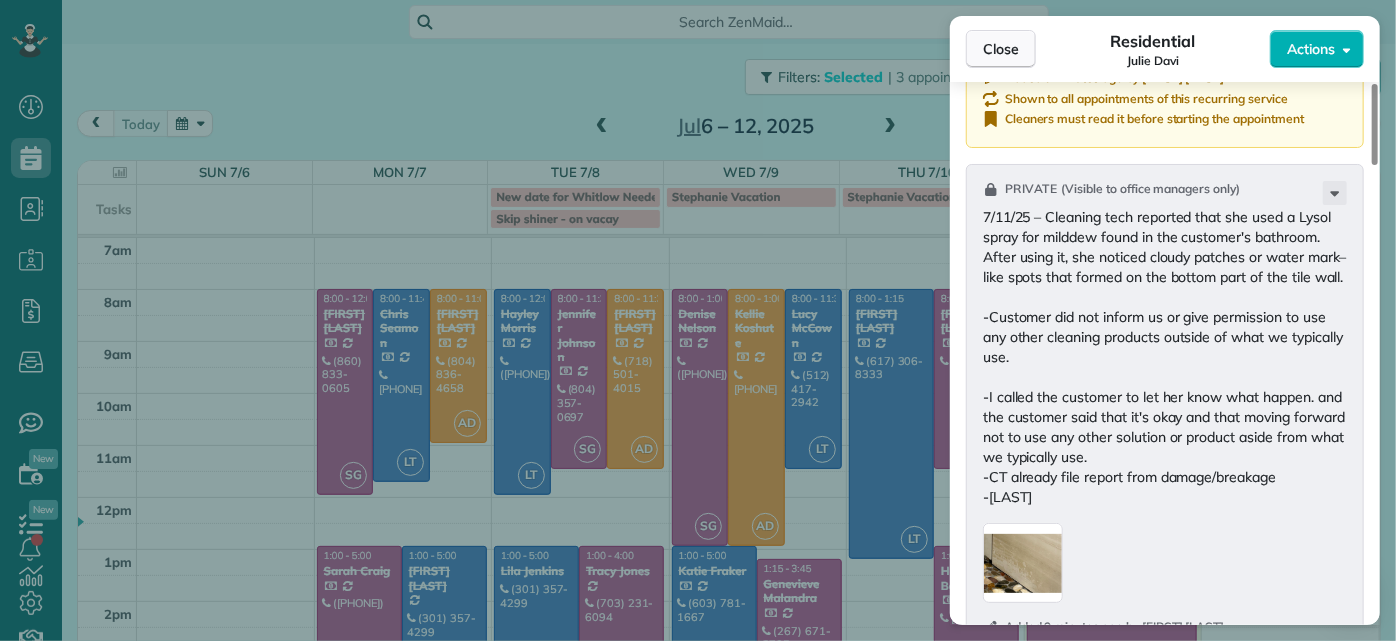 click on "Close" at bounding box center (1001, 49) 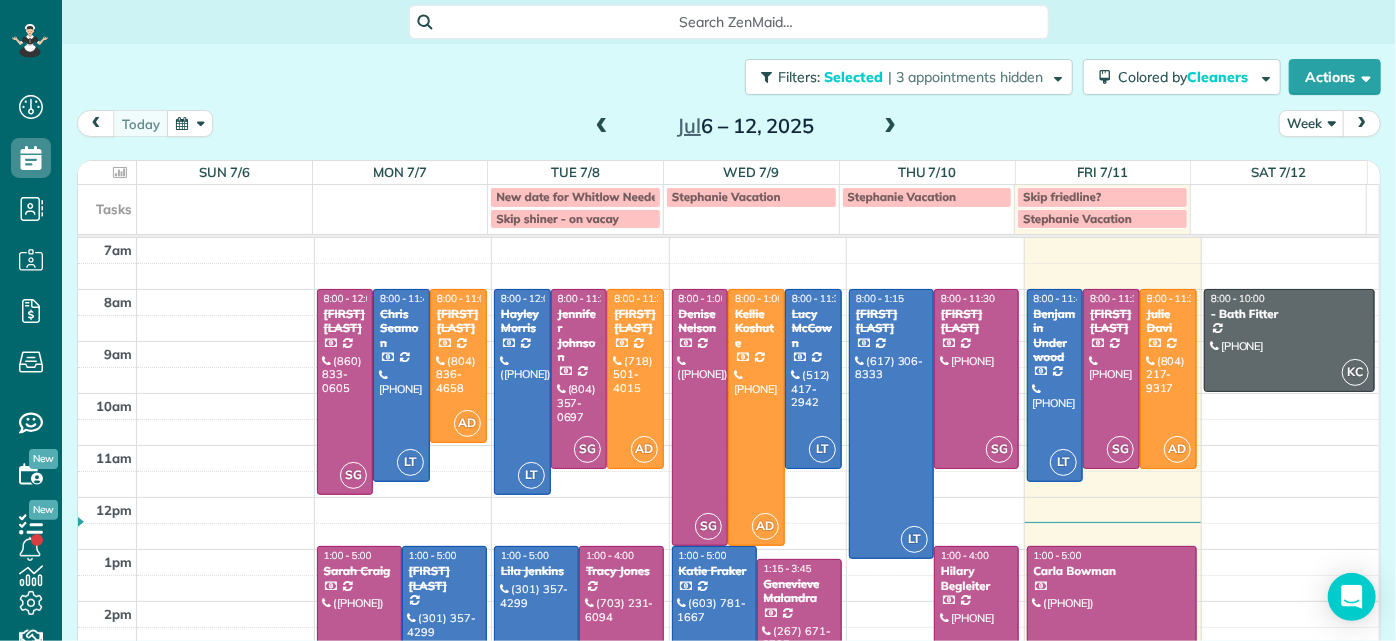 click at bounding box center (890, 127) 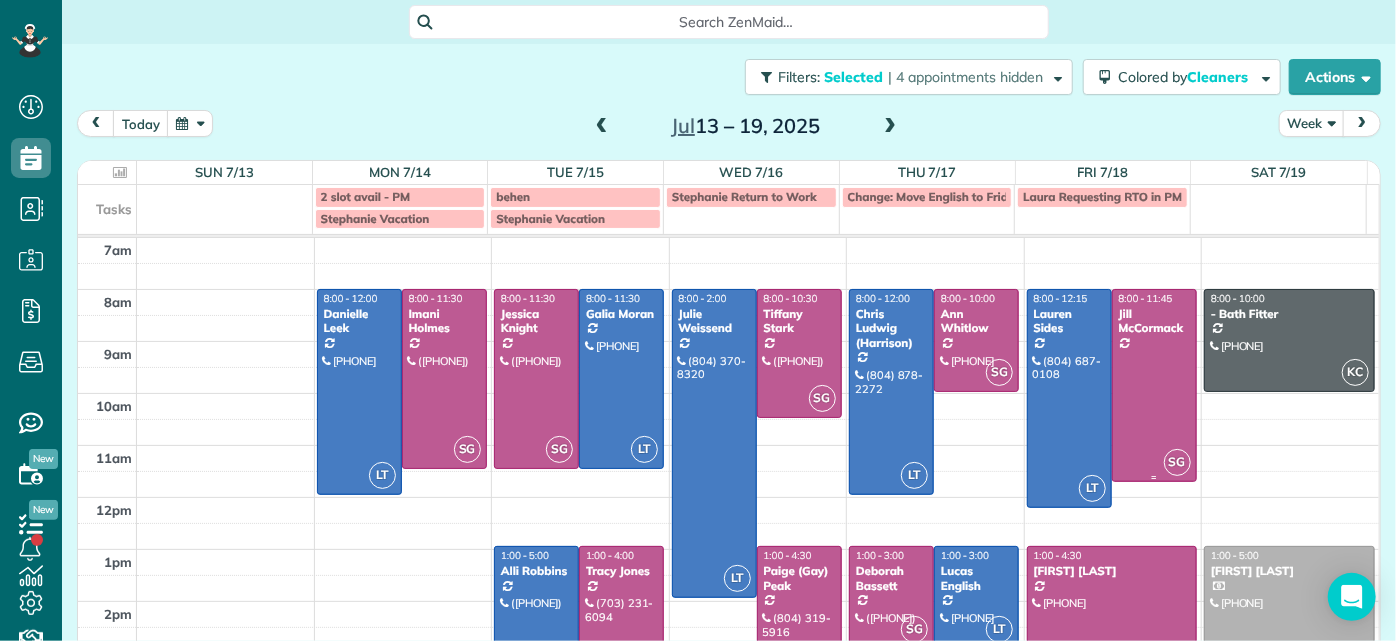 click at bounding box center (1154, 385) 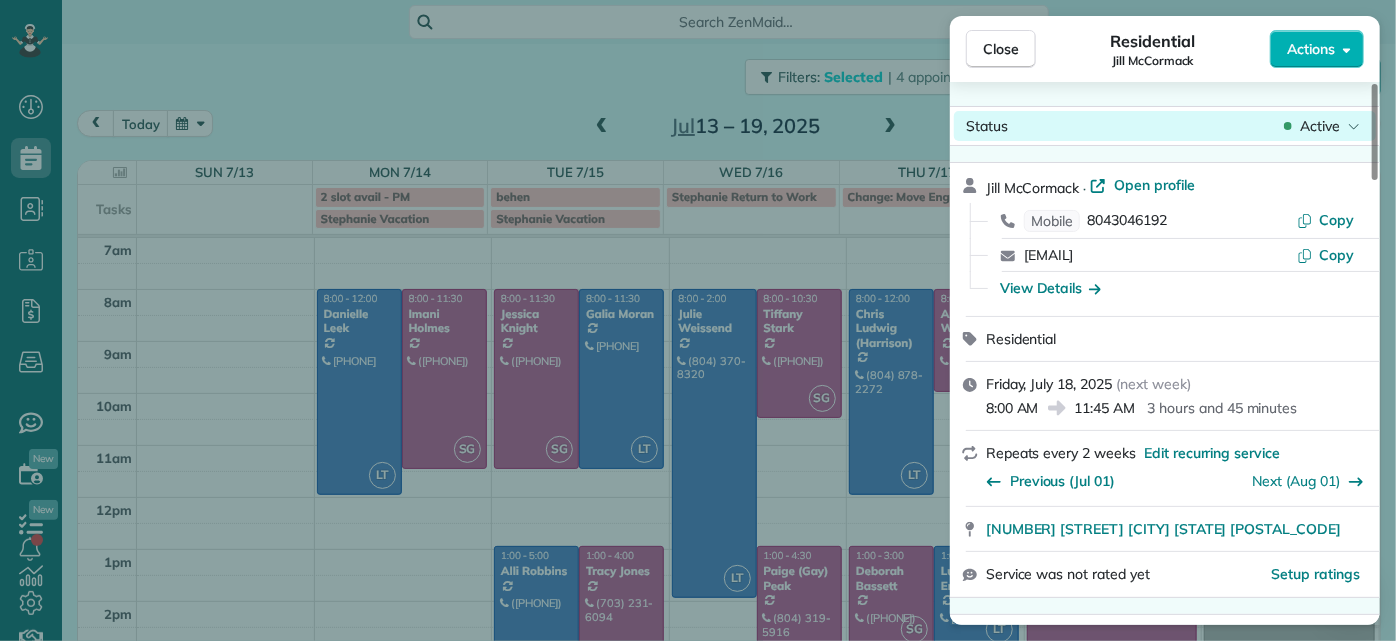click on "Active" at bounding box center (1320, 126) 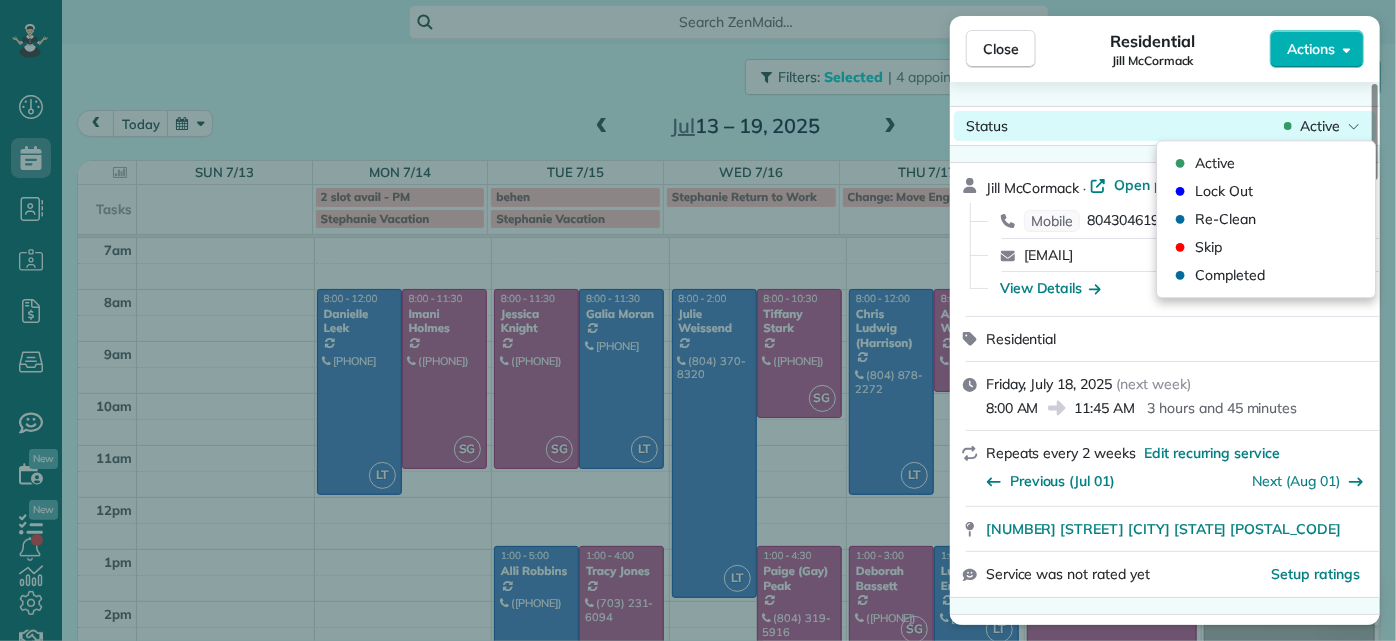 click on "Active" at bounding box center (1320, 126) 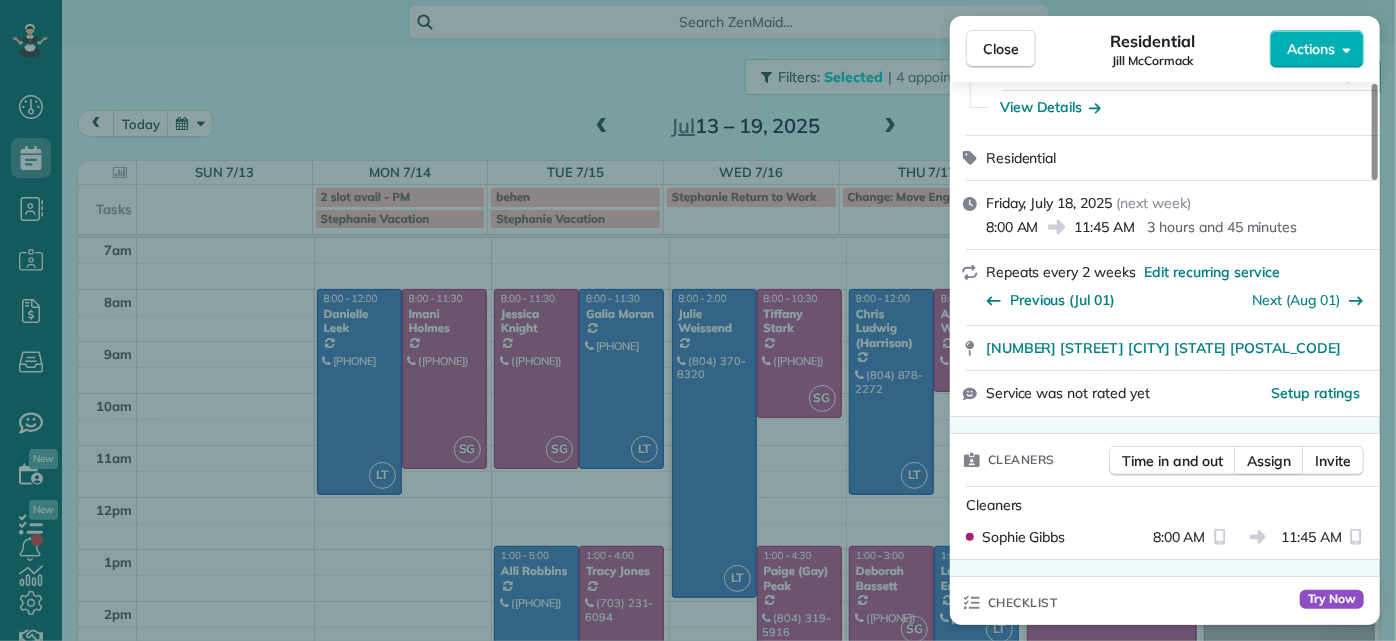 scroll, scrollTop: 0, scrollLeft: 0, axis: both 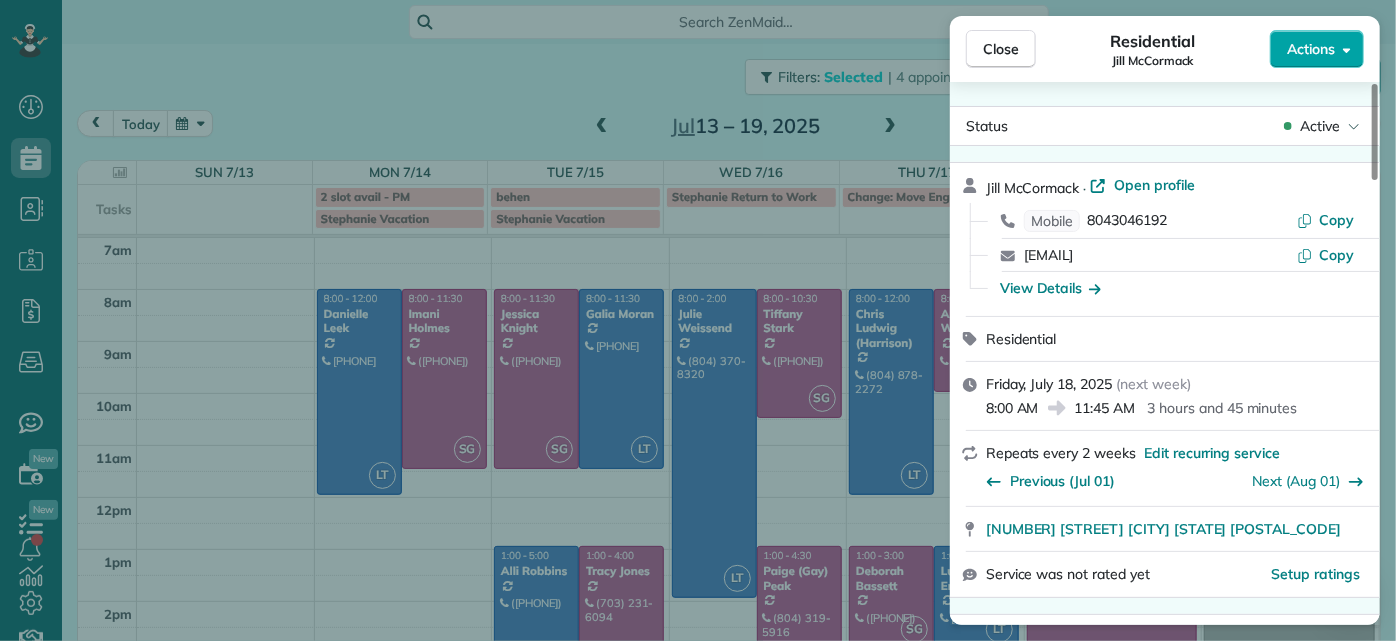 click on "Actions" at bounding box center (1311, 49) 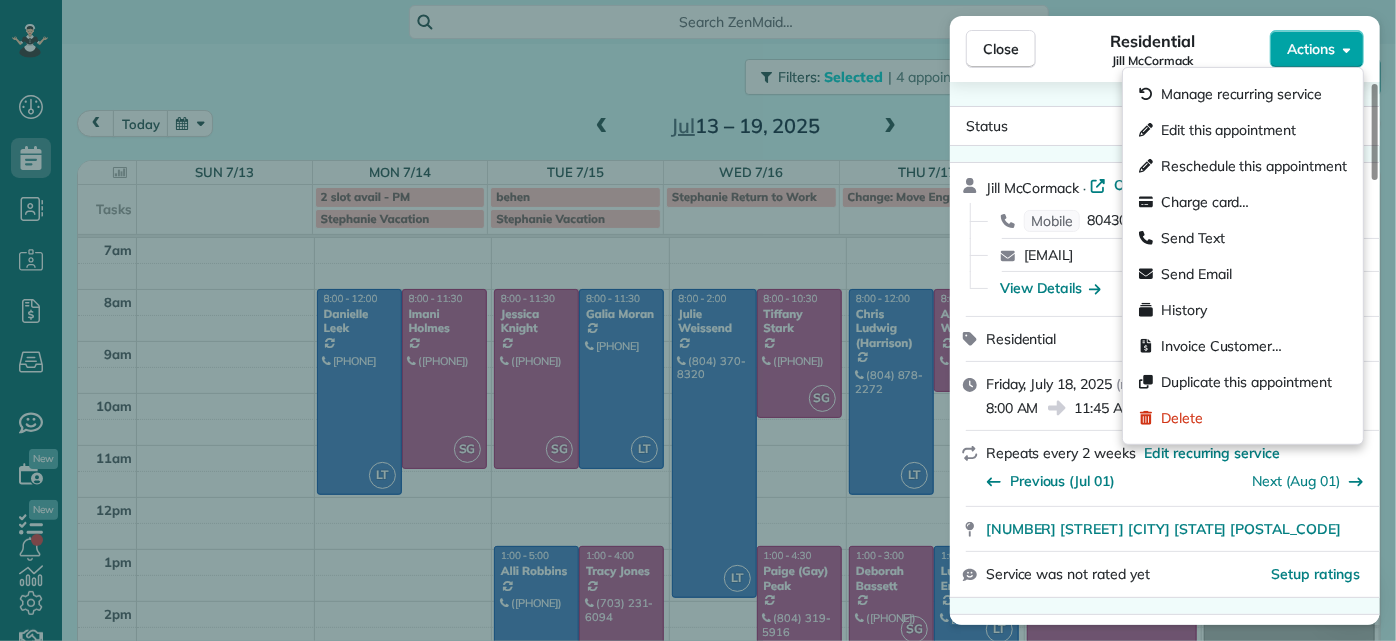 click on "Actions" at bounding box center [1311, 49] 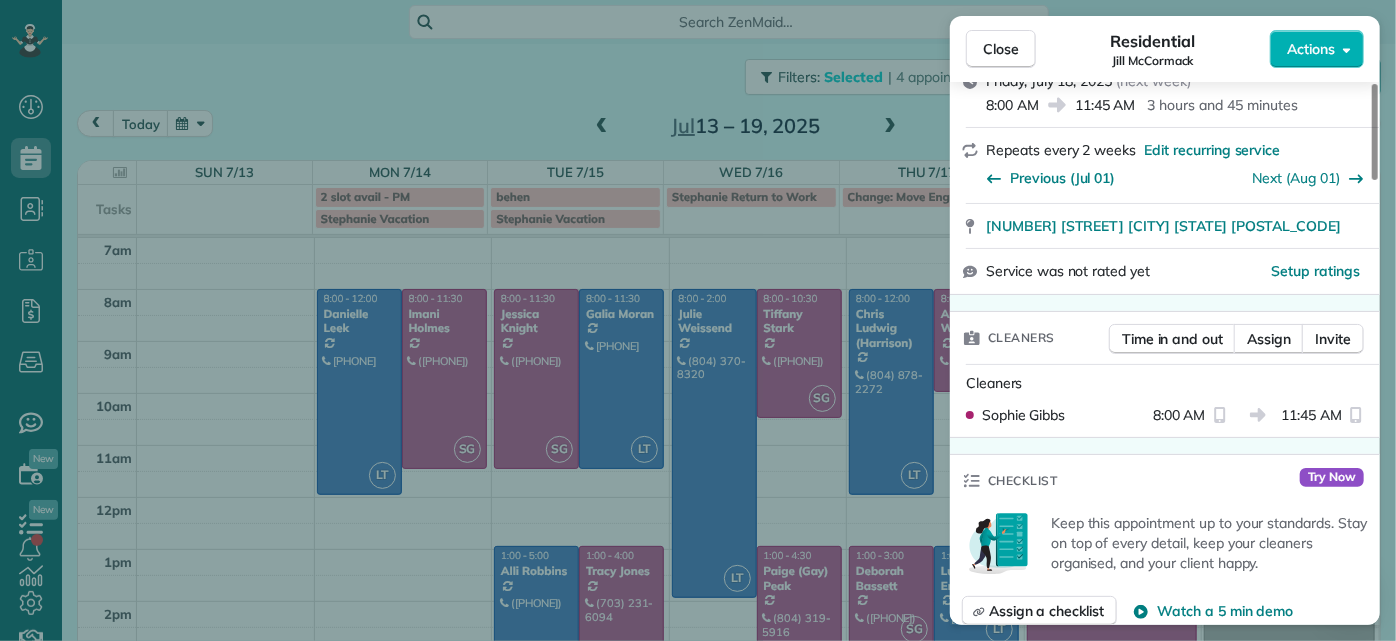scroll, scrollTop: 272, scrollLeft: 0, axis: vertical 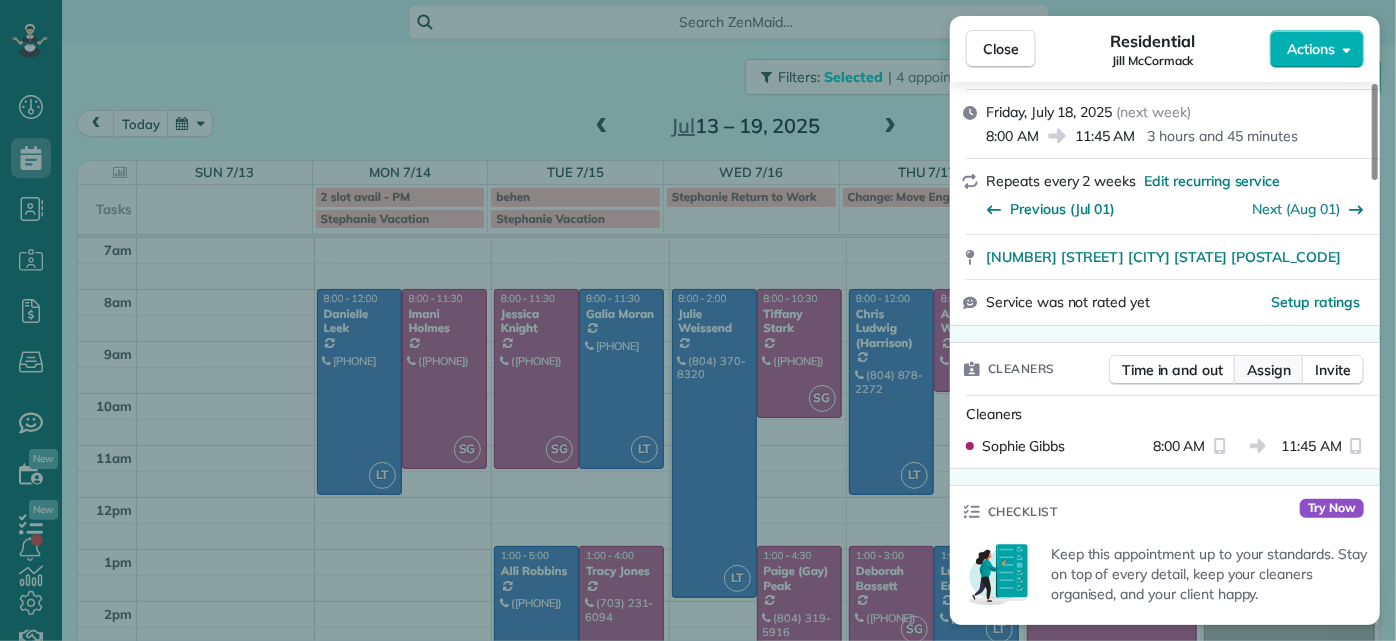 click on "Assign" at bounding box center (1269, 370) 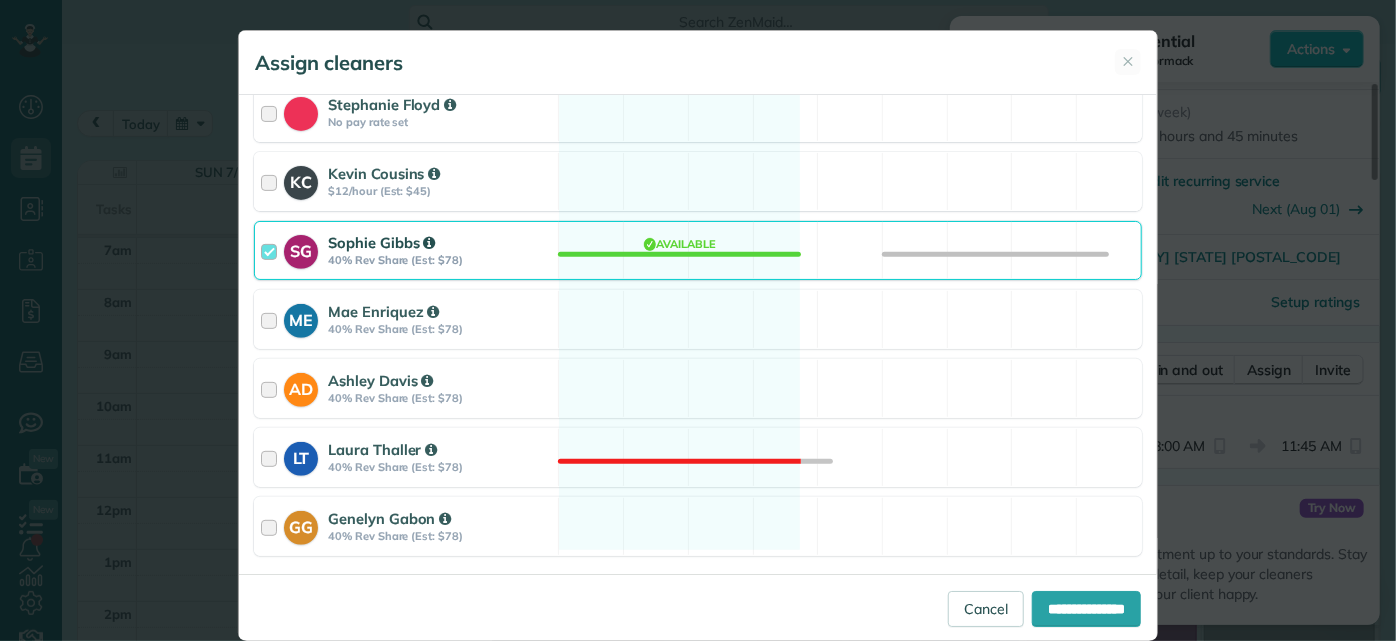 scroll, scrollTop: 380, scrollLeft: 0, axis: vertical 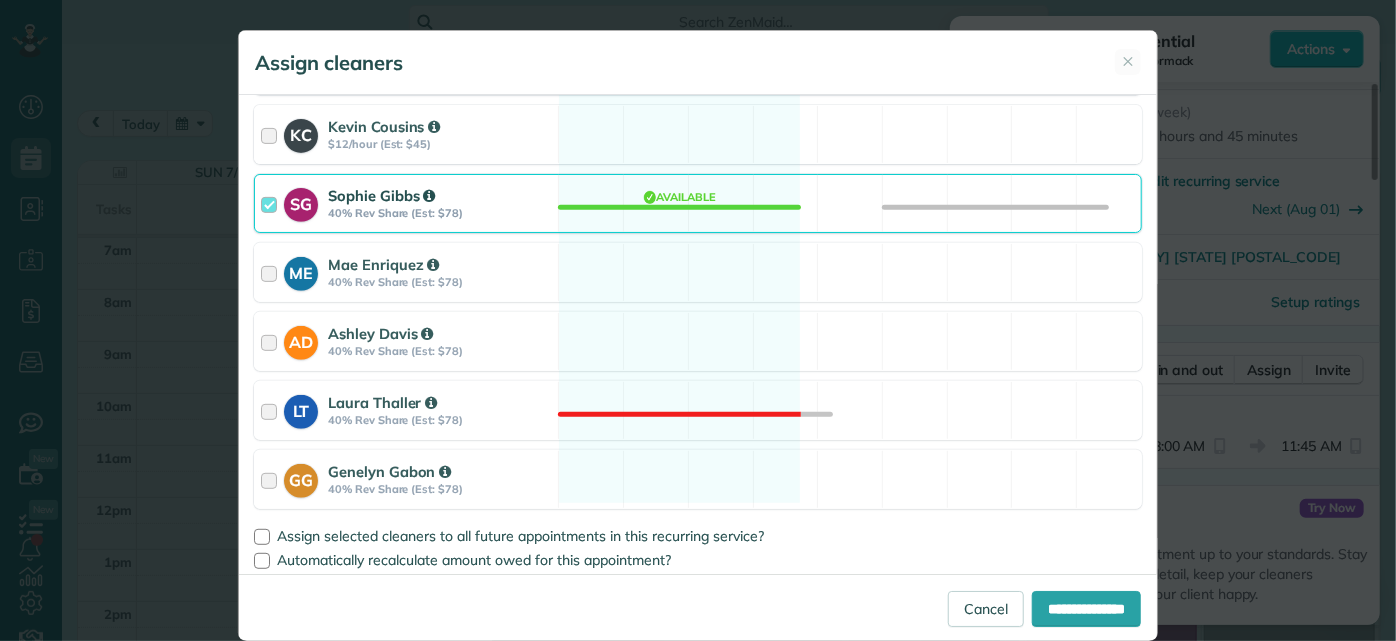 click on "SG
Sophie Gibbs
40% Rev Share (Est: $78)
Available" at bounding box center (698, 203) 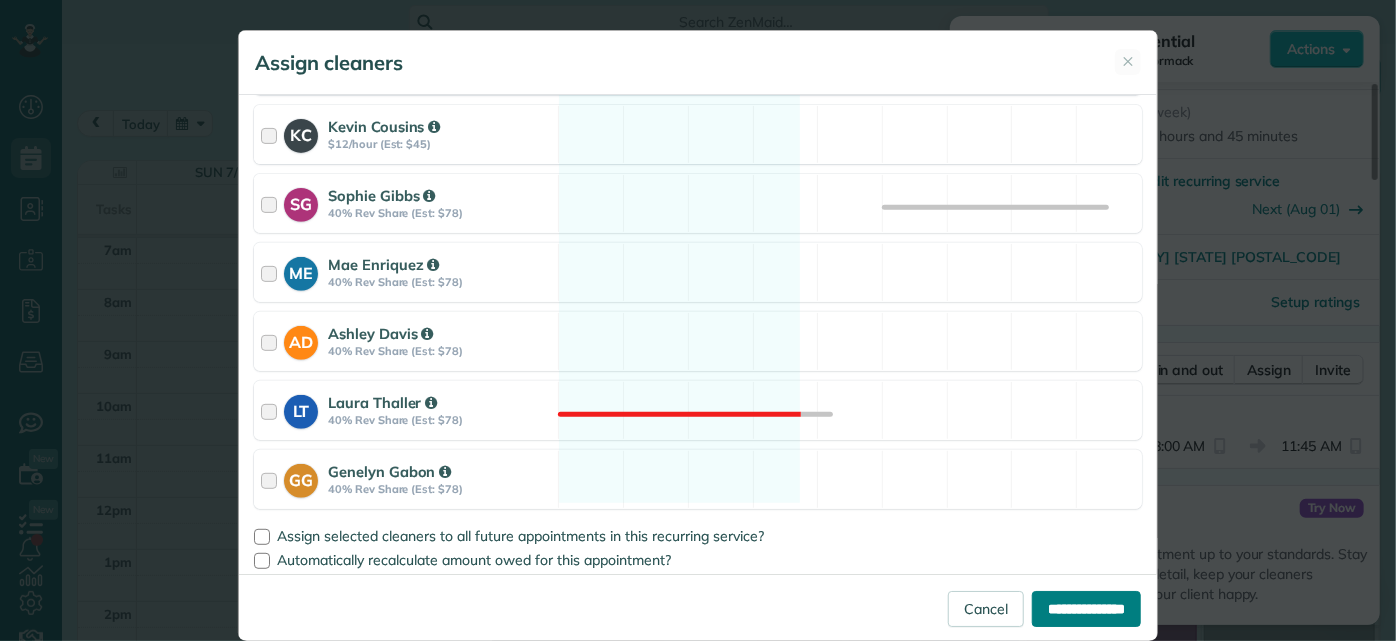click on "**********" at bounding box center [1086, 609] 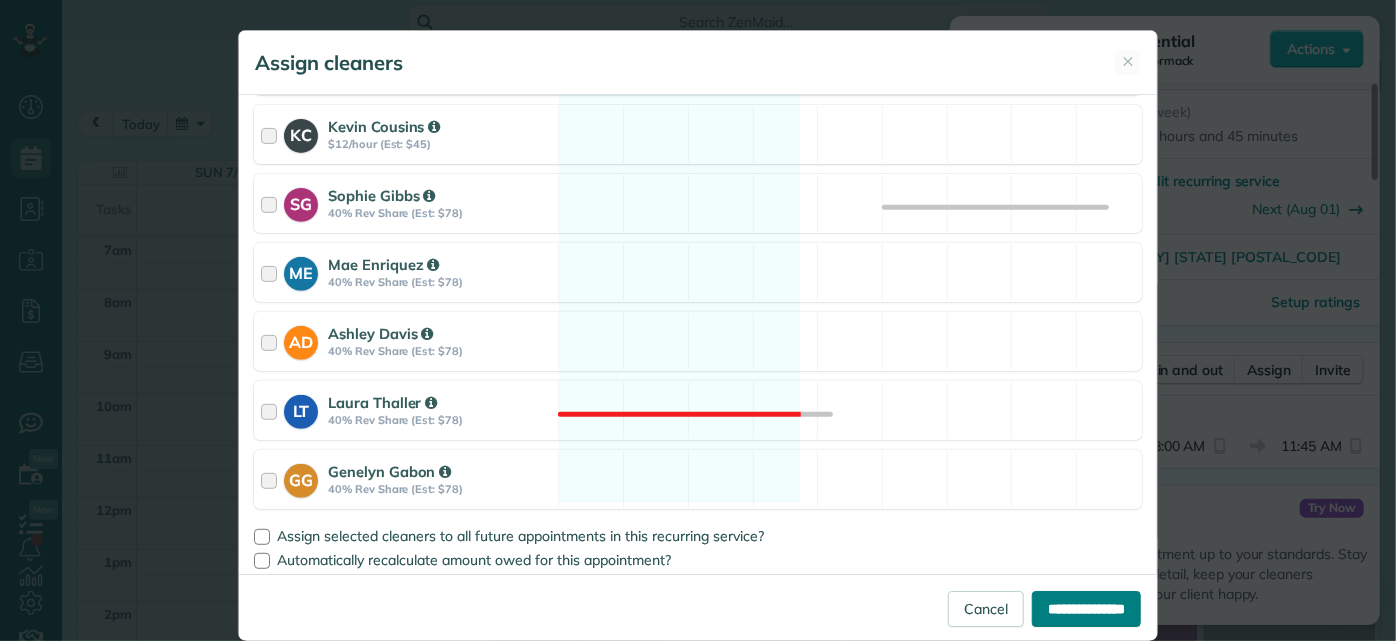 type on "**********" 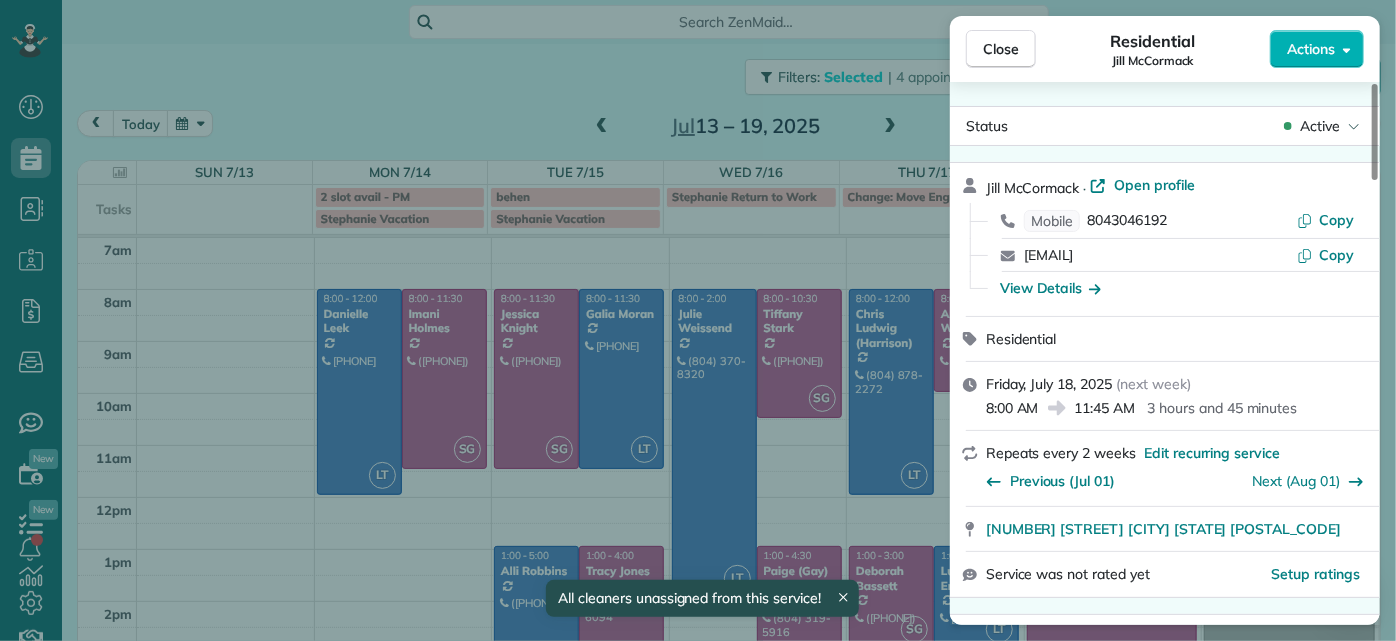 click on "Close" at bounding box center [1001, 49] 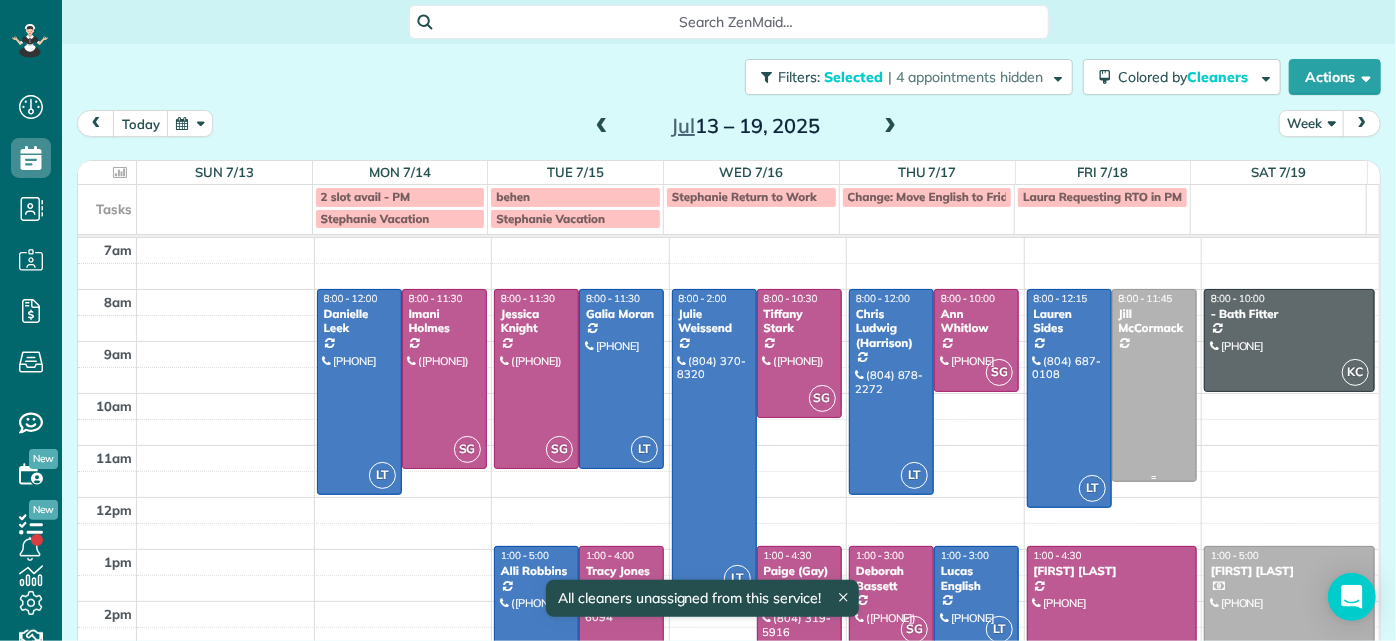 click on "Jill McCormack" at bounding box center (1154, 321) 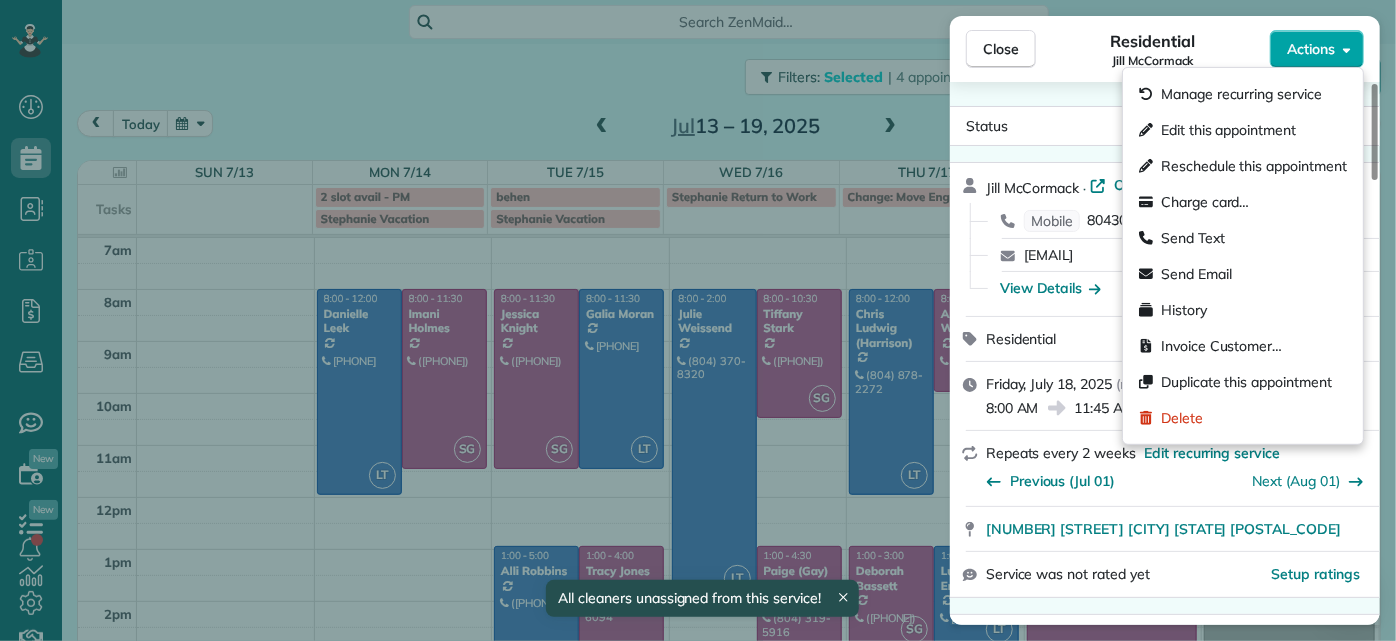 click on "Actions" at bounding box center [1317, 49] 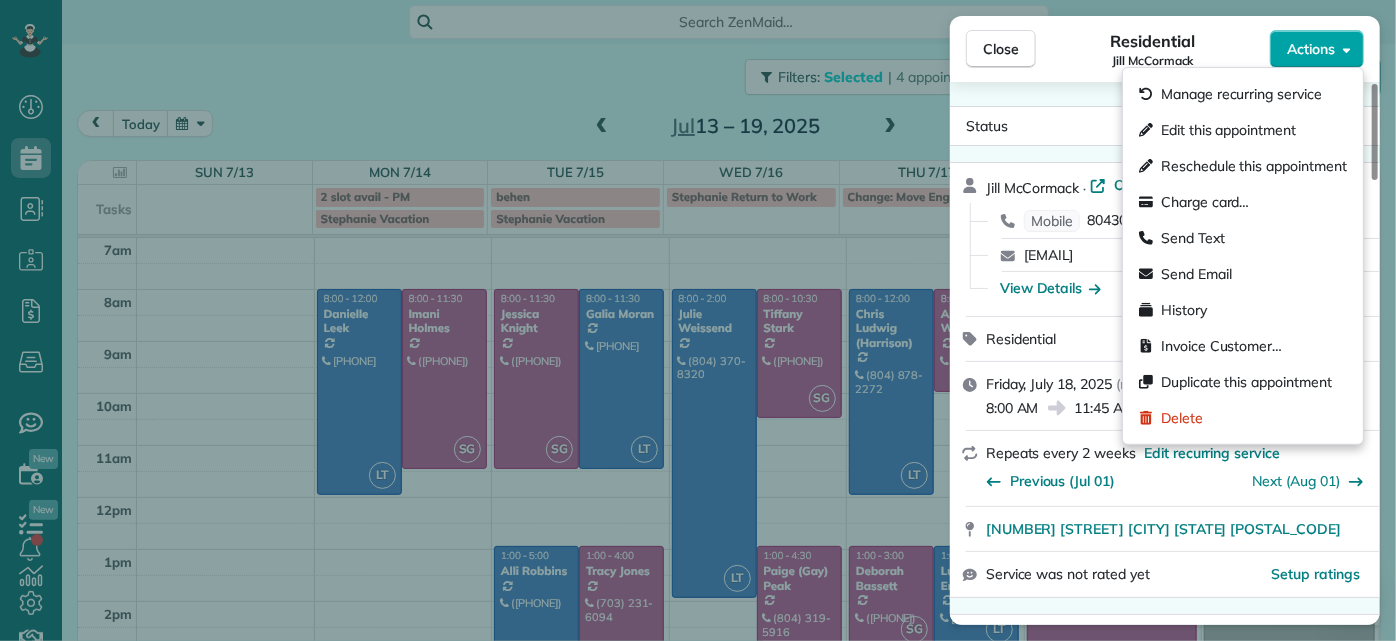 click on "Actions" at bounding box center [1317, 49] 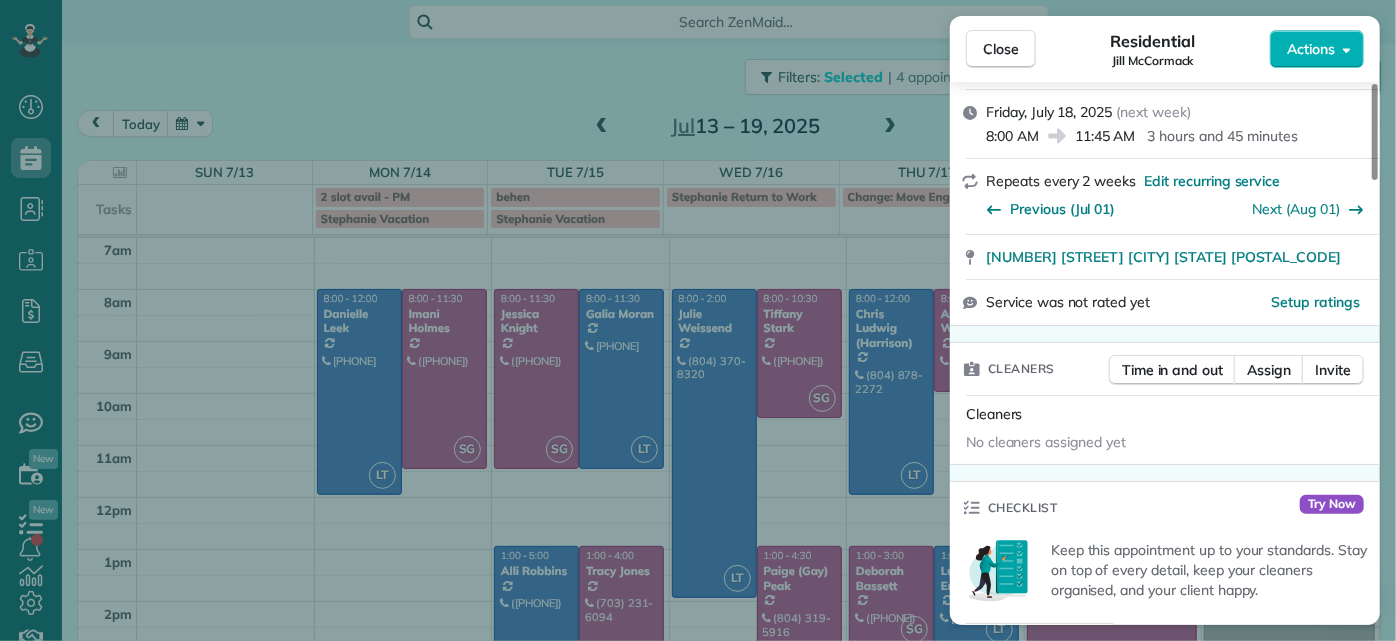 scroll, scrollTop: 0, scrollLeft: 0, axis: both 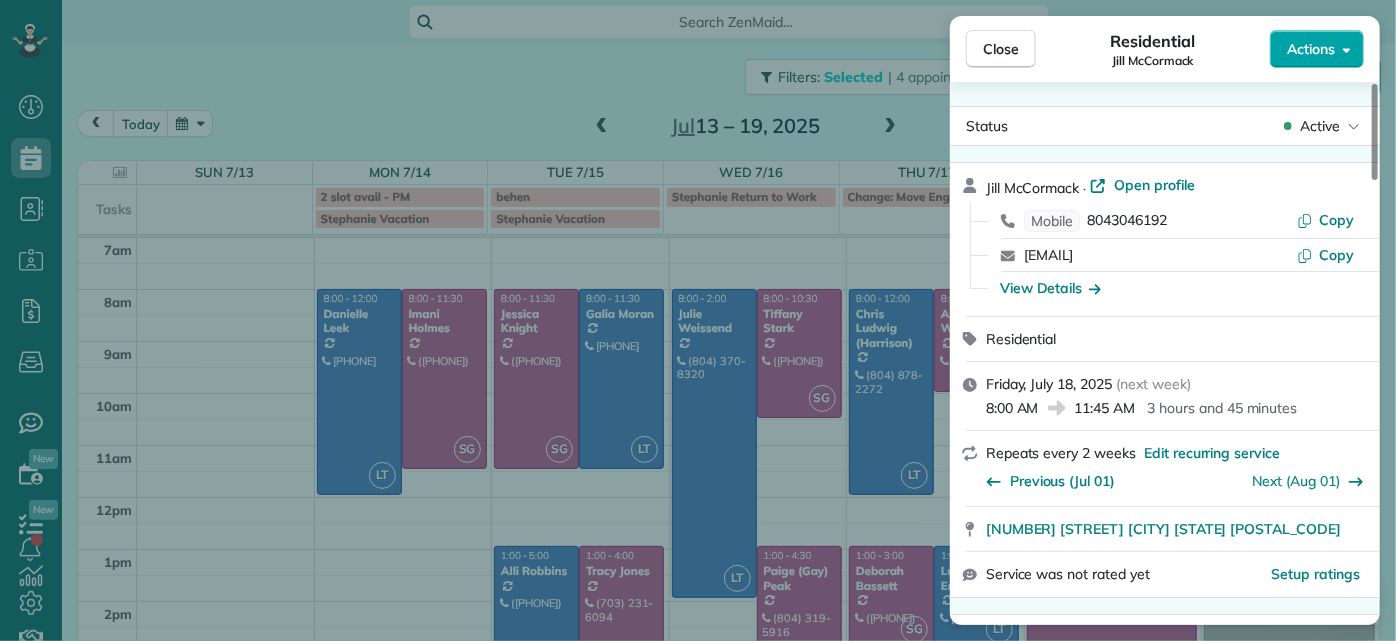 click 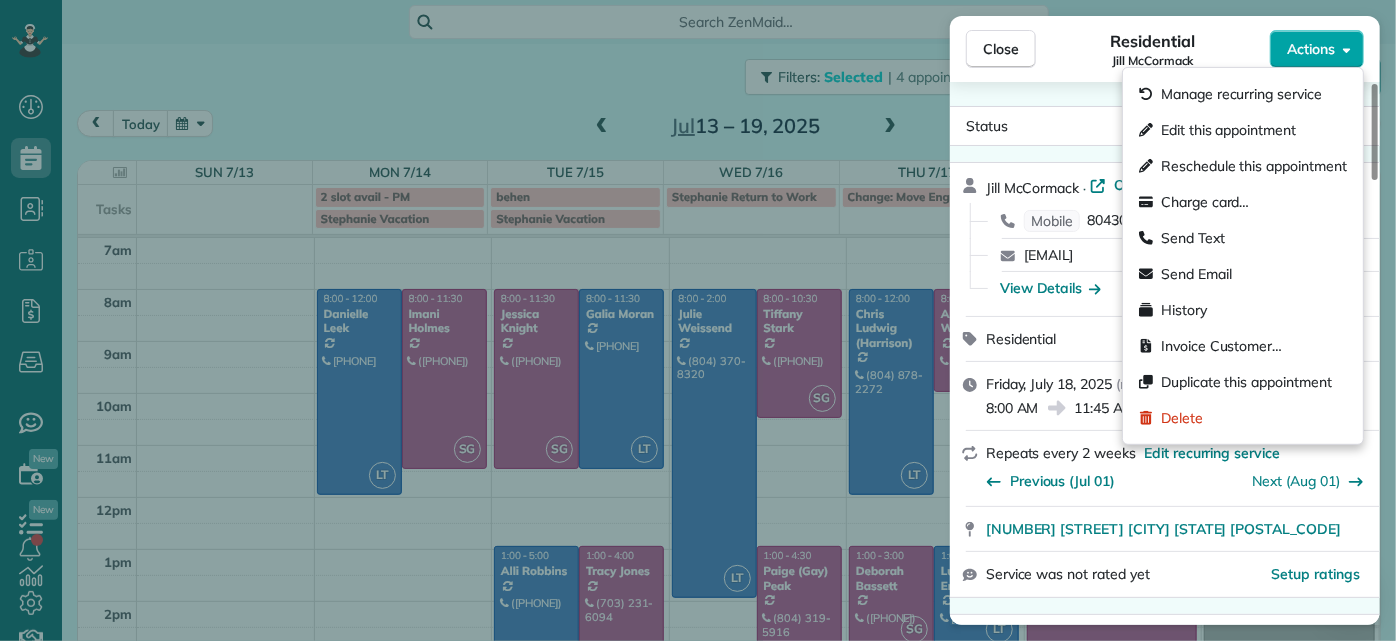 click on "Actions" at bounding box center (1317, 49) 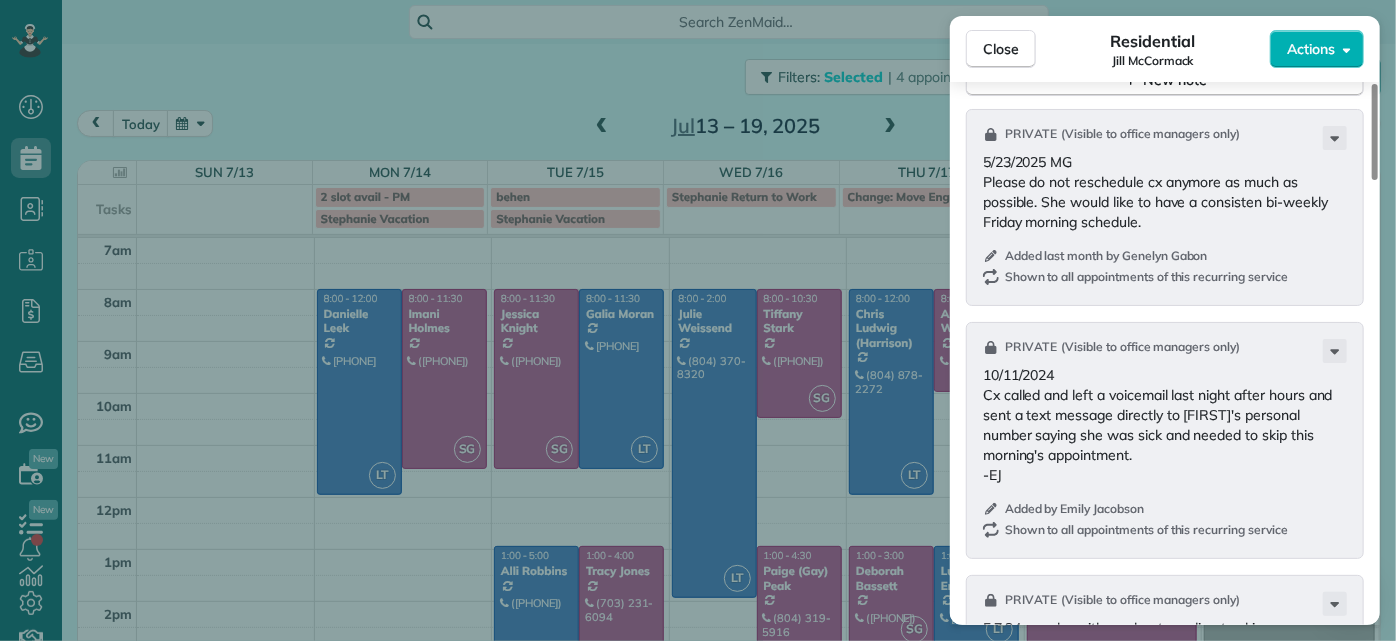 scroll, scrollTop: 1727, scrollLeft: 0, axis: vertical 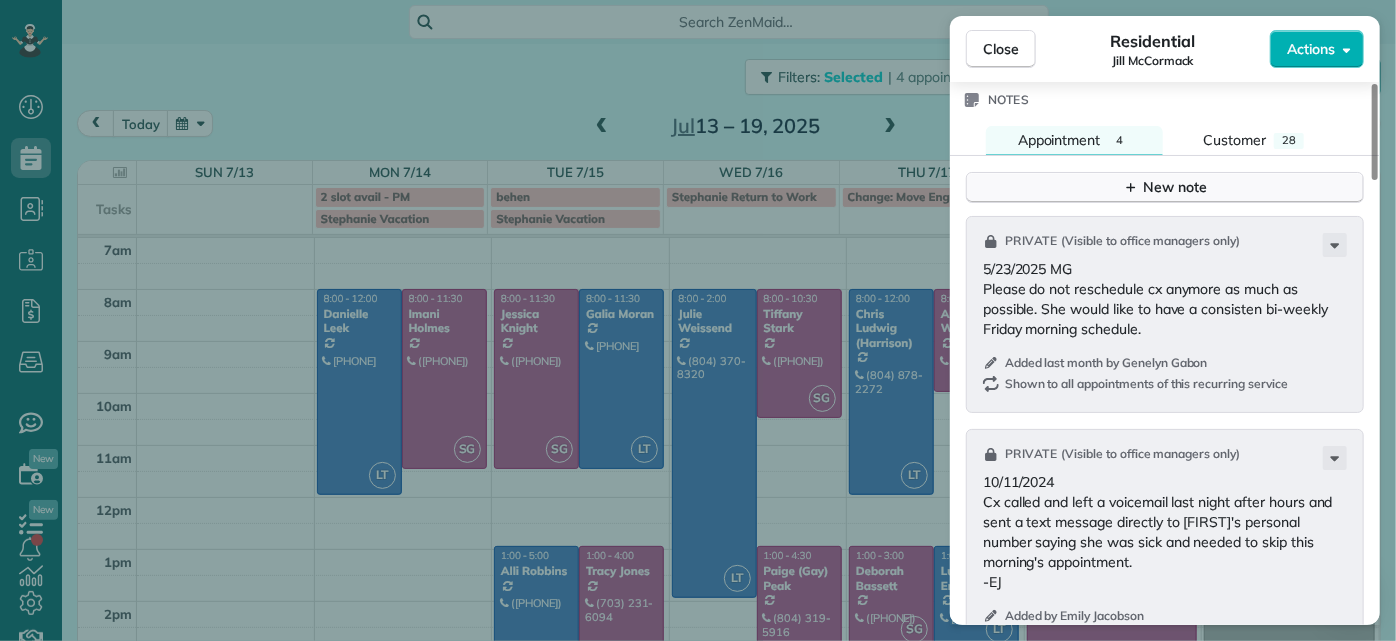 click on "New note" at bounding box center (1165, 187) 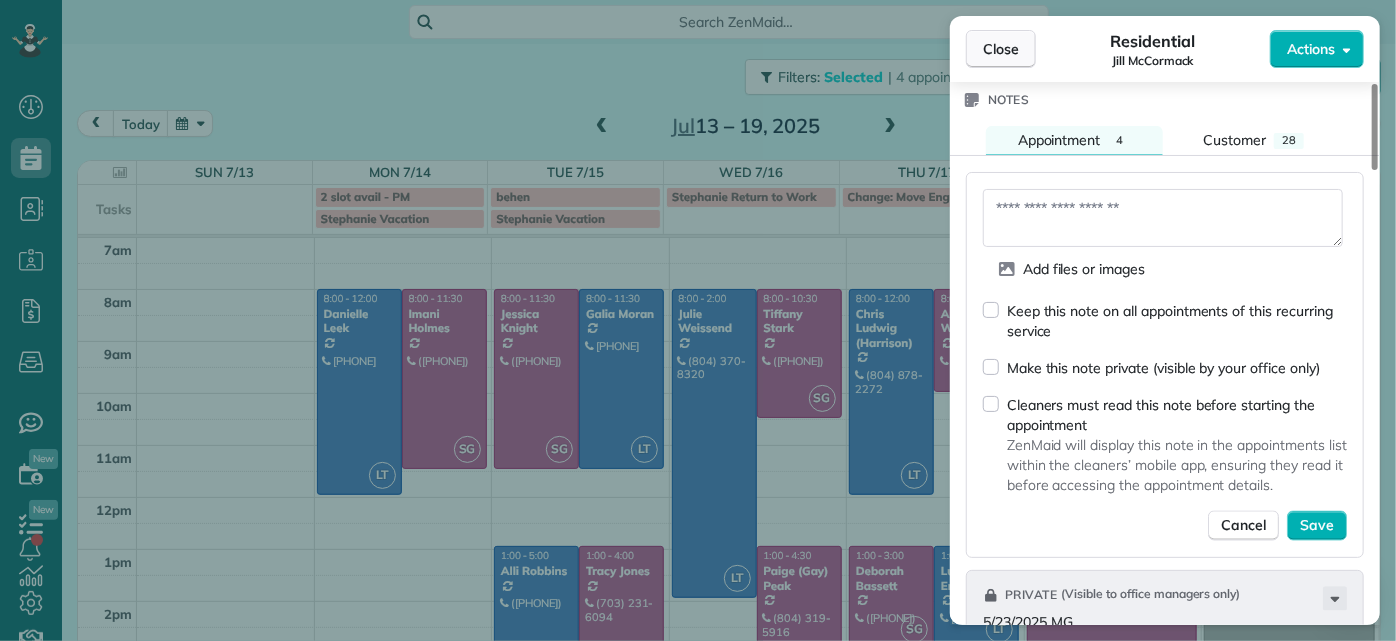 click on "Close" at bounding box center (1001, 49) 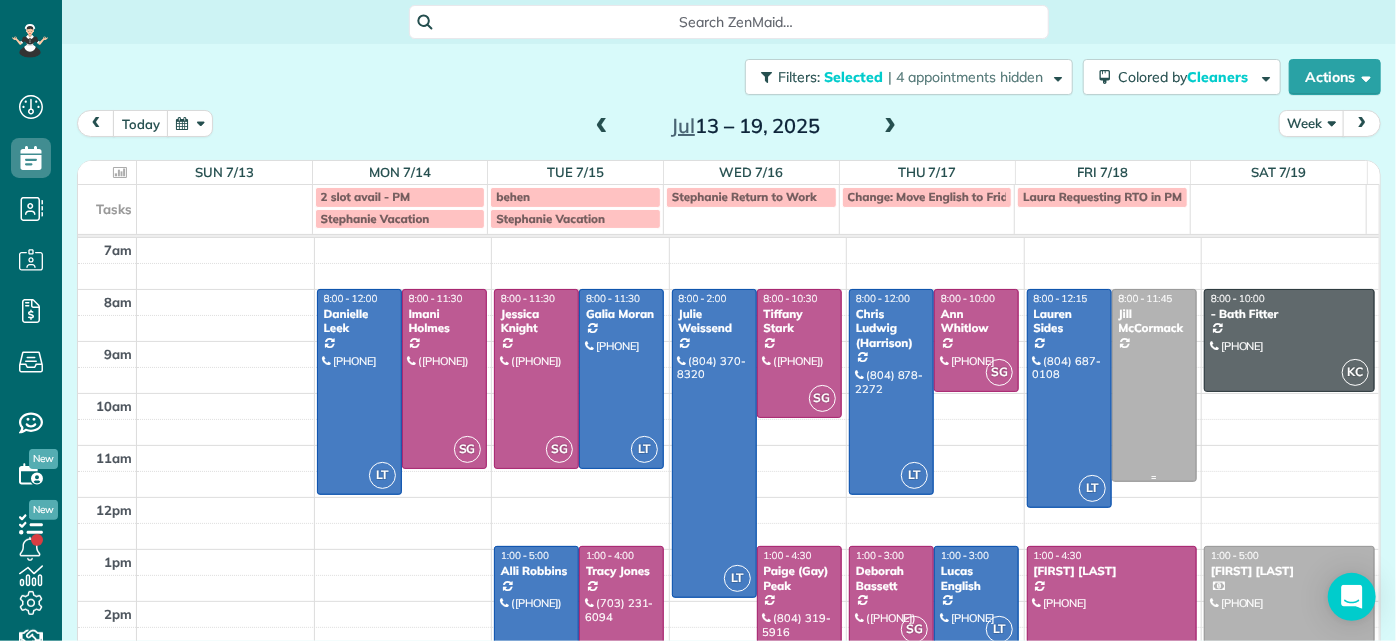 click at bounding box center [1154, 385] 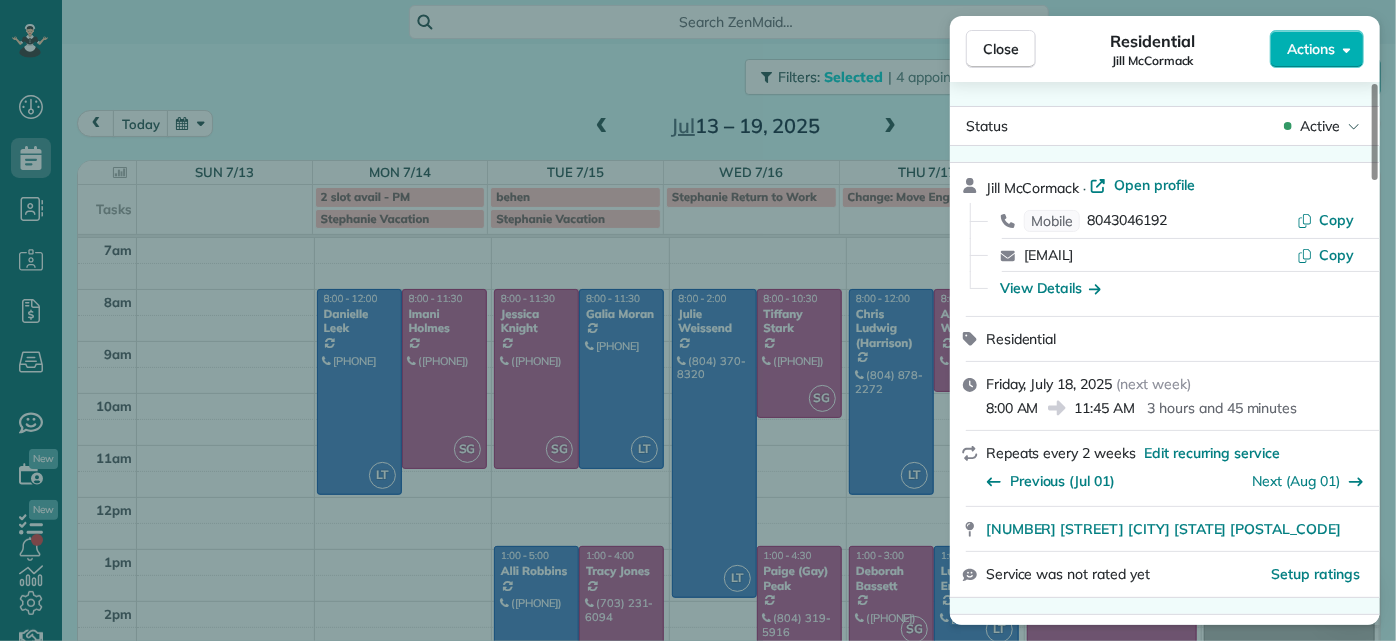 click on "Close Residential Jill McCormack Actions Status Active Jill McCormack · Open profile Mobile (804) 304-6192 Copy jillmac3@gmail.com Copy View Details Residential Friday, July 18, 2025 ( next week ) 8:00 AM 11:45 AM 3 hours and 45 minutes Repeats every 2 weeks Edit recurring service Previous (Jul 01) Next (Aug 01) 1022 W 45th Street Richmond VA 23225 Service was not rated yet Setup ratings Cleaners Time in and out Assign Invite Cleaners No cleaners assigned yet Checklist Try Now Keep this appointment up to your standards. Stay on top of every detail, keep your cleaners organised, and your client happy. Assign a checklist Watch a 5 min demo Billing Billing actions Price $194.00 Overcharge $0.00 Discount $0.00 Coupon discount - Primary tax - Secondary tax - Total appointment price $194.00 Tips collected New feature! $0.00 Unpaid Mark as paid Total including tip $194.00 Get paid online in no-time! Send an invoice and reward your cleaners with tips Charge customer credit card Appointment custom fields Man Hours -" at bounding box center [698, 320] 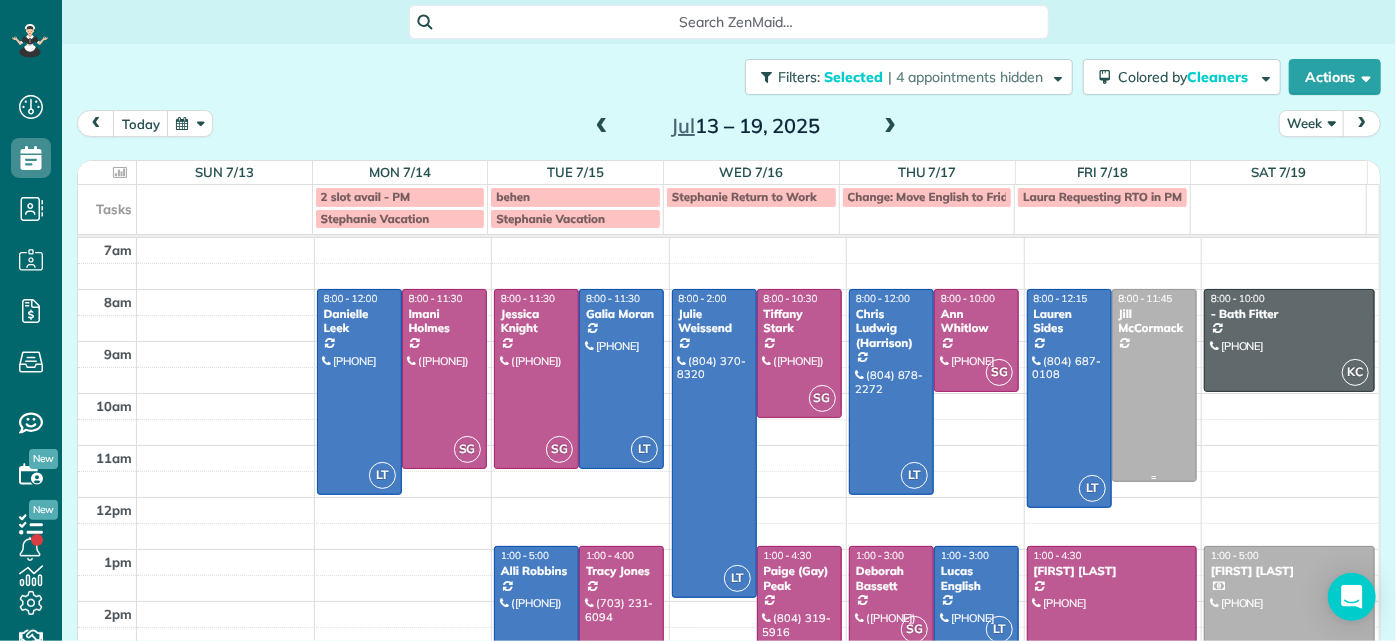 click at bounding box center (1154, 385) 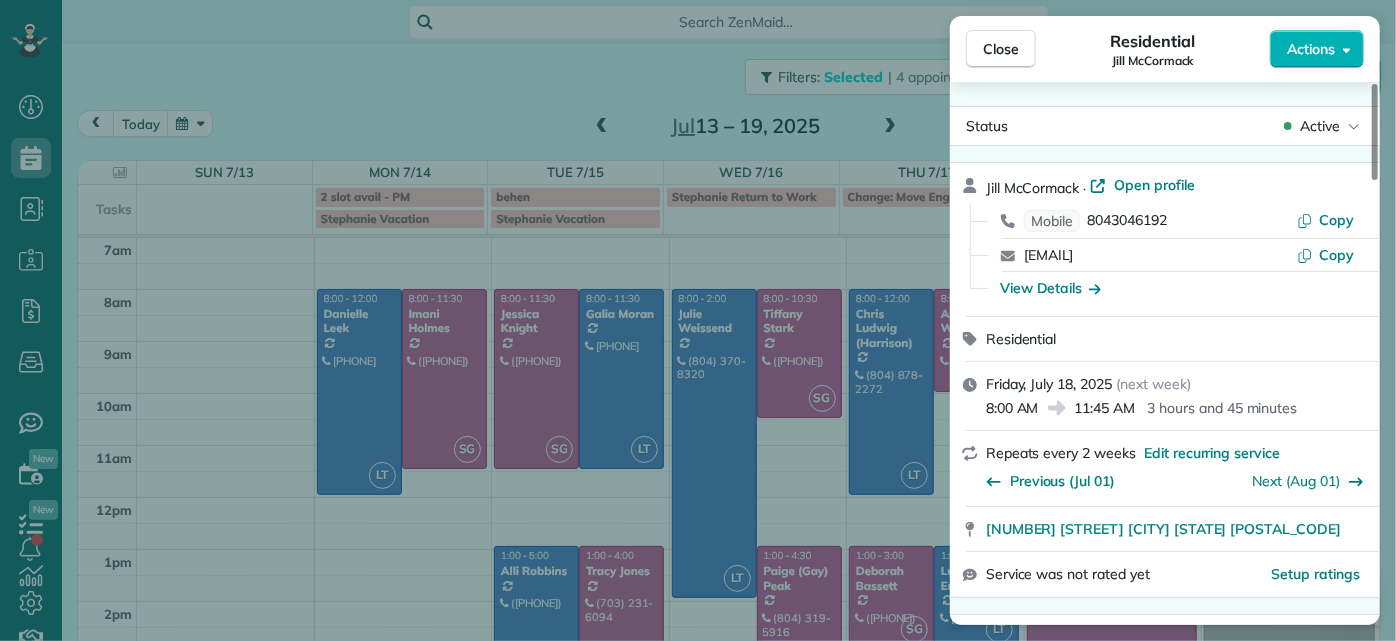 click on "Close Residential Jill McCormack Actions Status Active Jill McCormack · Open profile Mobile (804) 304-6192 Copy jillmac3@gmail.com Copy View Details Residential Friday, July 18, 2025 ( next week ) 8:00 AM 11:45 AM 3 hours and 45 minutes Repeats every 2 weeks Edit recurring service Previous (Jul 01) Next (Aug 01) 1022 W 45th Street Richmond VA 23225 Service was not rated yet Setup ratings Cleaners Time in and out Assign Invite Cleaners No cleaners assigned yet Checklist Try Now Keep this appointment up to your standards. Stay on top of every detail, keep your cleaners organised, and your client happy. Assign a checklist Watch a 5 min demo Billing Billing actions Price $194.00 Overcharge $0.00 Discount $0.00 Coupon discount - Primary tax - Secondary tax - Total appointment price $194.00 Tips collected New feature! $0.00 Unpaid Mark as paid Total including tip $194.00 Get paid online in no-time! Send an invoice and reward your cleaners with tips Charge customer credit card Appointment custom fields Man Hours -" at bounding box center [698, 320] 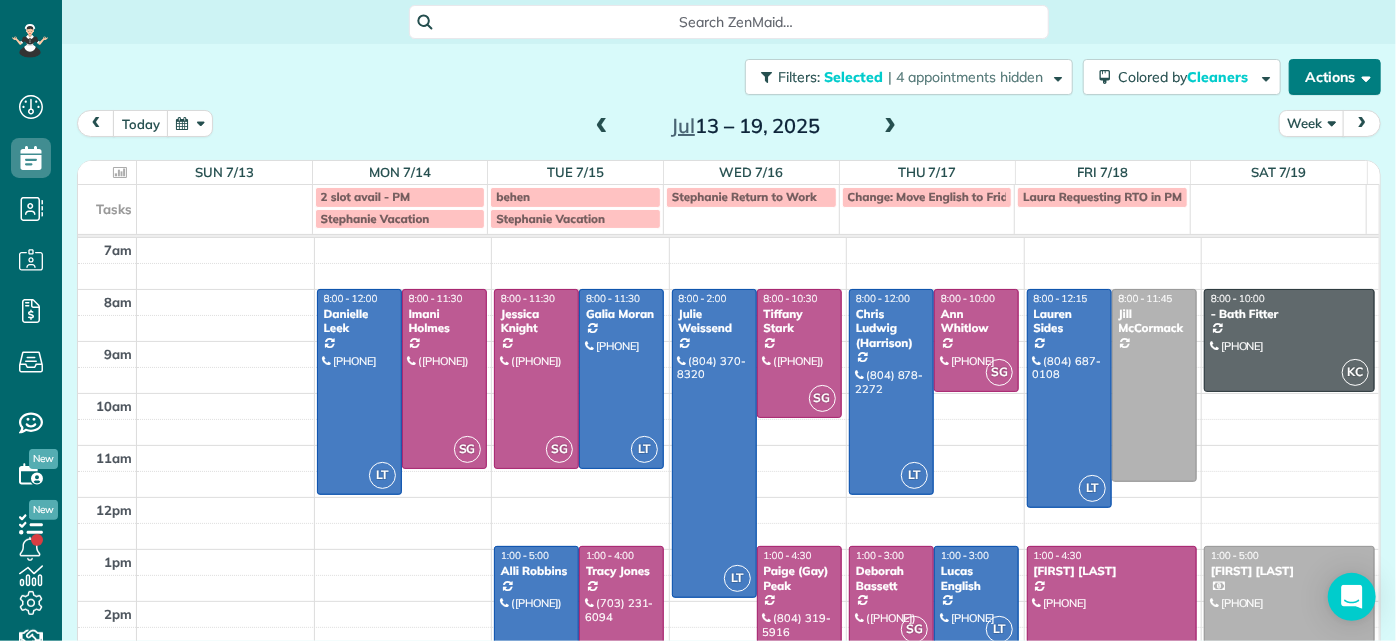click on "Actions" at bounding box center (1335, 77) 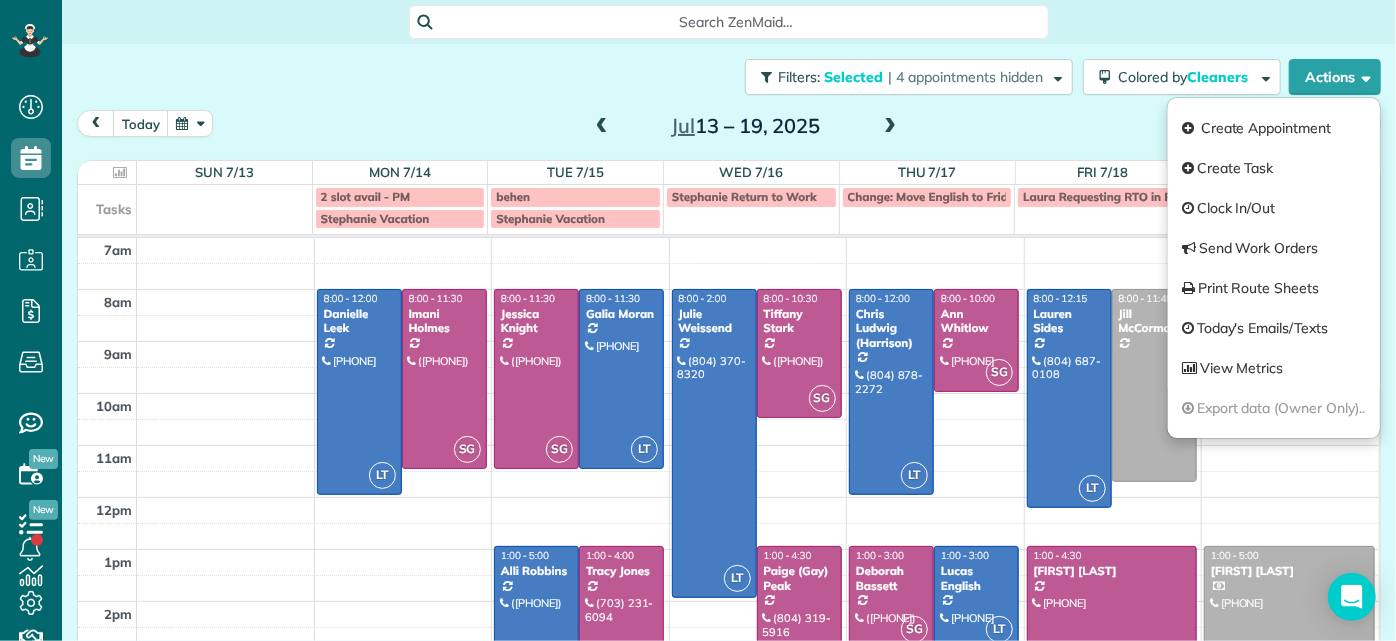 click on "today   Week Jul  13 – 19, 2025 Sun 7/13 No Appointments Mon 7/14 7.5  Man Hours 2  Appointments 0% Paid All Assigned Tue 7/15 14  Man Hours 4  Appointments 0% Paid All Assigned Wed 7/16 12  Man Hours 3  Appointments 0% Paid All Assigned Thu 7/17 10  Man Hours 4  Appointments 0% Paid All Assigned Fri 7/18 7.75  Man Hours 3  Appointments 0% Paid 67% Assigned Sat 7/19 2  Man Hours 2  Appointments All Paid 50% Assigned Tasks   2 slot avail - PM   behen   Stephanie Return  to Work   Change: Move English to Friday?   Laura Requesting RTO in PM   Stephanie Vacation   Stephanie Vacation 7am 8am 9am 10am 11am 12pm 1pm 2pm 3pm 4pm 5pm LT 8:00 - 12:00 Danielle Leek (616) 322-8093 3506 Enslow Avenue Richmond, VA 23222 SG 8:00 - 11:30 Imani Holmes (804) 245-9696 2816 North Avenue Richmond, VA 23222 SG 8:00 - 11:30 Jessica Knight (804) 514-1890 1815 Floyd Avenue Richmond, VA 23220 LT 8:00 - 11:30 Galia Moran (703) 593-4027 5937 Kings Crest Drive Chesterfield, VA 23832 LT 1:00 - 5:00 Alli Robbins (651) 792-6217 SG LT SG" at bounding box center (729, 355) 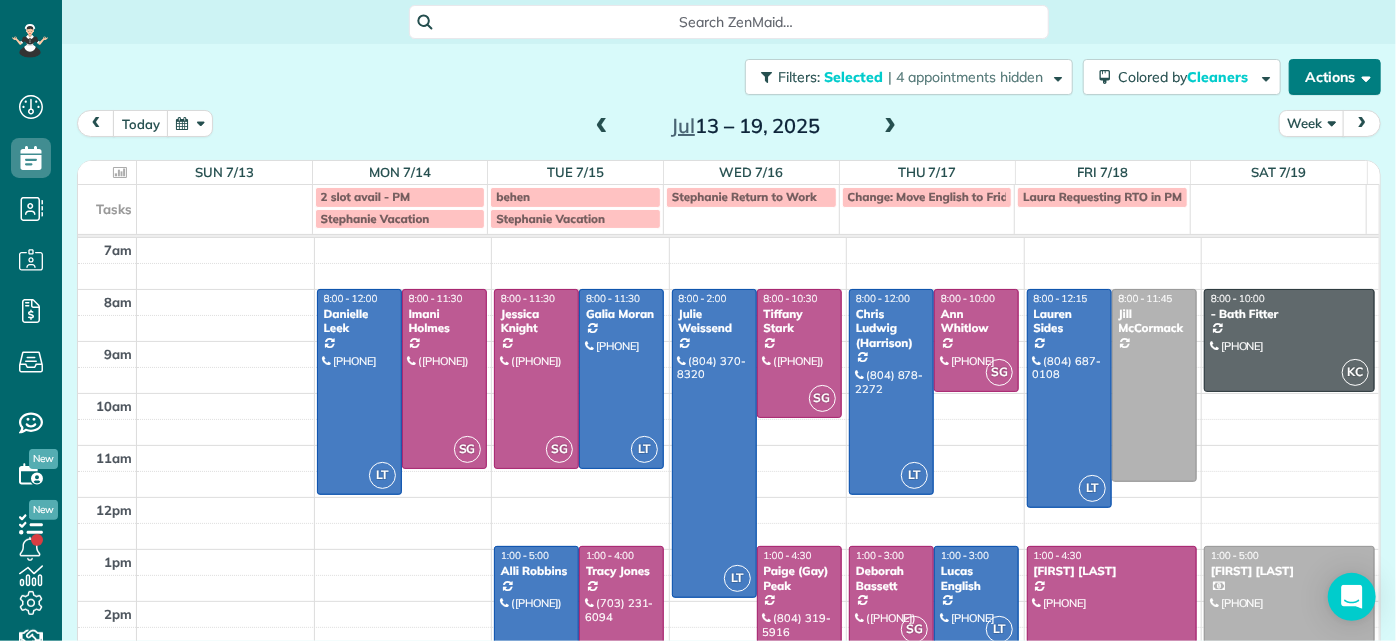 click on "Actions" at bounding box center (1335, 77) 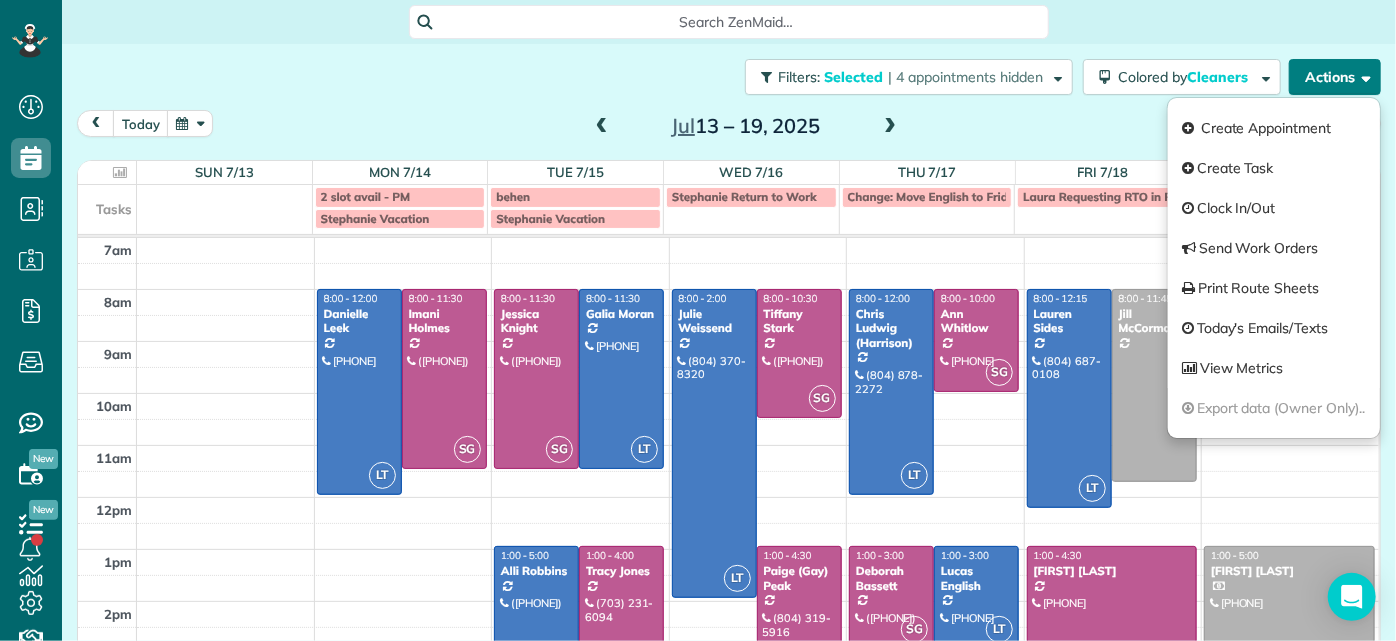 click on "Actions" at bounding box center [1335, 77] 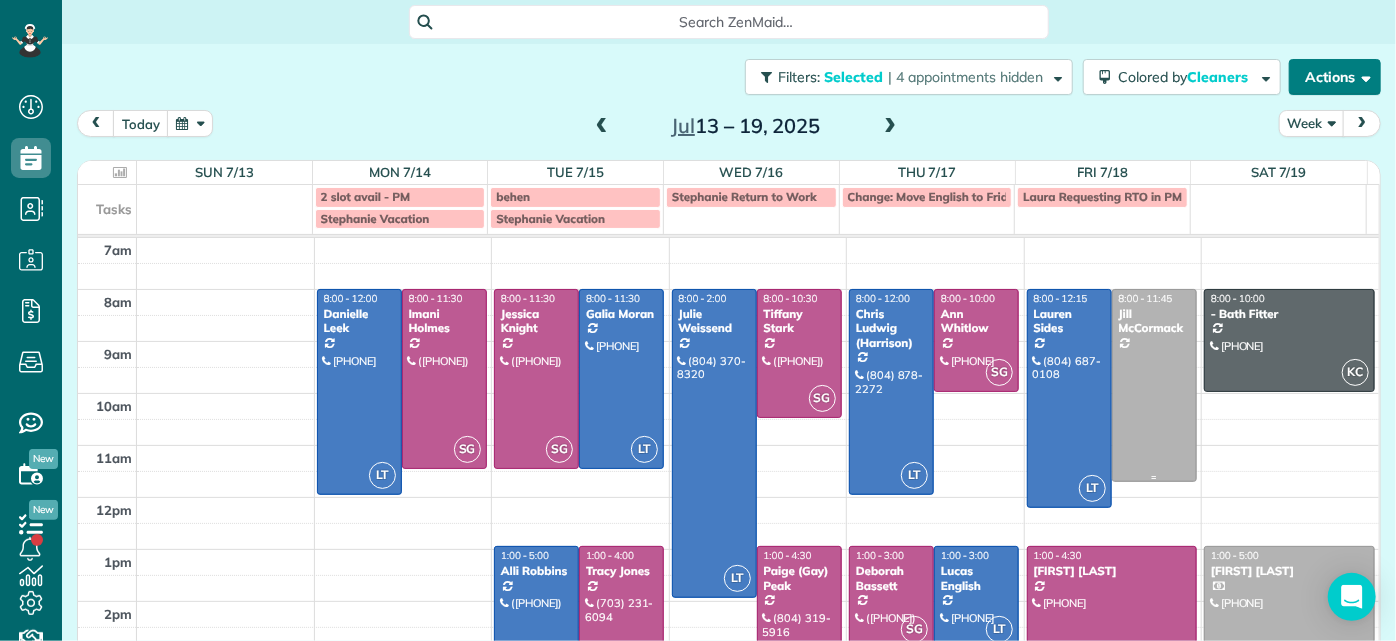 click at bounding box center (1154, 385) 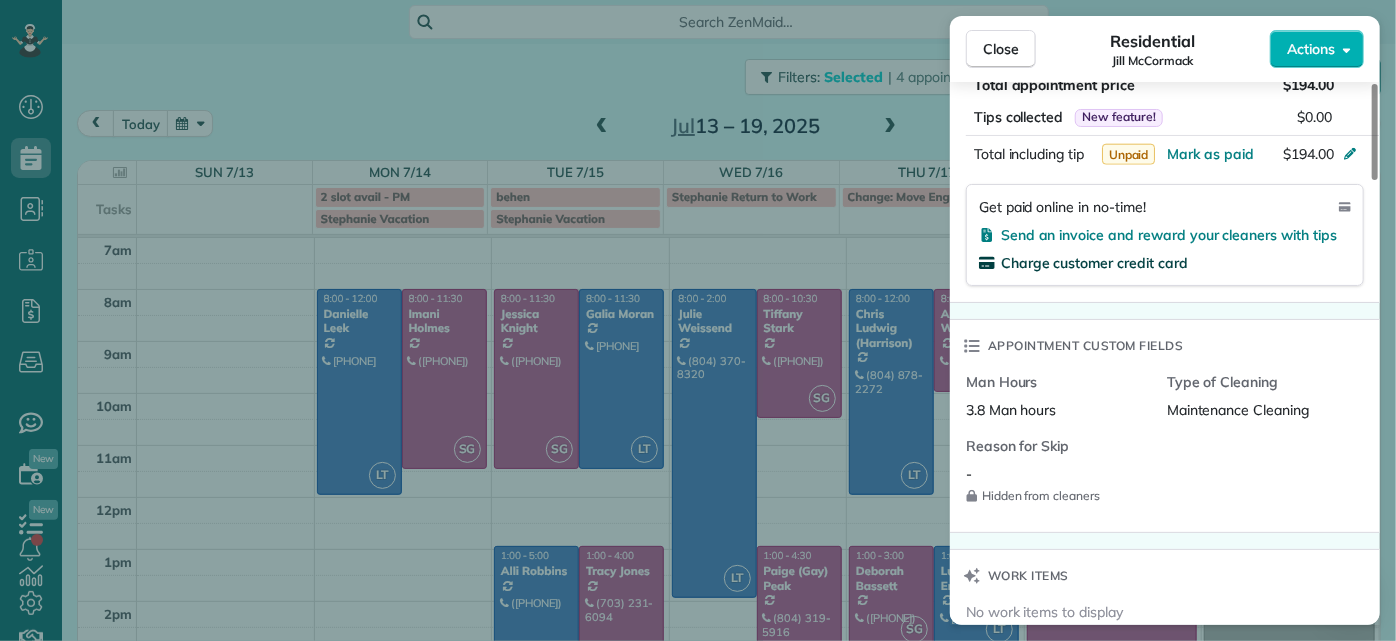 scroll, scrollTop: 1181, scrollLeft: 0, axis: vertical 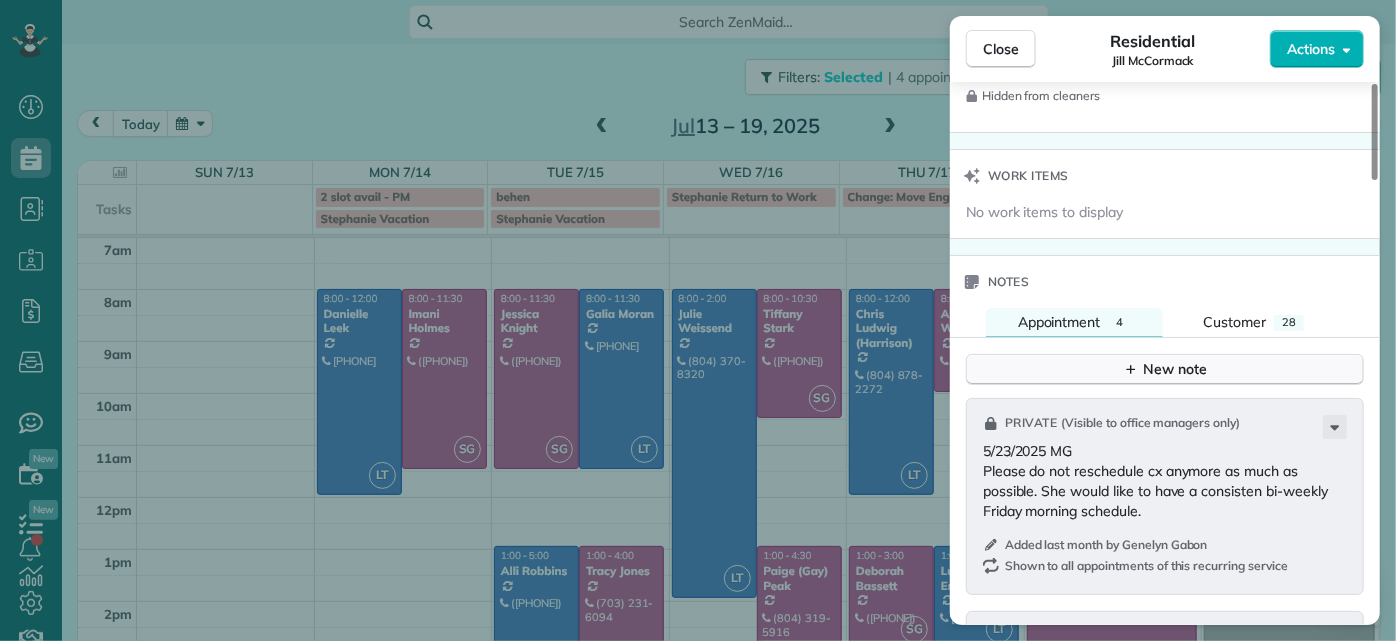 click on "New note" at bounding box center (1165, 369) 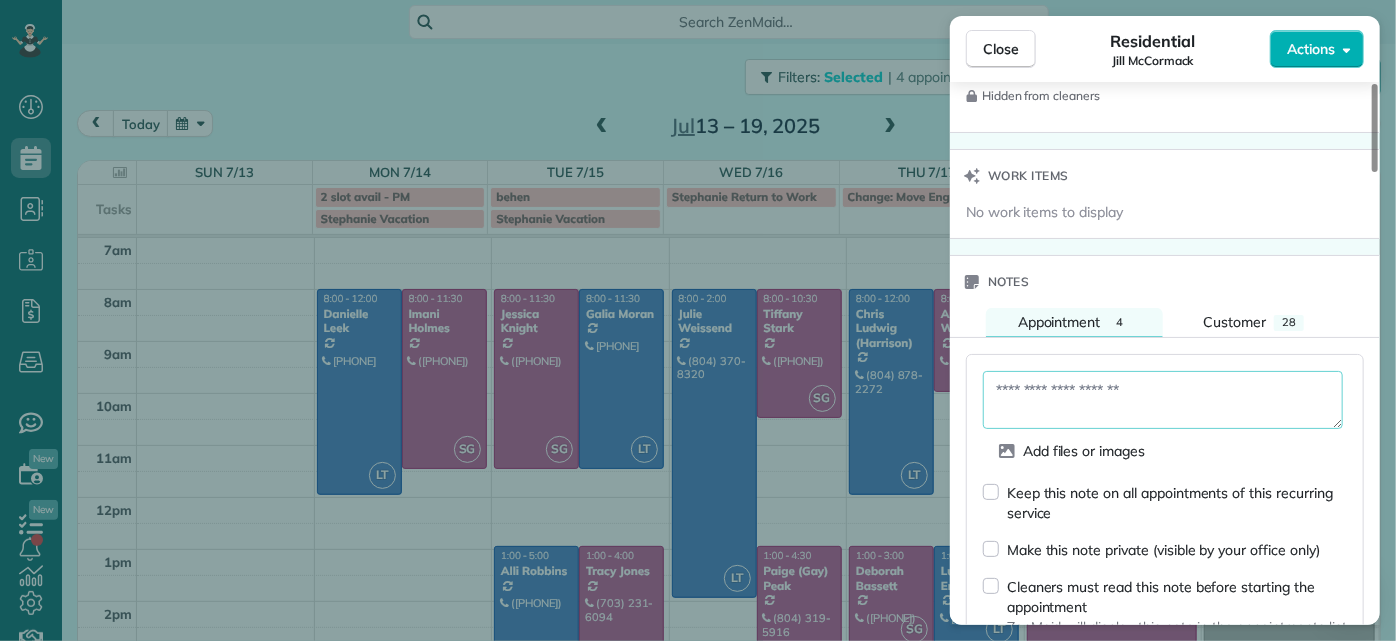 click at bounding box center [1163, 400] 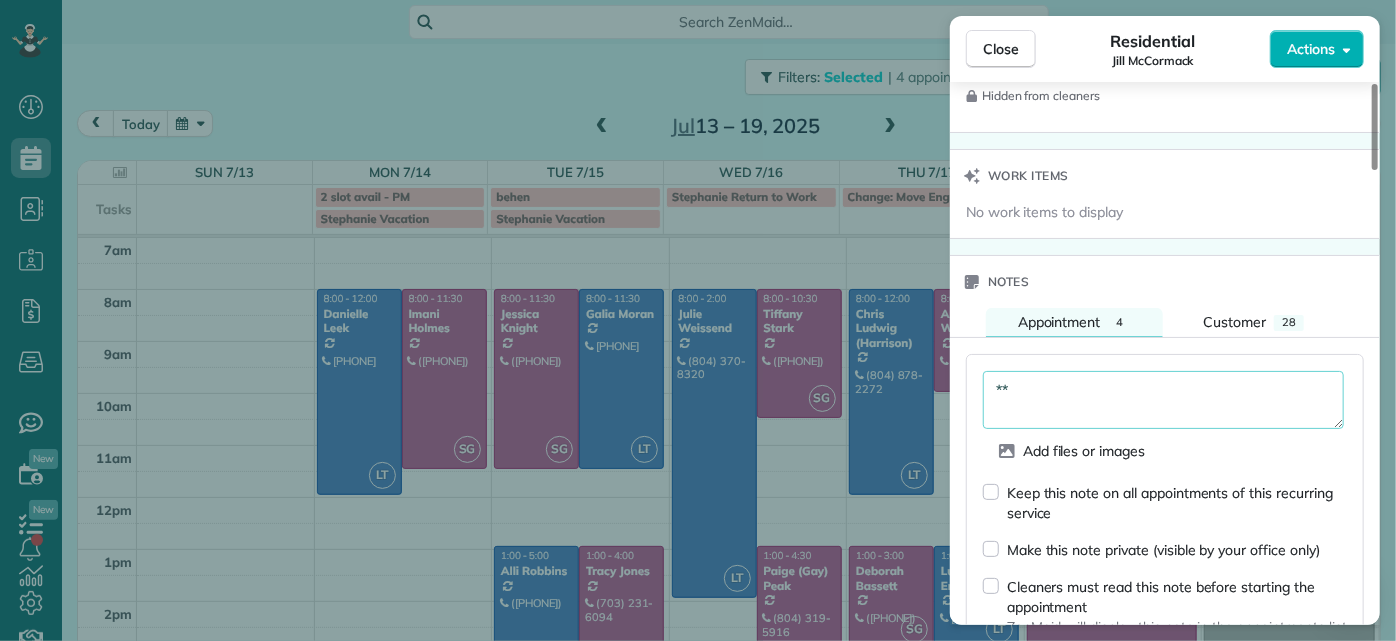 type on "*" 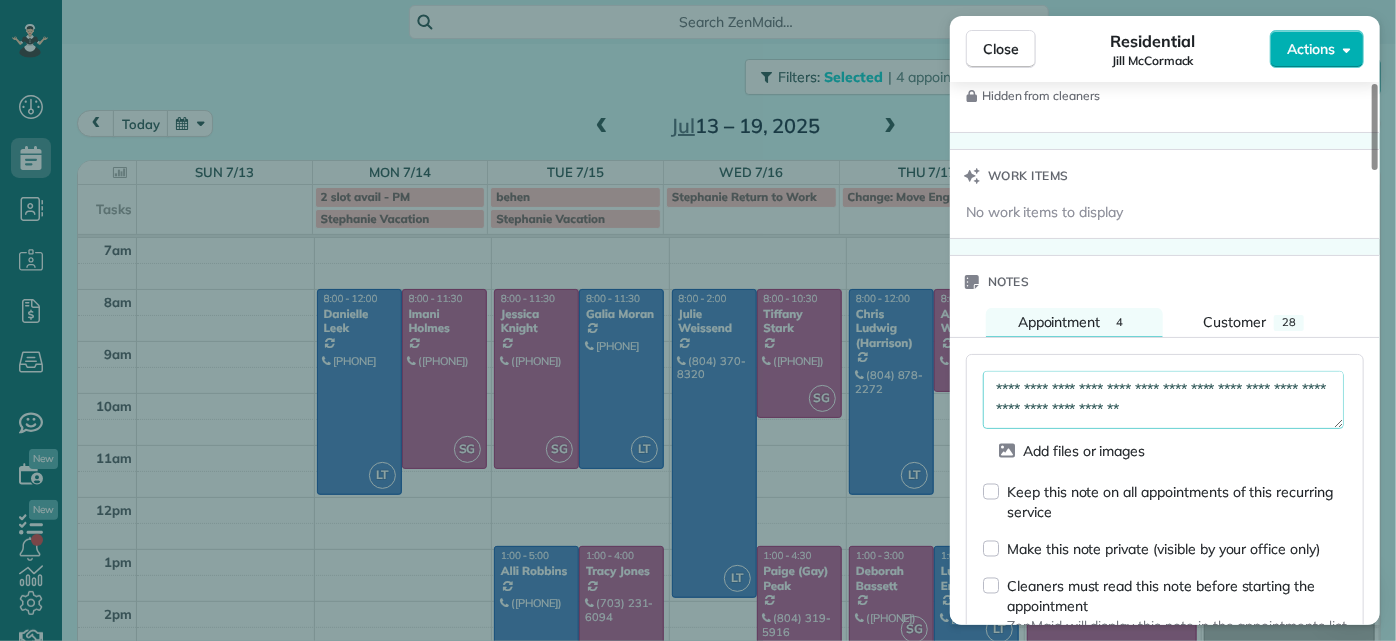 scroll, scrollTop: 50, scrollLeft: 0, axis: vertical 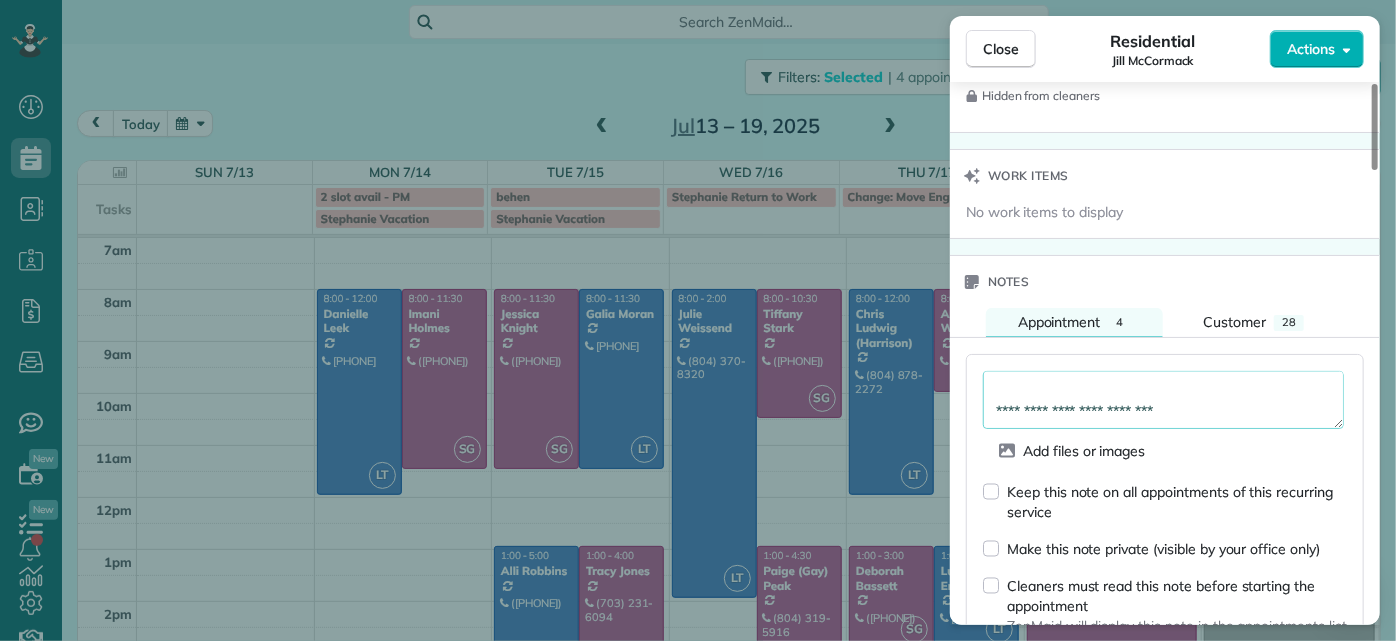 click on "**********" at bounding box center [1163, 399] 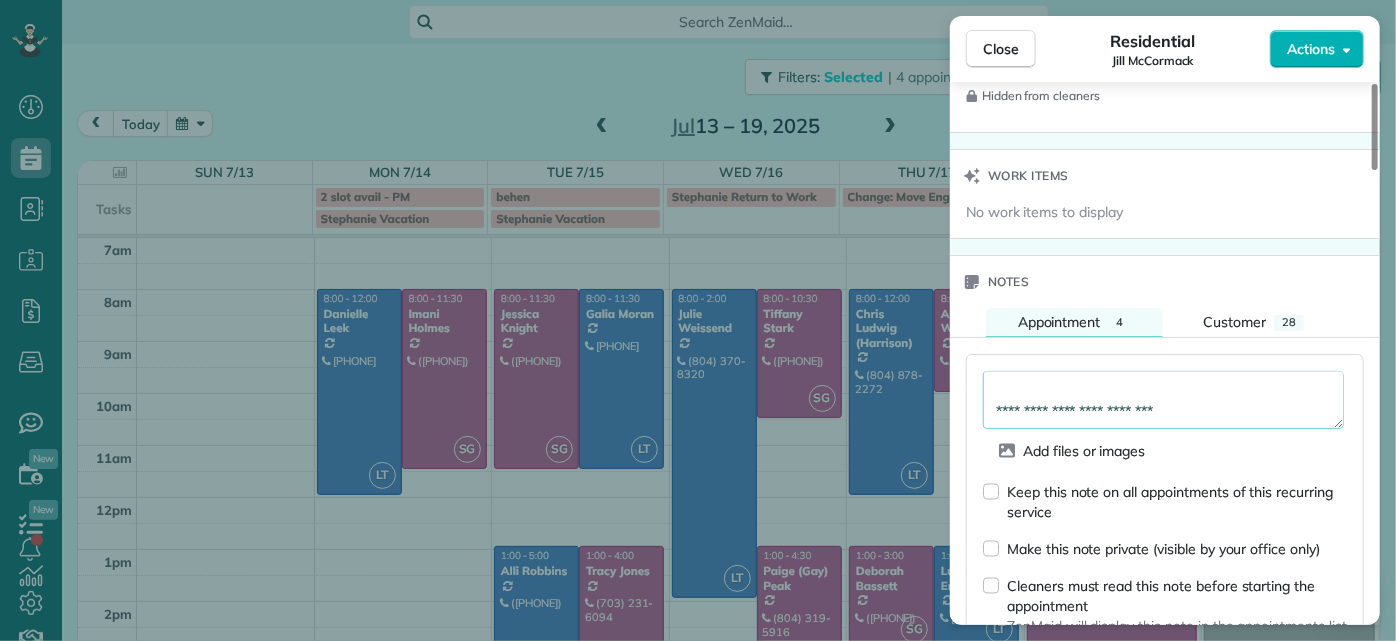click on "**********" at bounding box center (1163, 399) 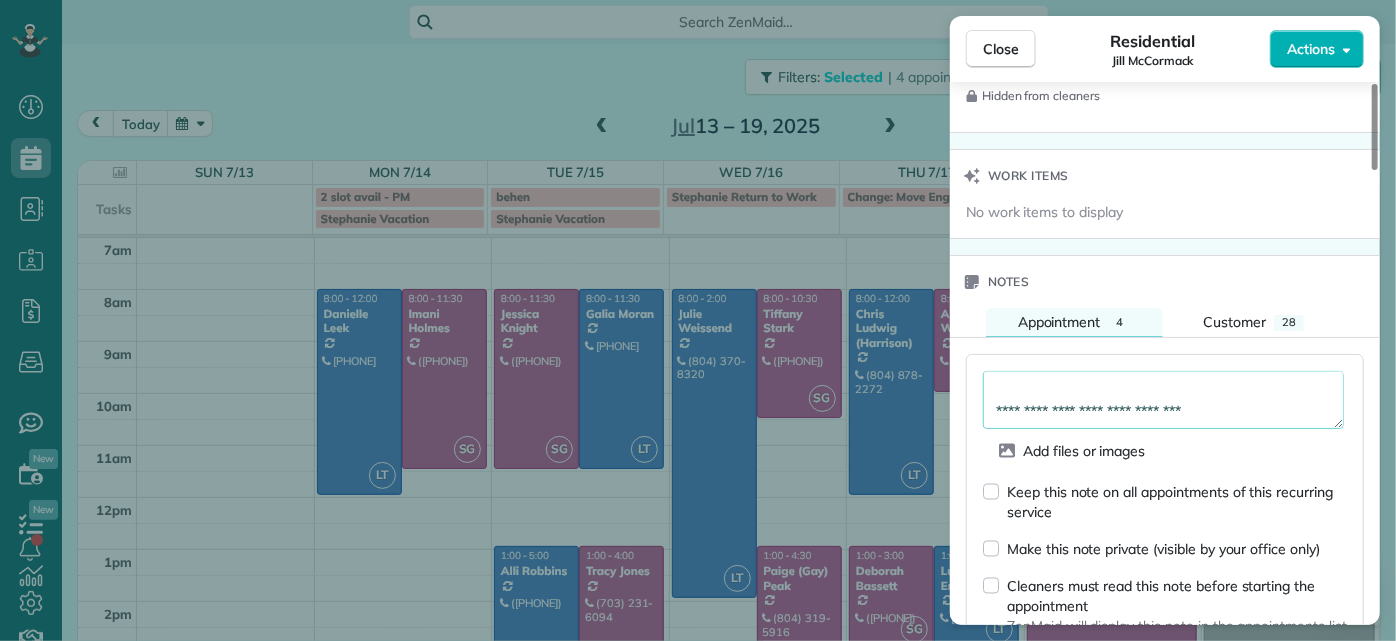 type on "**********" 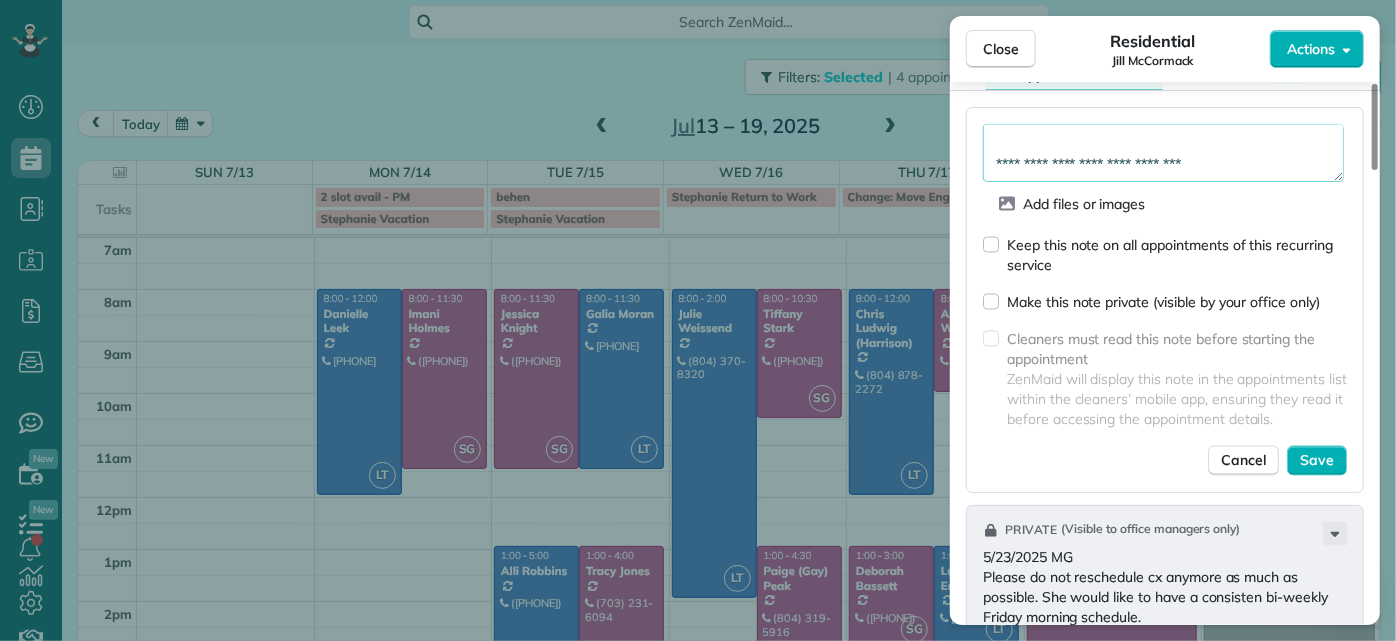 scroll, scrollTop: 1818, scrollLeft: 0, axis: vertical 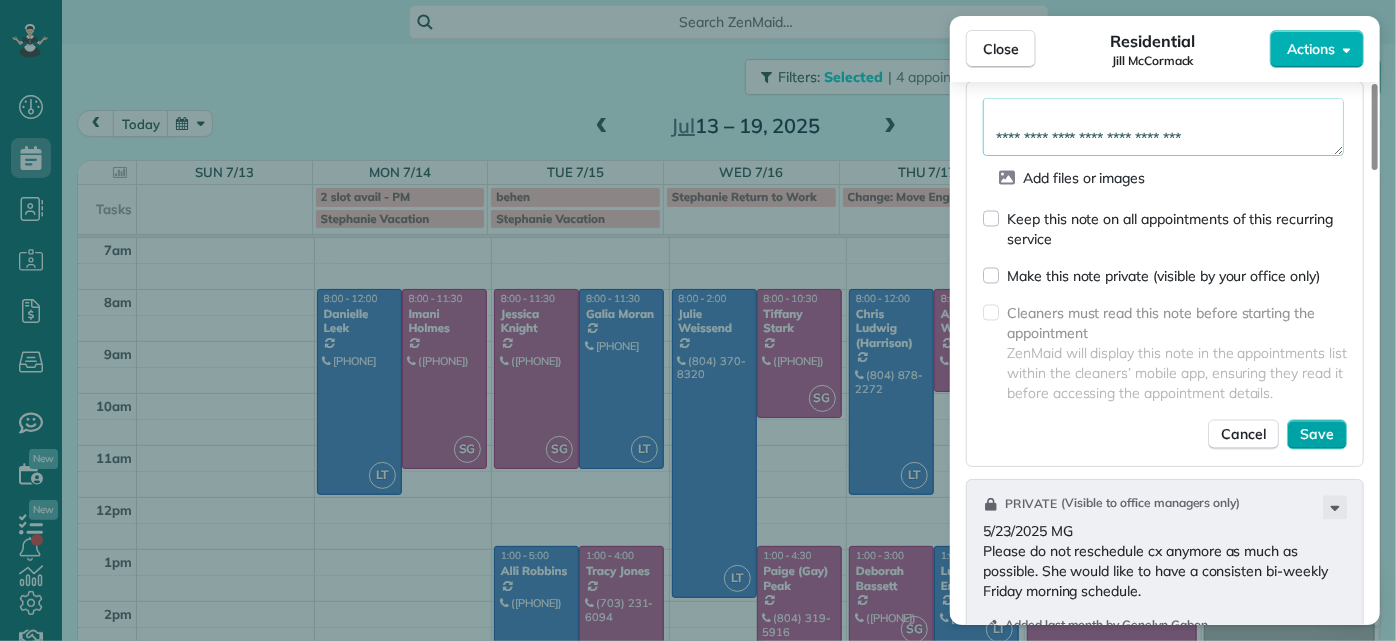 click on "Save" at bounding box center (1317, 435) 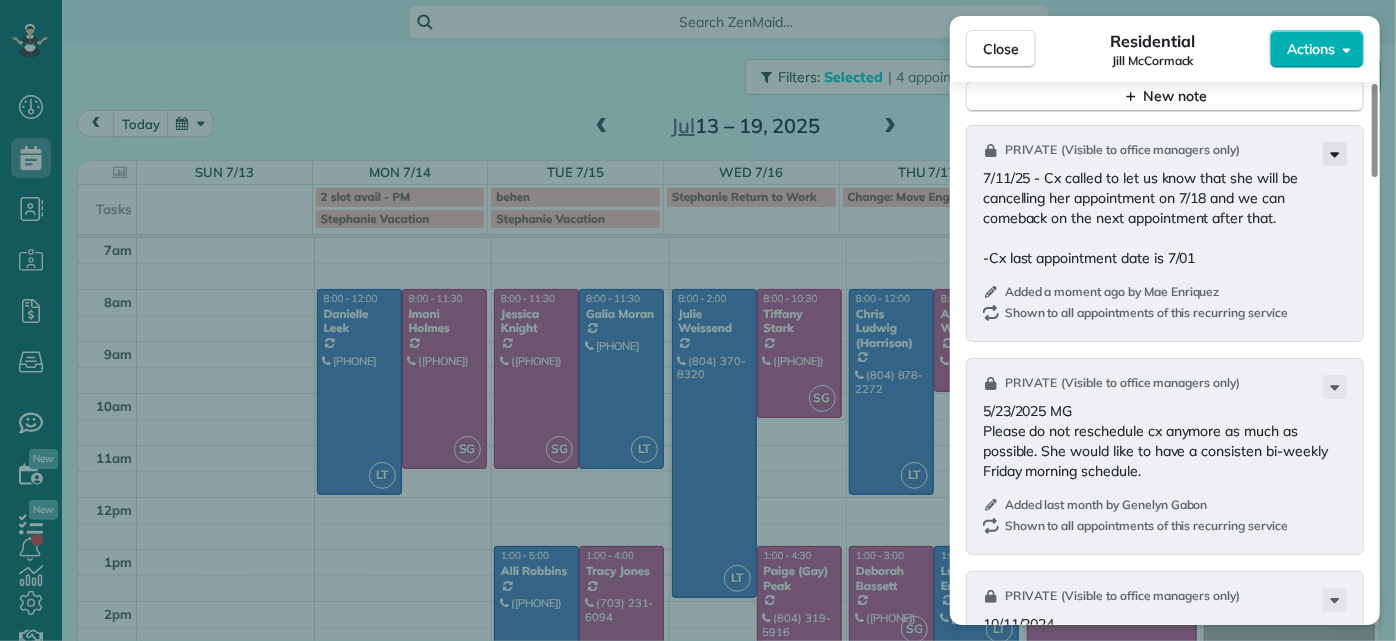 click 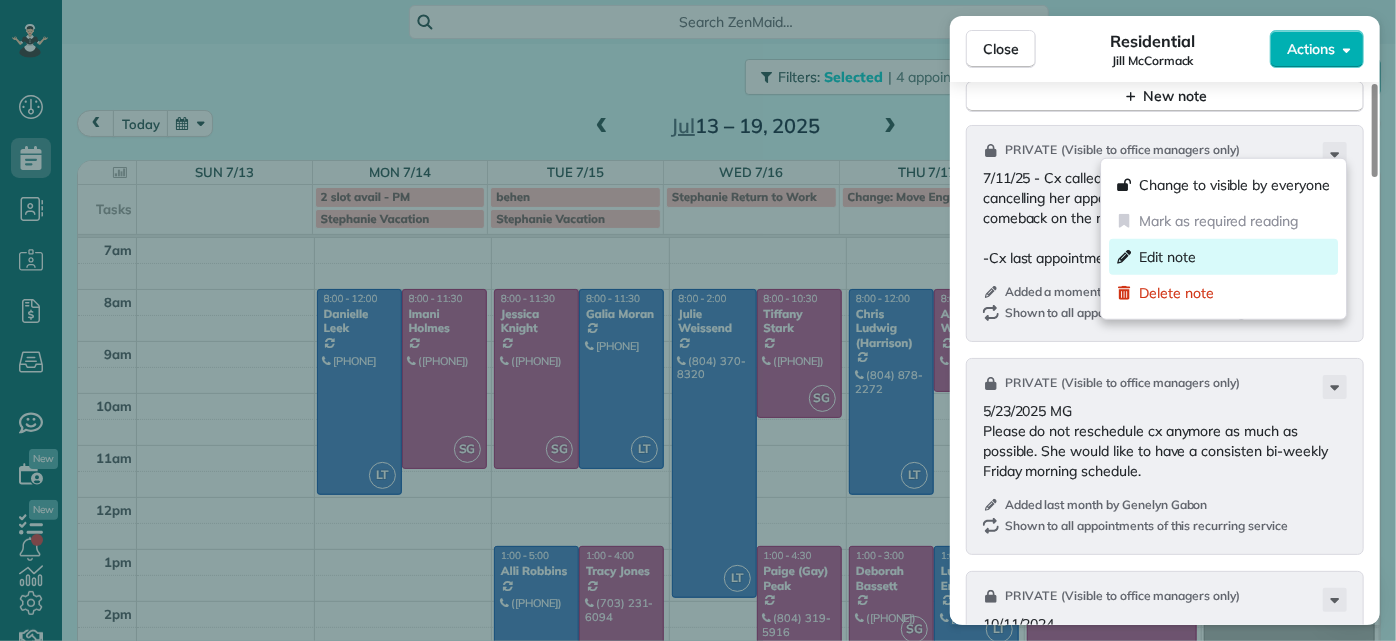 click on "Edit note" at bounding box center (1223, 257) 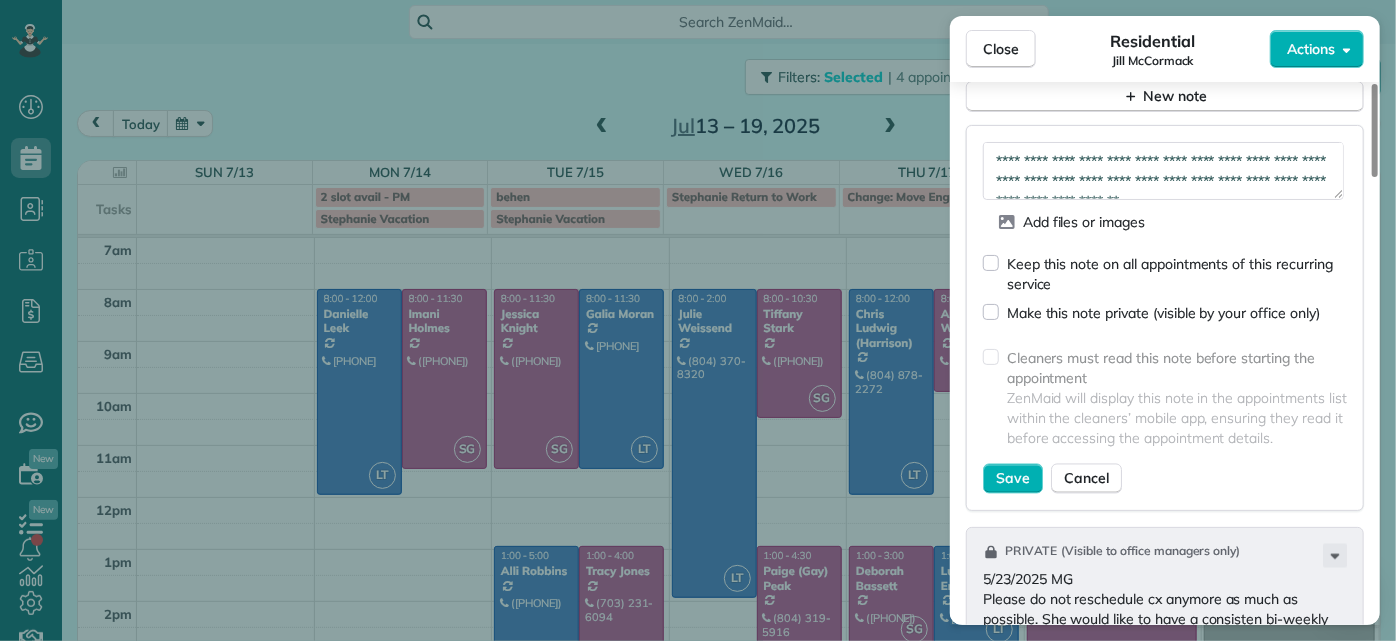 scroll, scrollTop: 60, scrollLeft: 0, axis: vertical 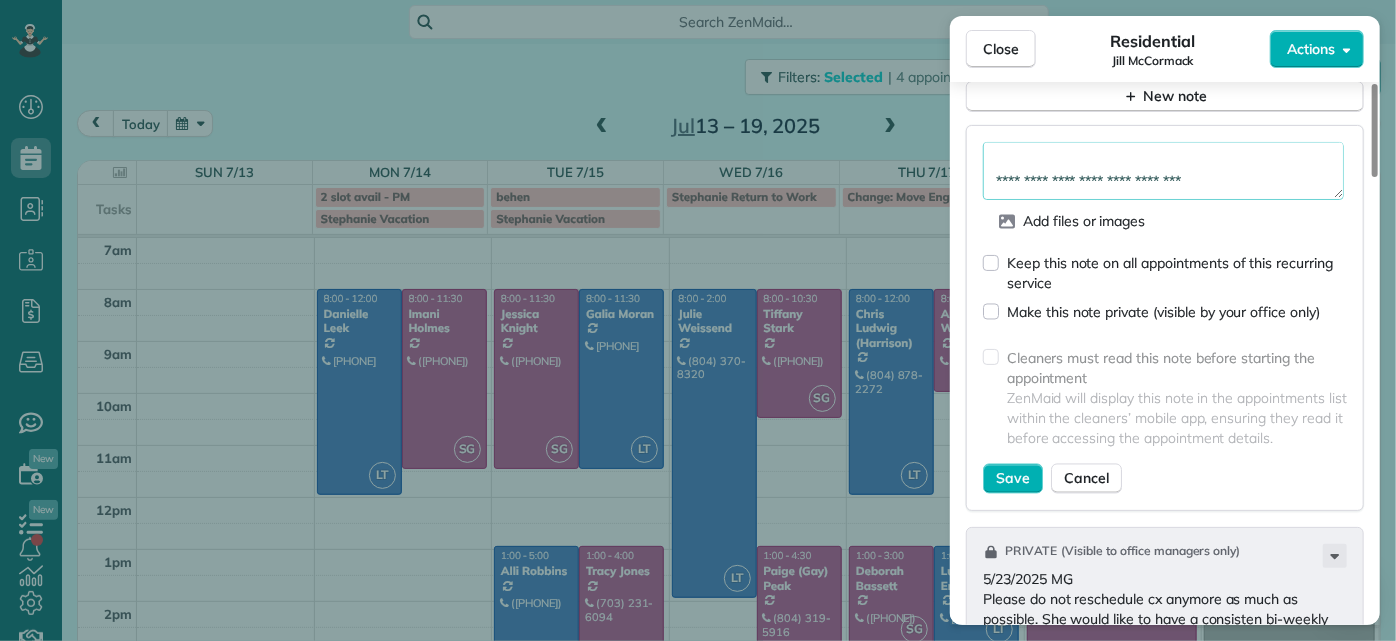 click on "**********" at bounding box center (1163, 170) 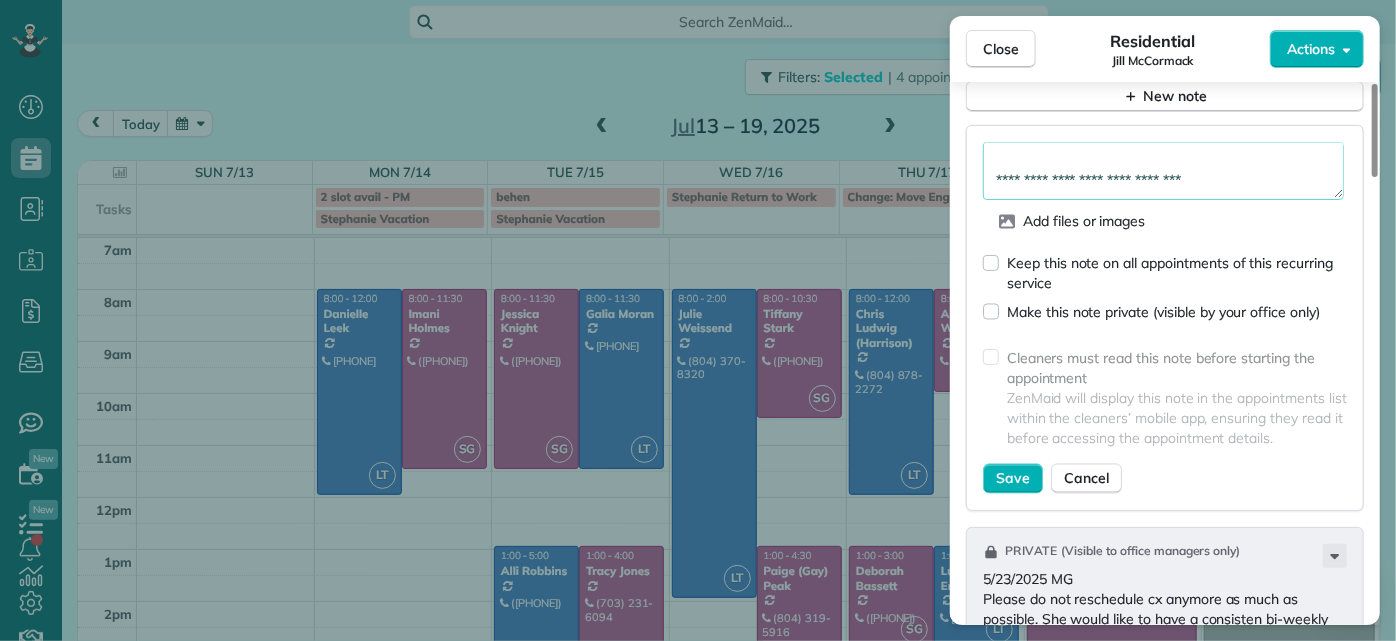 scroll, scrollTop: 90, scrollLeft: 0, axis: vertical 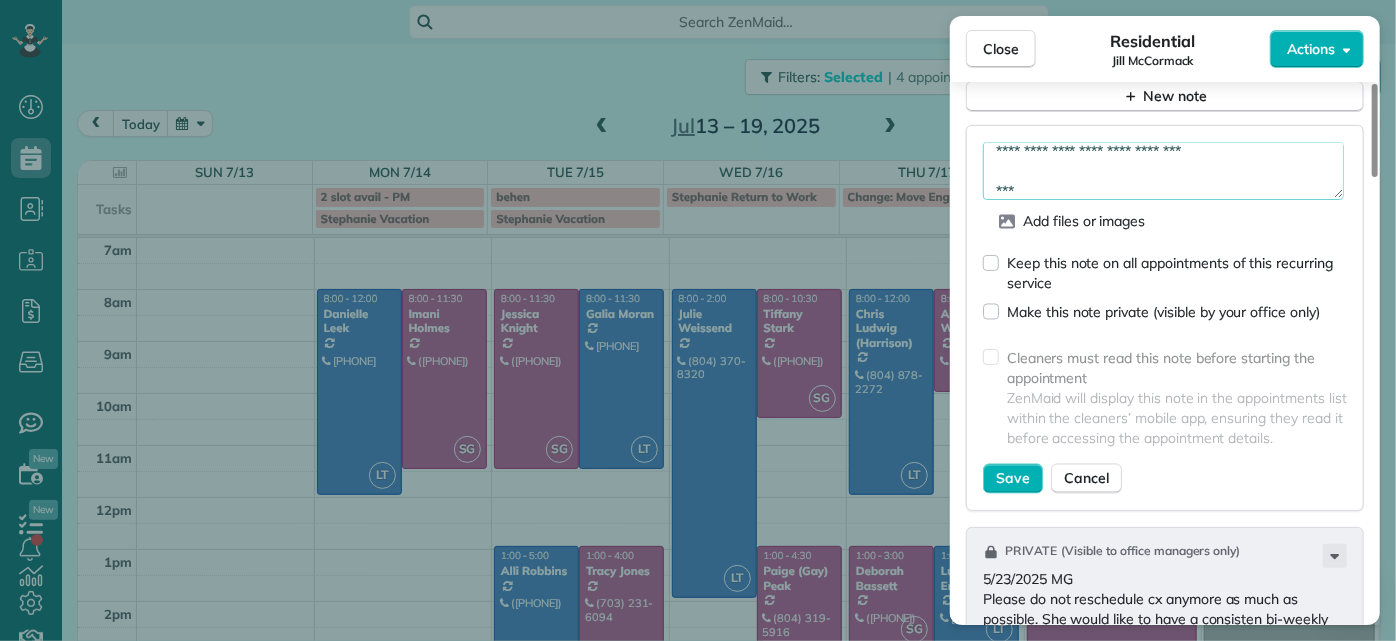 type on "**********" 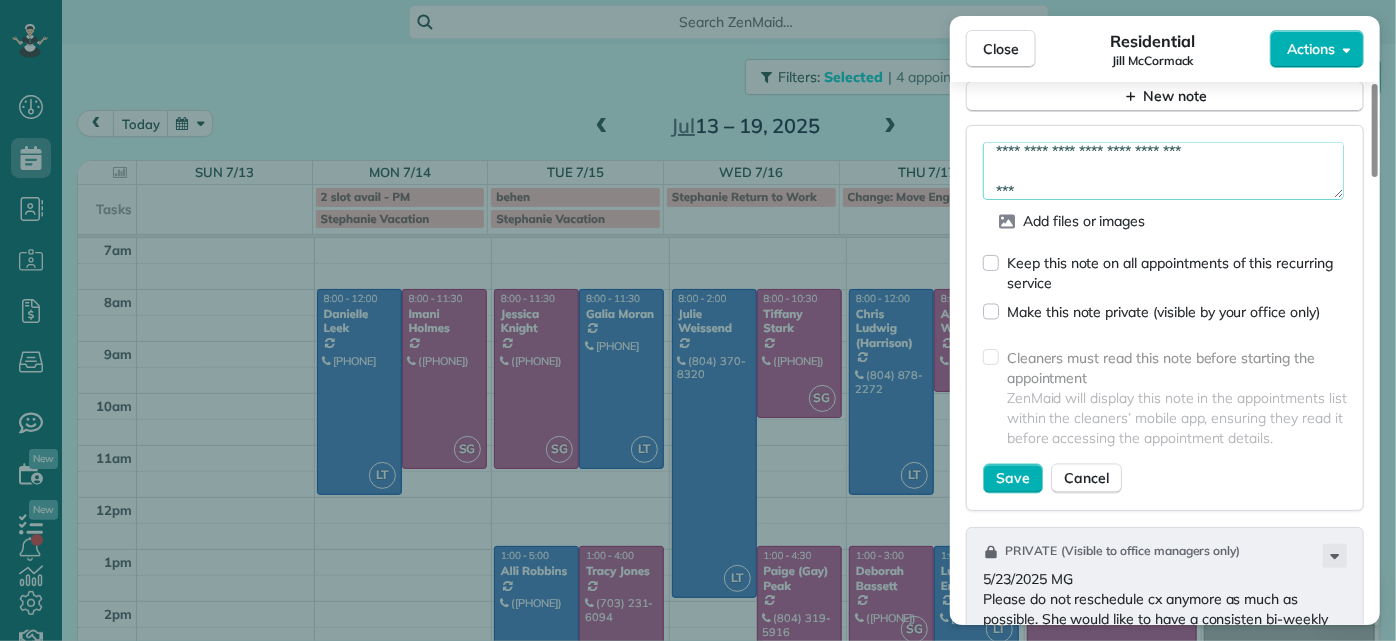 click on "Keep this note on all appointments of this recurring service" at bounding box center (1165, 265) 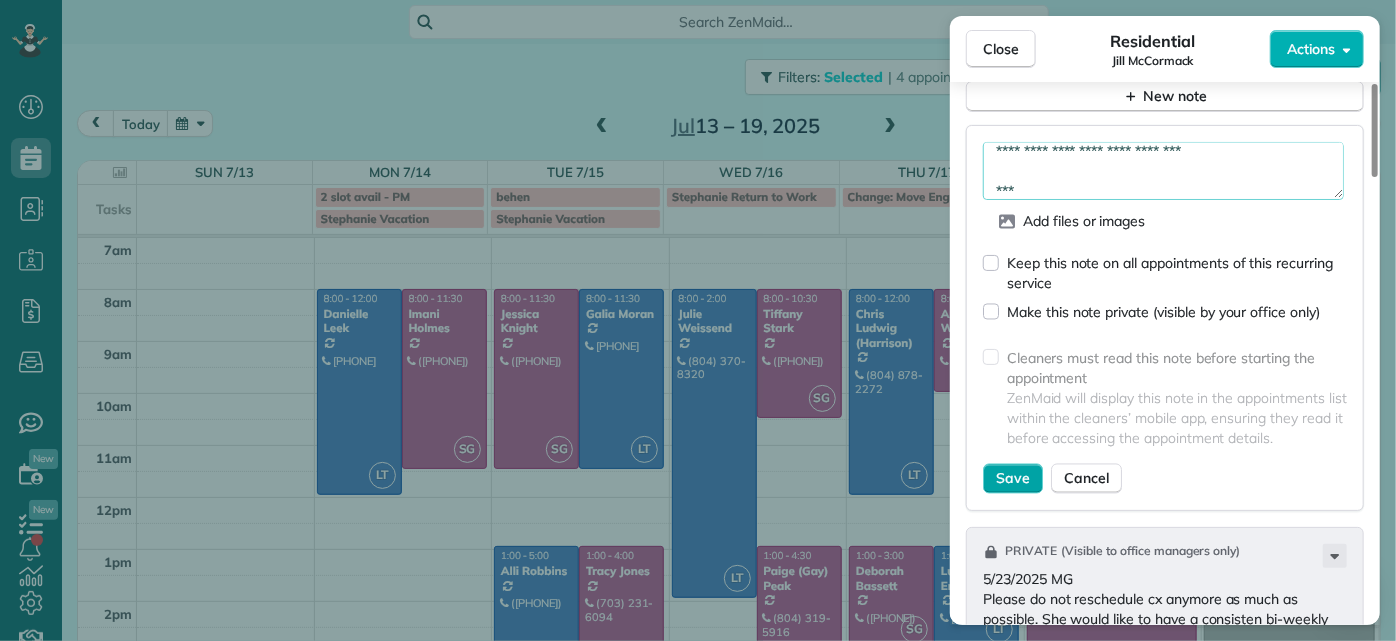 click on "Save" at bounding box center (1013, 479) 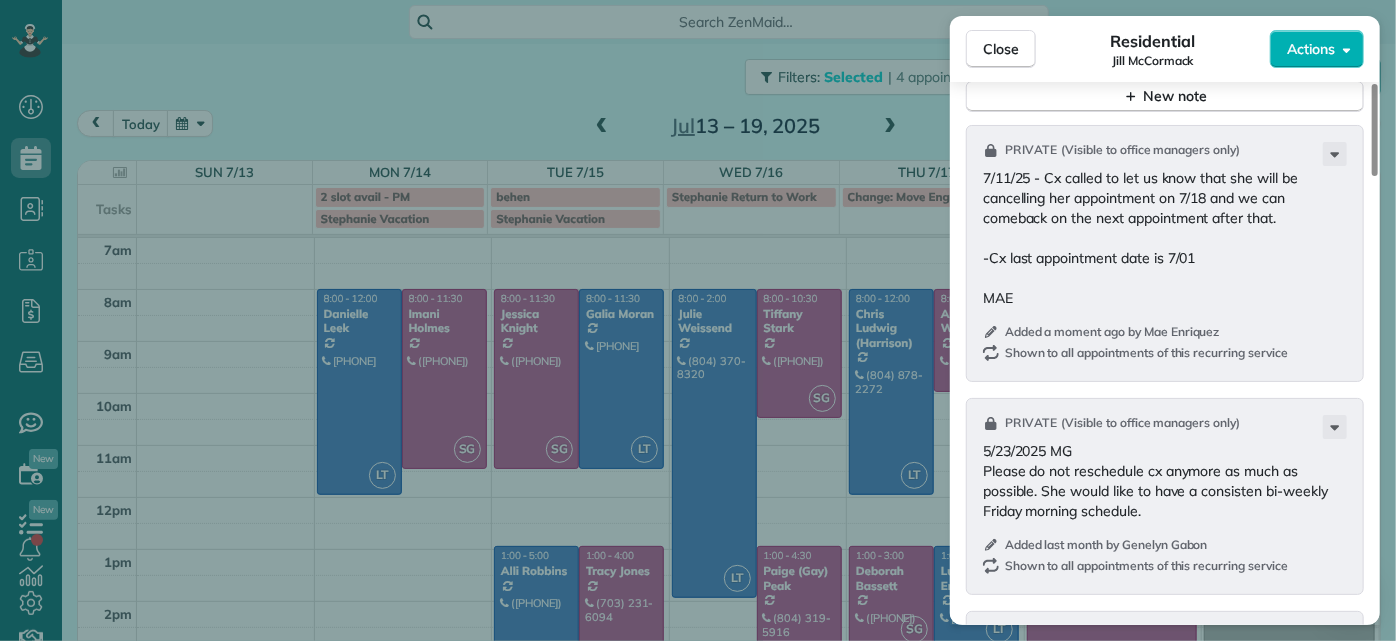 click on "Close Residential Jill McCormack Actions Status Active Jill McCormack · Open profile Mobile (804) 304-6192 Copy jillmac3@gmail.com Copy View Details Residential Friday, July 18, 2025 ( next week ) 8:00 AM 11:45 AM 3 hours and 45 minutes Repeats every 2 weeks Edit recurring service Previous (Jul 01) Next (Aug 01) 1022 W 45th Street Richmond VA 23225 Service was not rated yet Setup ratings Cleaners Time in and out Assign Invite Cleaners No cleaners assigned yet Checklist Try Now Keep this appointment up to your standards. Stay on top of every detail, keep your cleaners organised, and your client happy. Assign a checklist Watch a 5 min demo Billing Billing actions Price $194.00 Overcharge $0.00 Discount $0.00 Coupon discount - Primary tax - Secondary tax - Total appointment price $194.00 Tips collected New feature! $0.00 Unpaid Mark as paid Total including tip $194.00 Get paid online in no-time! Send an invoice and reward your cleaners with tips Charge customer credit card Appointment custom fields Man Hours -" at bounding box center (698, 320) 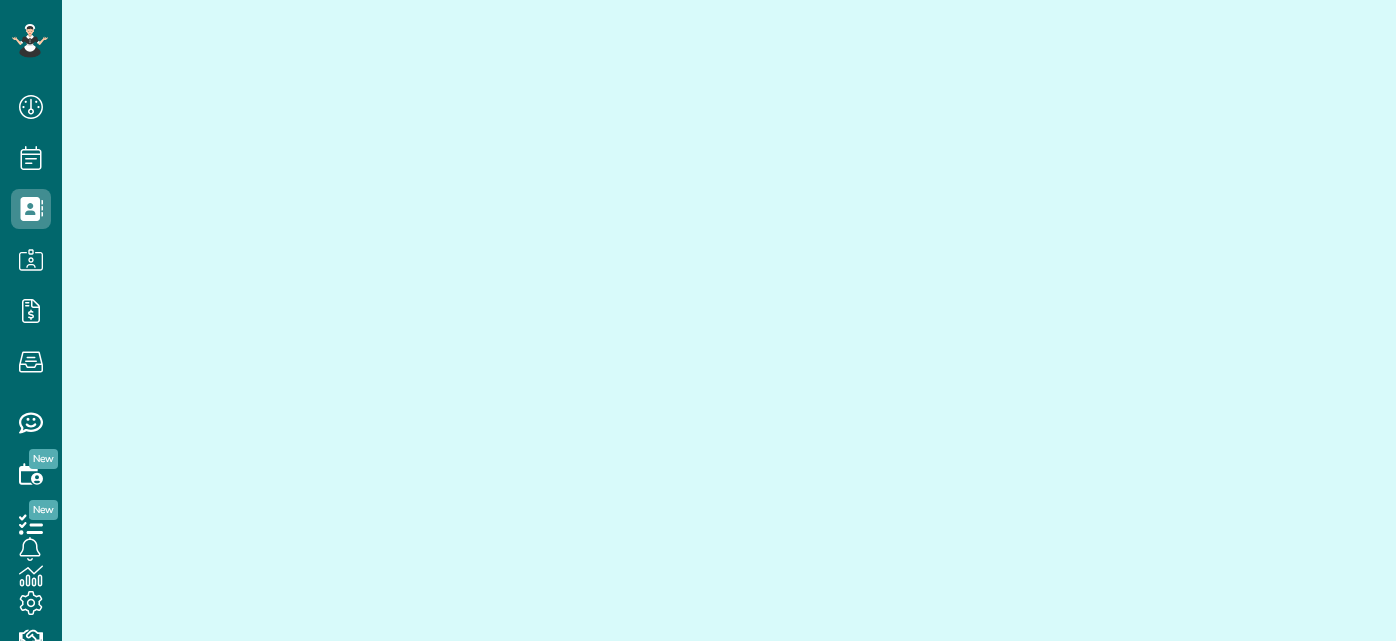 scroll, scrollTop: 0, scrollLeft: 0, axis: both 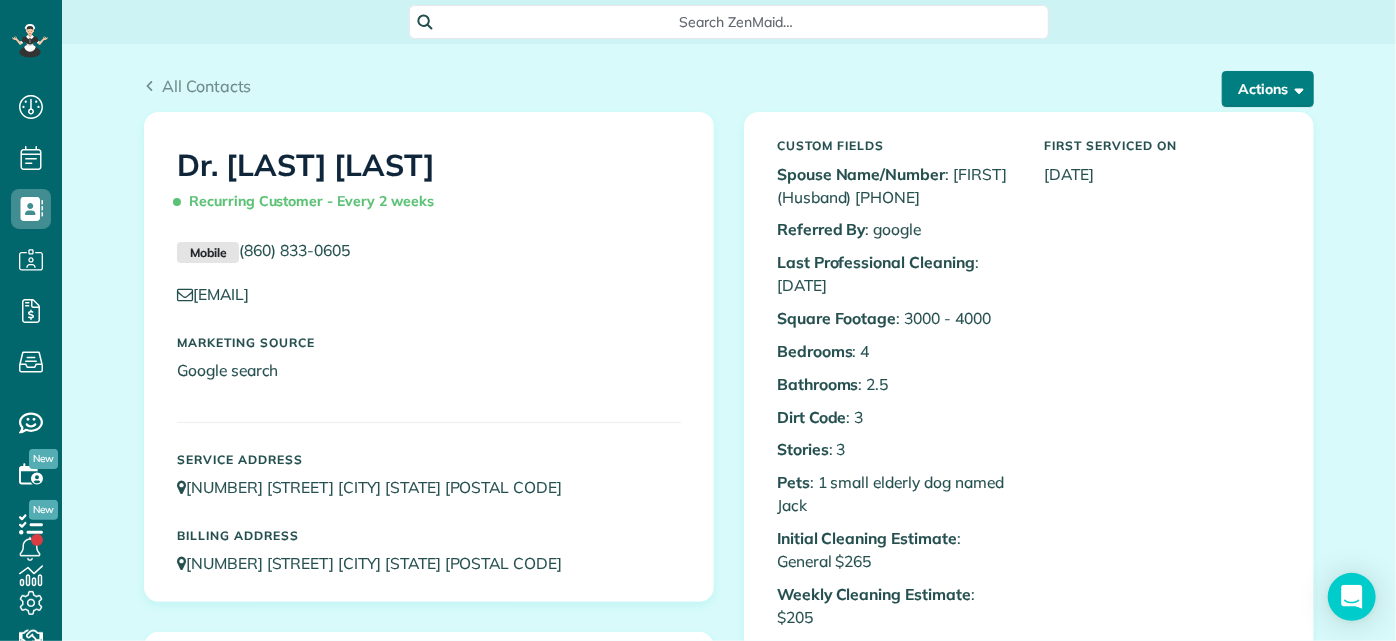 click at bounding box center (1295, 88) 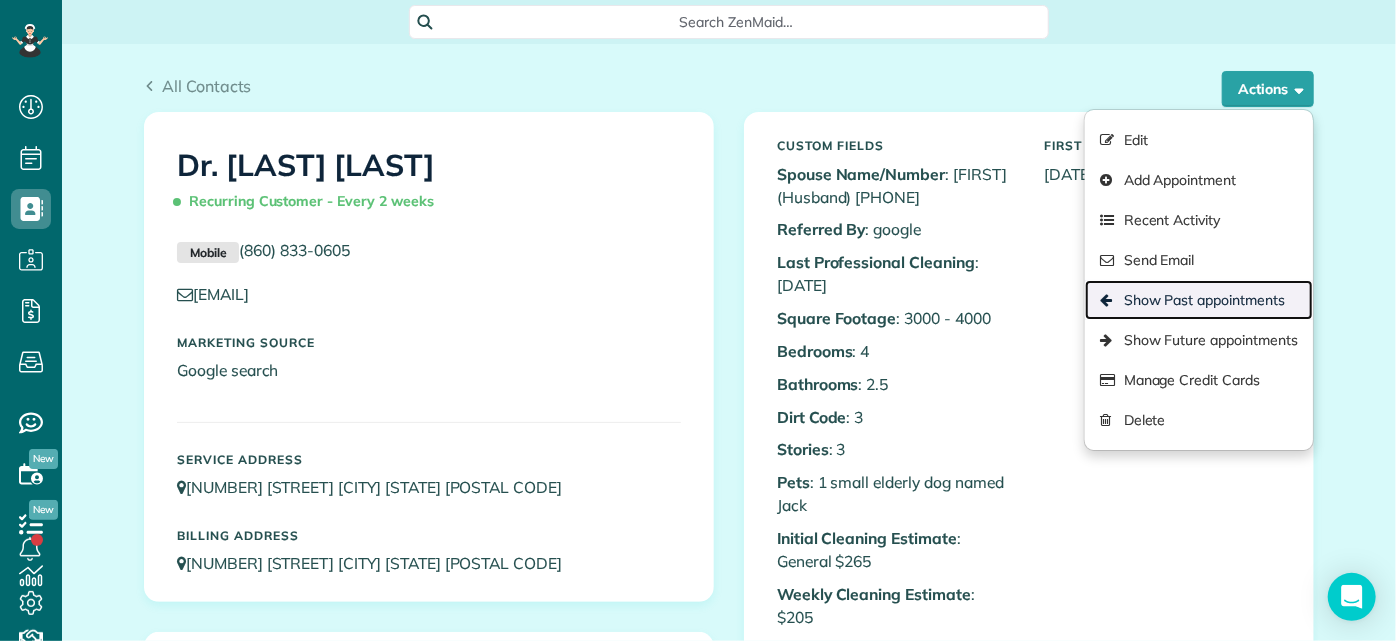 click on "Show Past appointments" at bounding box center (1199, 300) 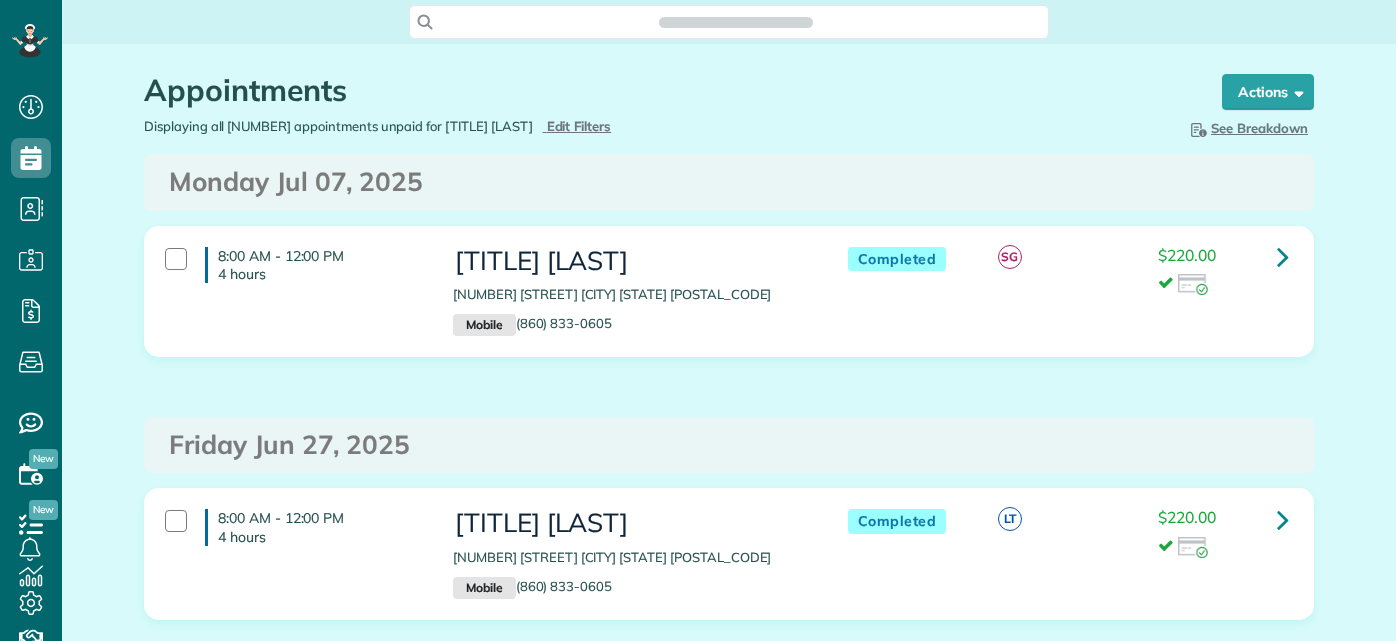 scroll, scrollTop: 0, scrollLeft: 0, axis: both 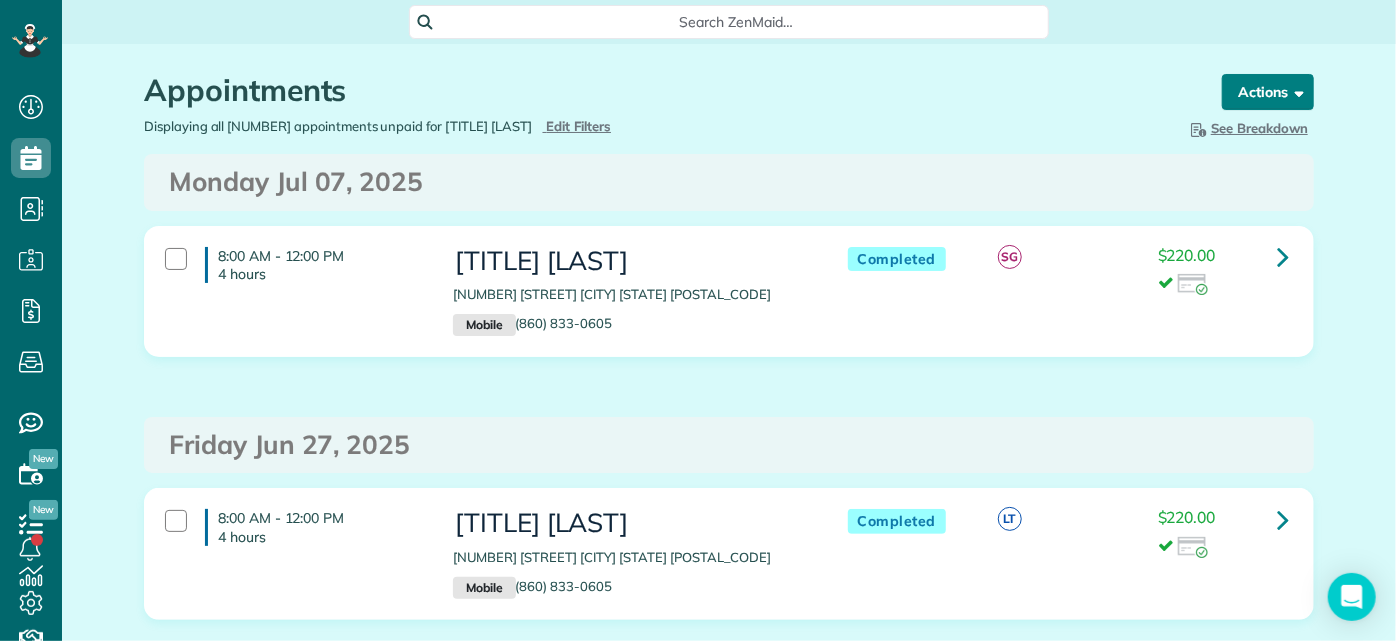 click on "Actions" at bounding box center [1268, 92] 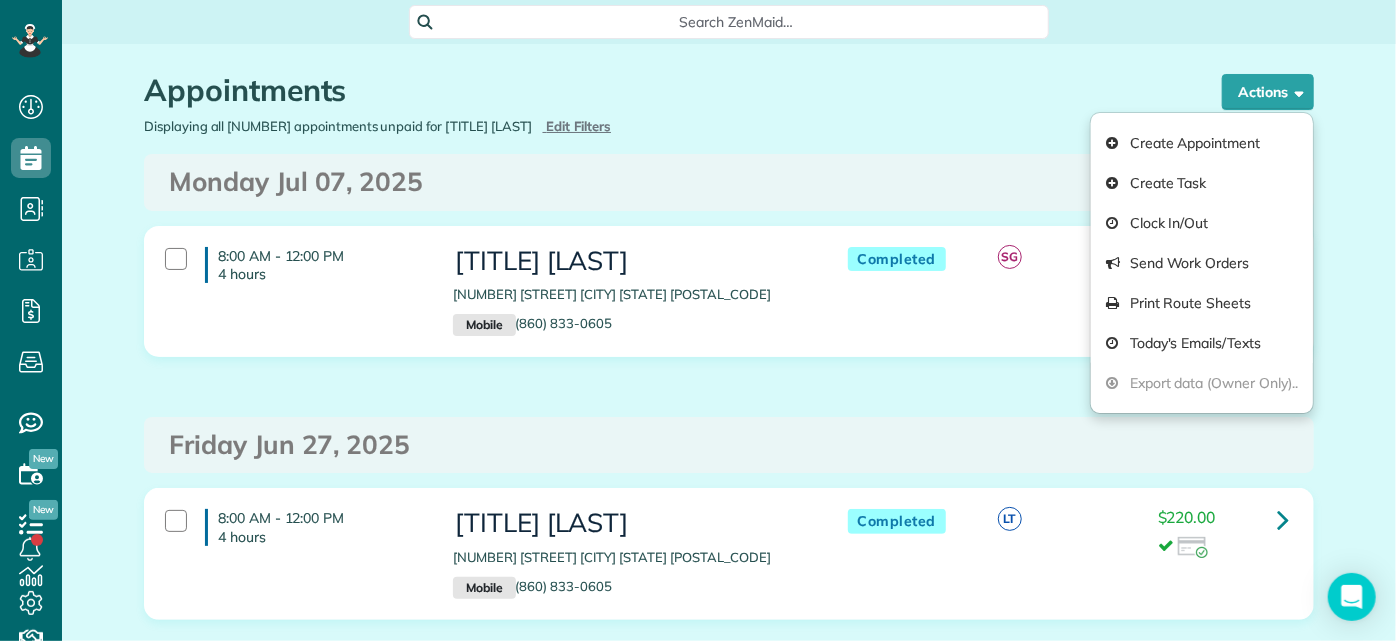 click on "Friday Jun 27, 2025" at bounding box center (729, 445) 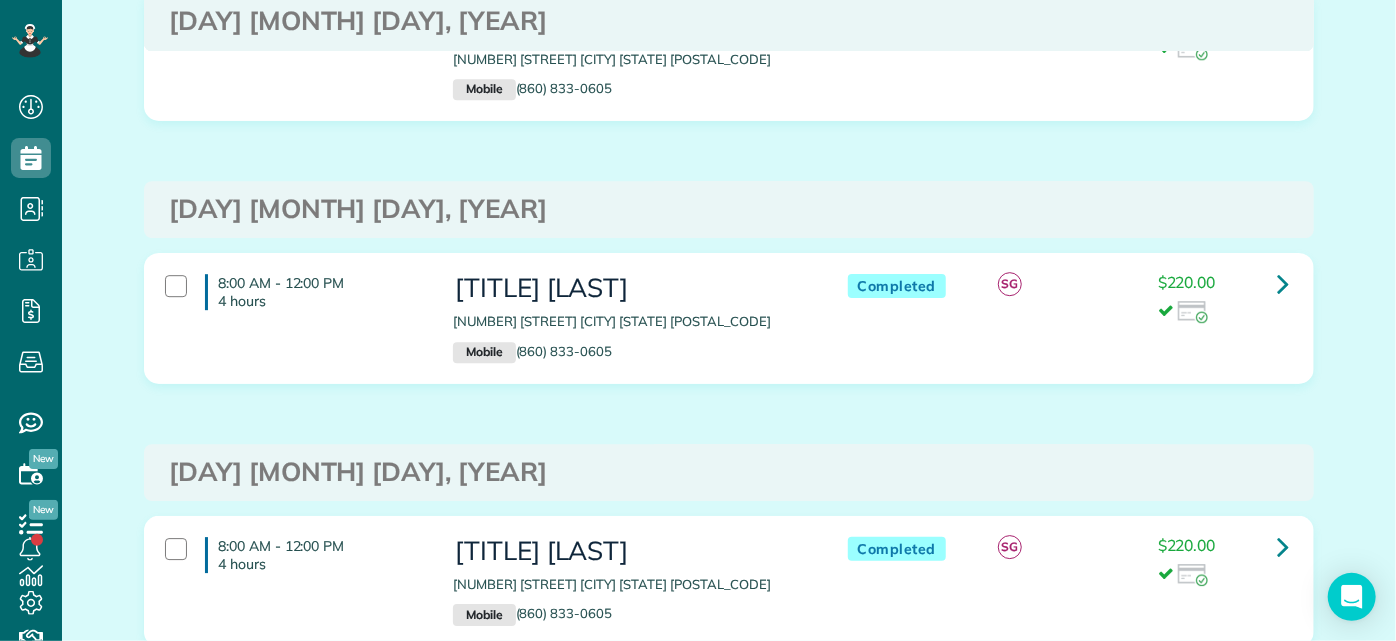 scroll, scrollTop: 2606, scrollLeft: 0, axis: vertical 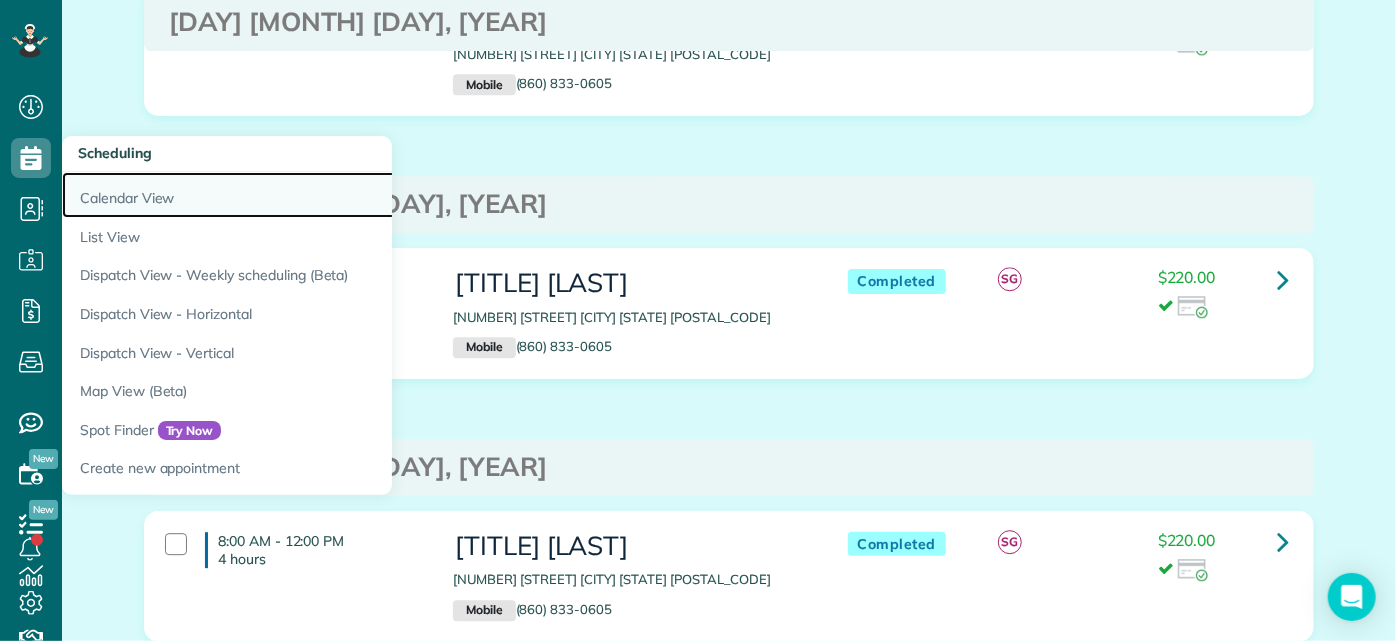 click on "Calendar View" at bounding box center (312, 195) 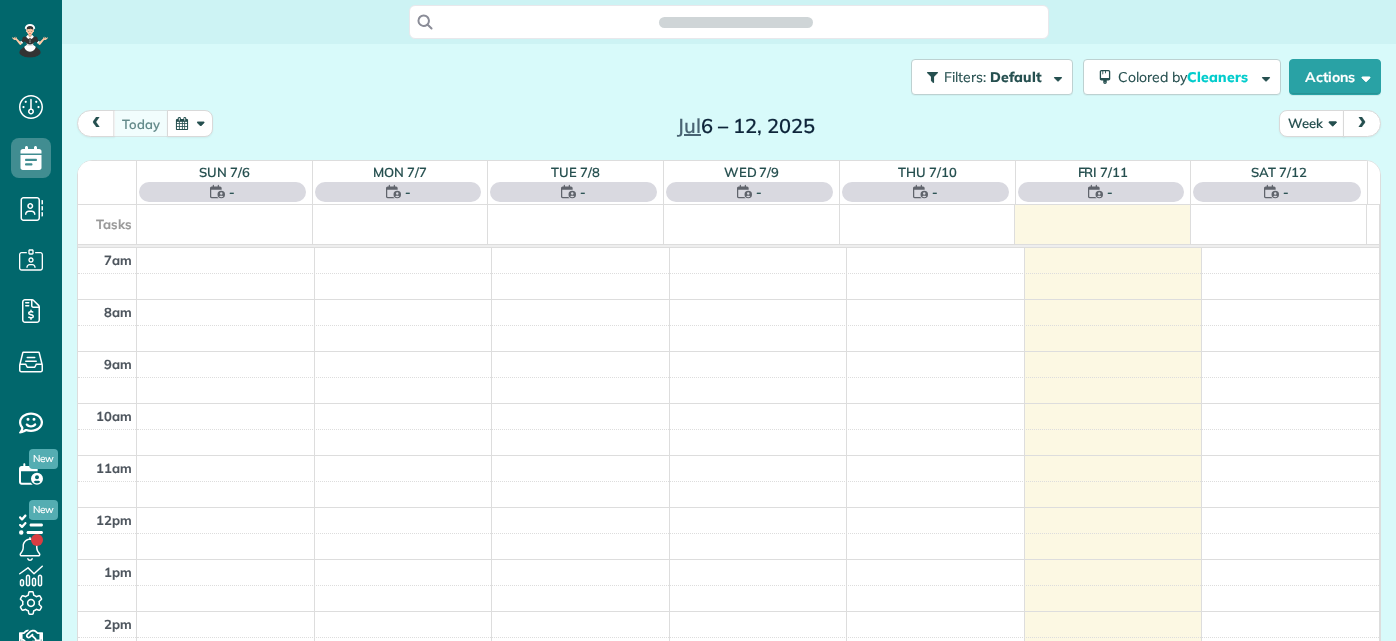 scroll, scrollTop: 0, scrollLeft: 0, axis: both 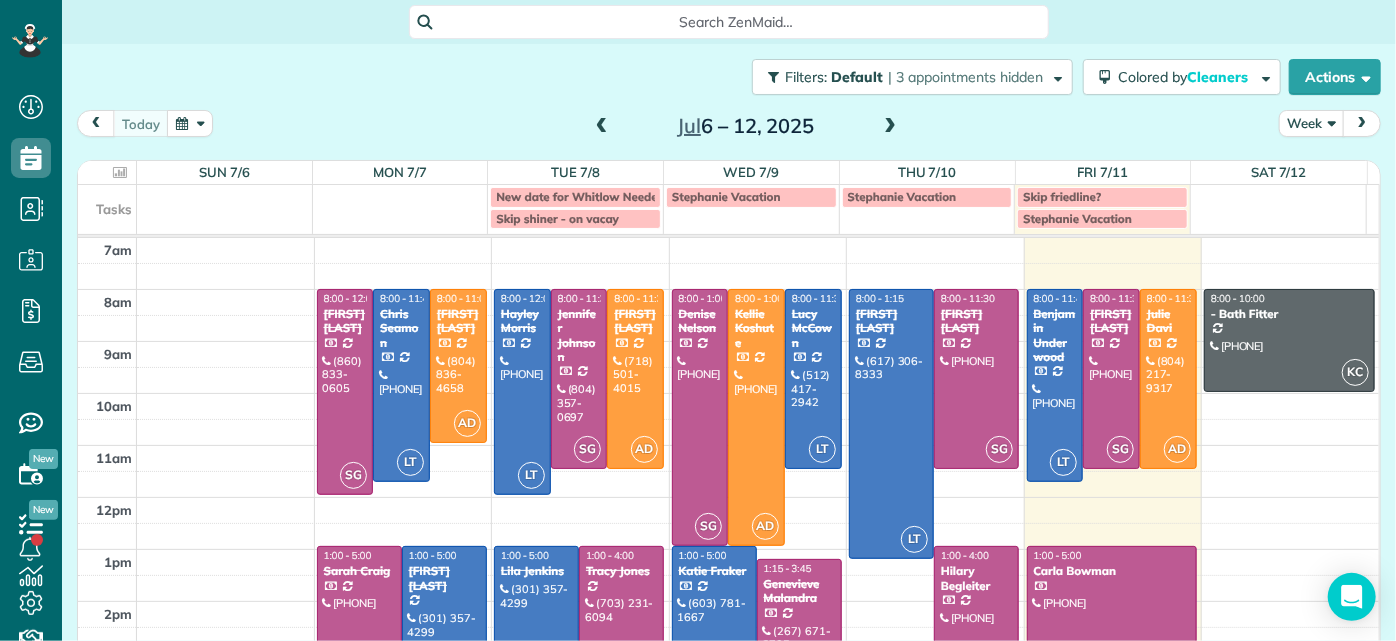 click at bounding box center [890, 127] 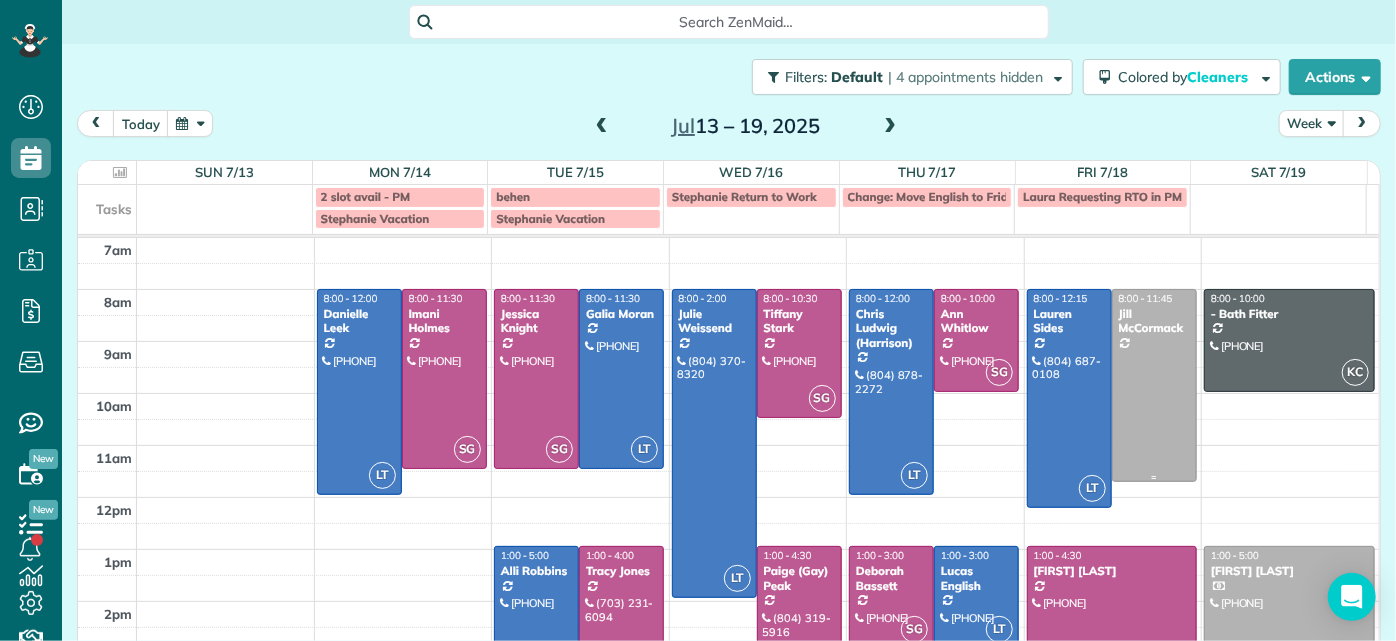click at bounding box center [1154, 385] 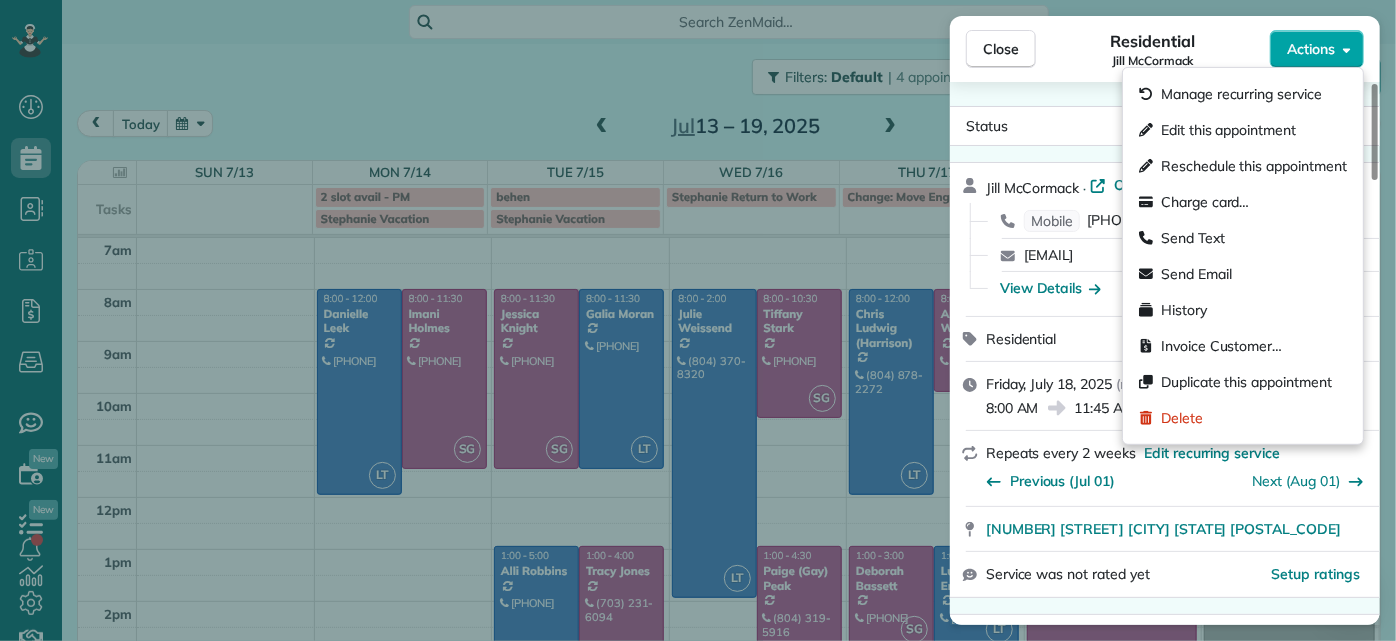 click on "Actions" at bounding box center [1311, 49] 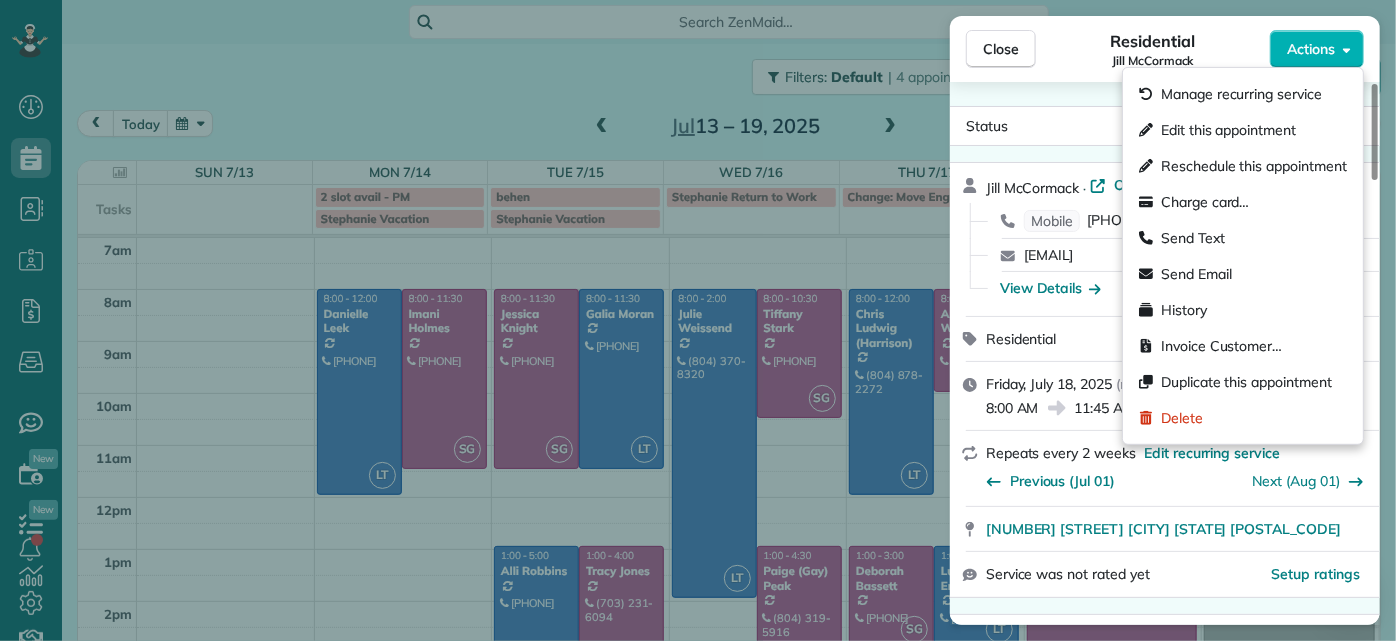 click on "Close Residential Jill McCormack Actions Status Active Jill McCormack · Open profile Mobile (804) 304-6192 Copy jillmac3@gmail.com Copy View Details Residential Friday, July 18, 2025 ( next week ) 8:00 AM 11:45 AM 3 hours and 45 minutes Repeats every 2 weeks Edit recurring service Previous (Jul 01) Next (Aug 01) 1022 W 45th Street Richmond VA 23225 Service was not rated yet Setup ratings Cleaners Time in and out Assign Invite Cleaners No cleaners assigned yet Checklist Try Now Keep this appointment up to your standards. Stay on top of every detail, keep your cleaners organised, and your client happy. Assign a checklist Watch a 5 min demo Billing Billing actions Price $194.00 Overcharge $0.00 Discount $0.00 Coupon discount - Primary tax - Secondary tax - Total appointment price $194.00 Tips collected New feature! $0.00 Unpaid Mark as paid Total including tip $194.00 Get paid online in no-time! Send an invoice and reward your cleaners with tips Charge customer credit card Appointment custom fields Man Hours -" at bounding box center [698, 320] 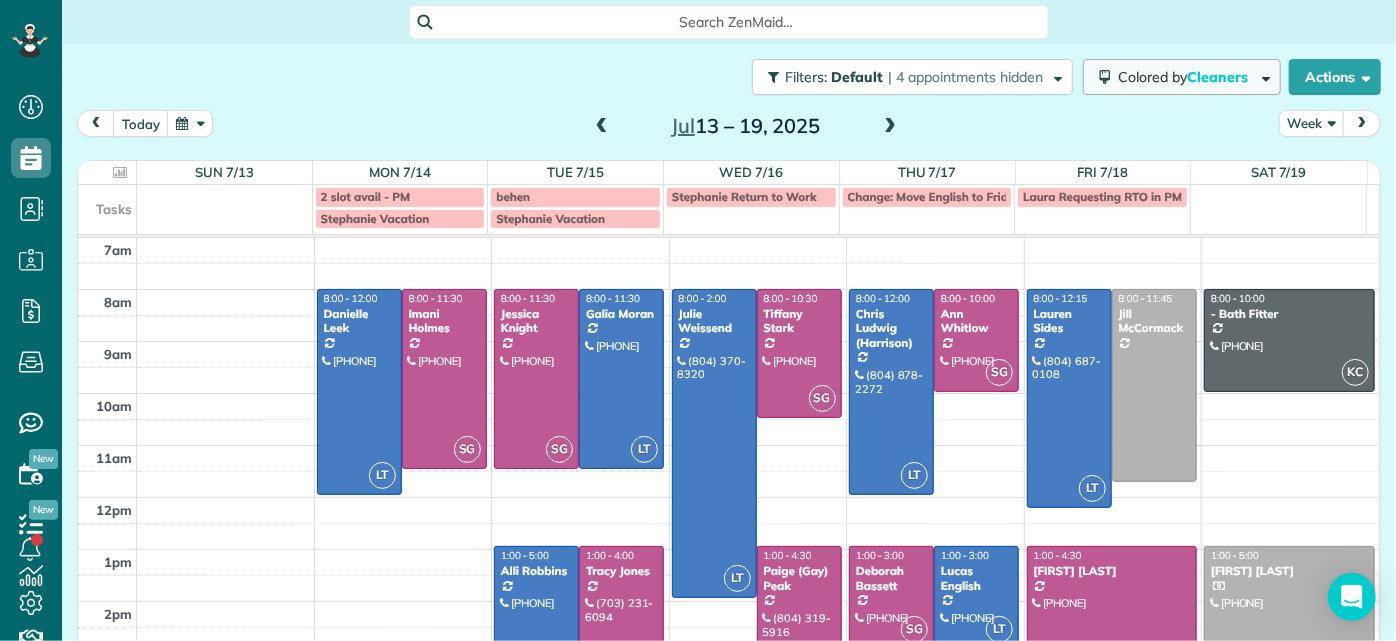 click at bounding box center [1262, 76] 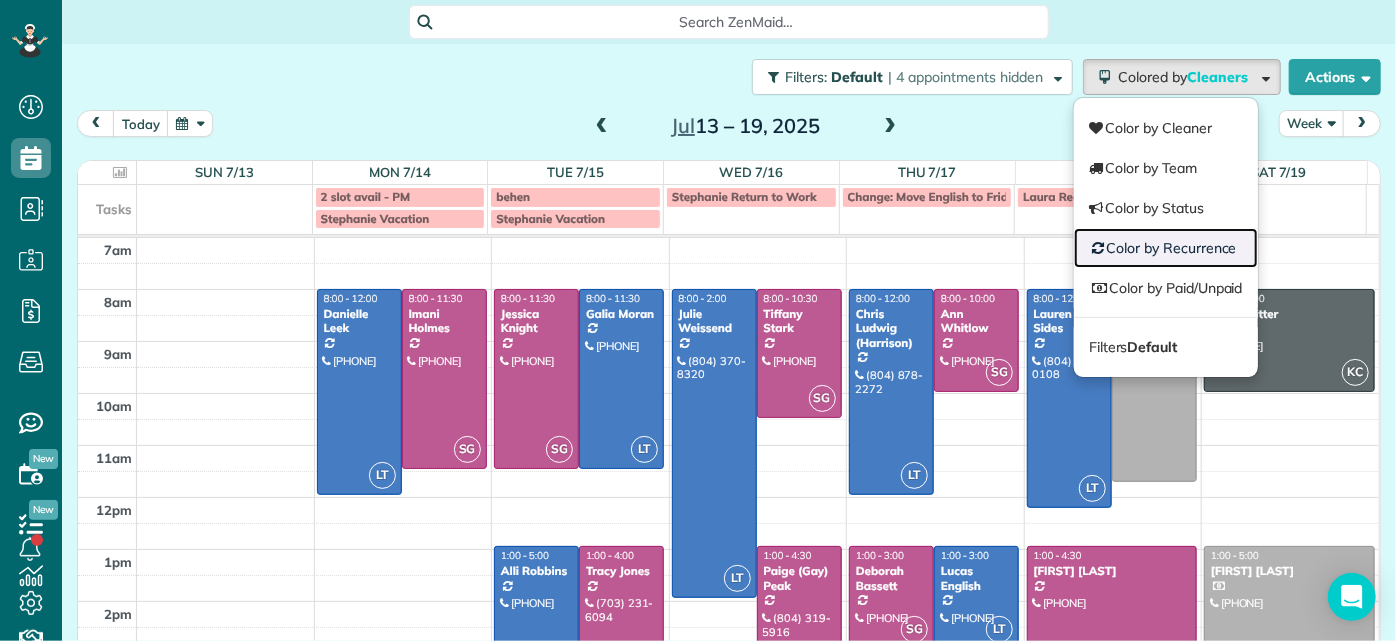 click on "Color by Recurrence" at bounding box center (1166, 248) 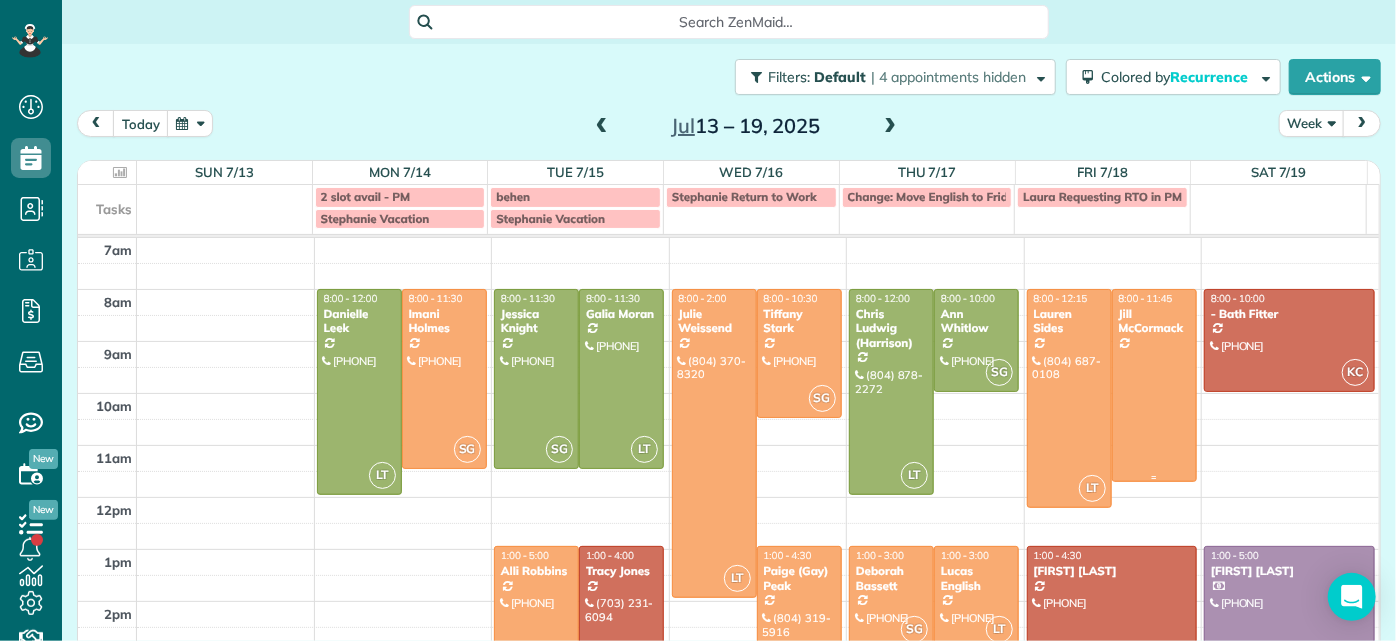 click on "Jill McCormack" at bounding box center (1154, 321) 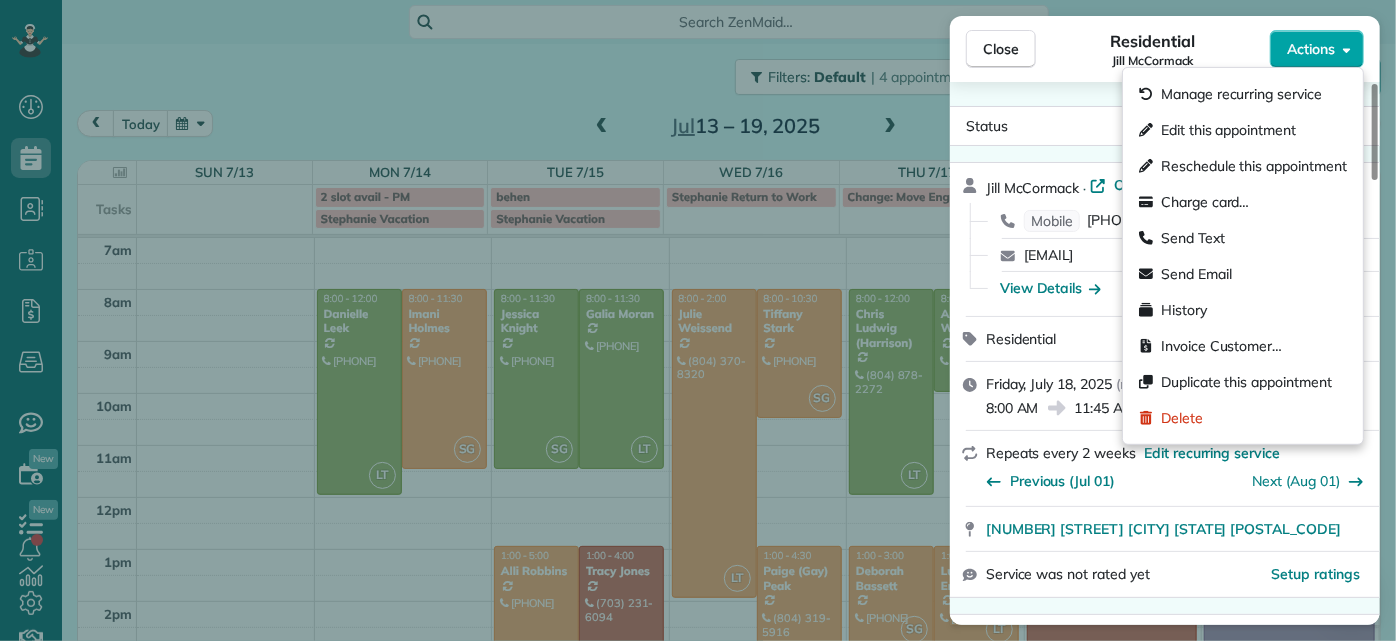 click on "Actions" at bounding box center [1311, 49] 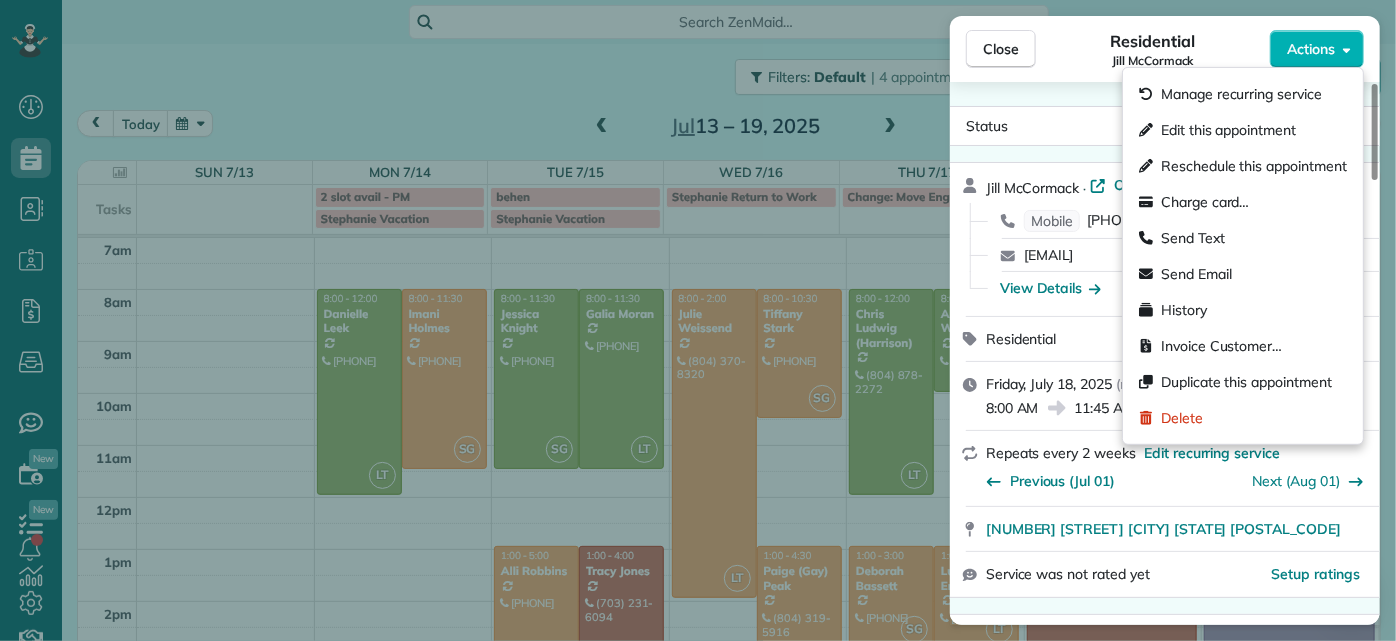drag, startPoint x: 1049, startPoint y: 143, endPoint x: 1137, endPoint y: 161, distance: 89.822044 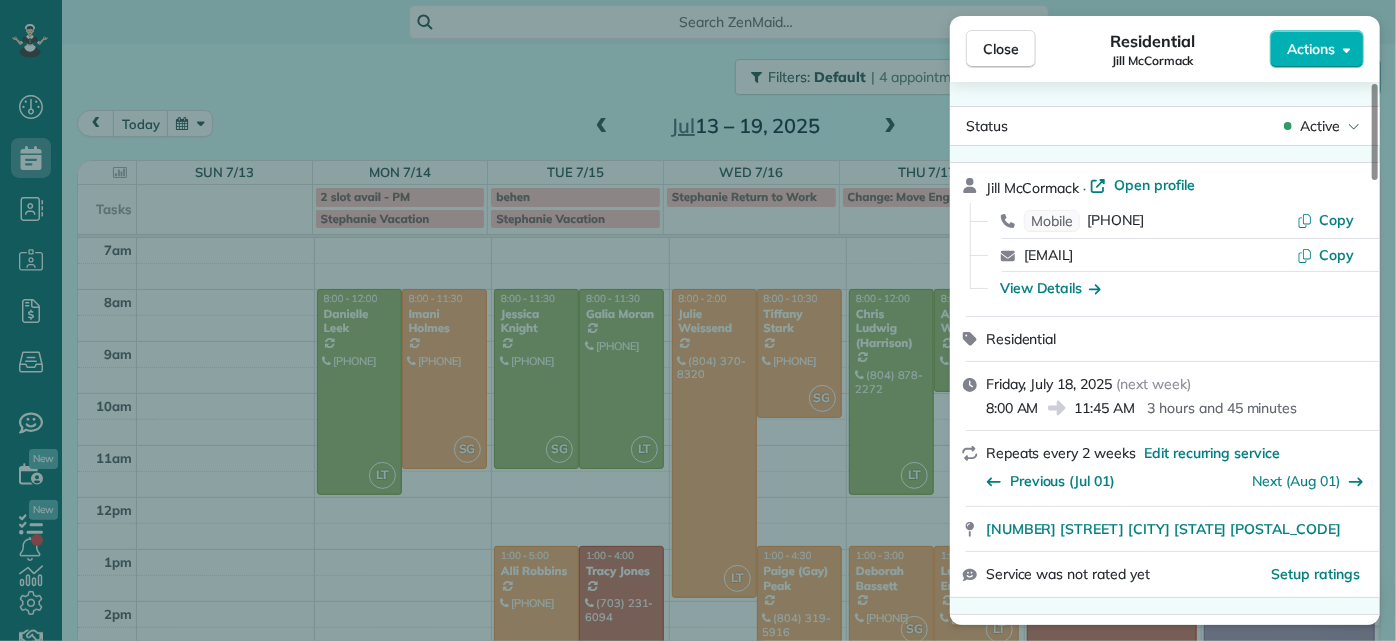 click on "Jill McCormack · Open profile Mobile (804) 304-6192 Copy jillmac3@gmail.com Copy View Details" at bounding box center [1165, 239] 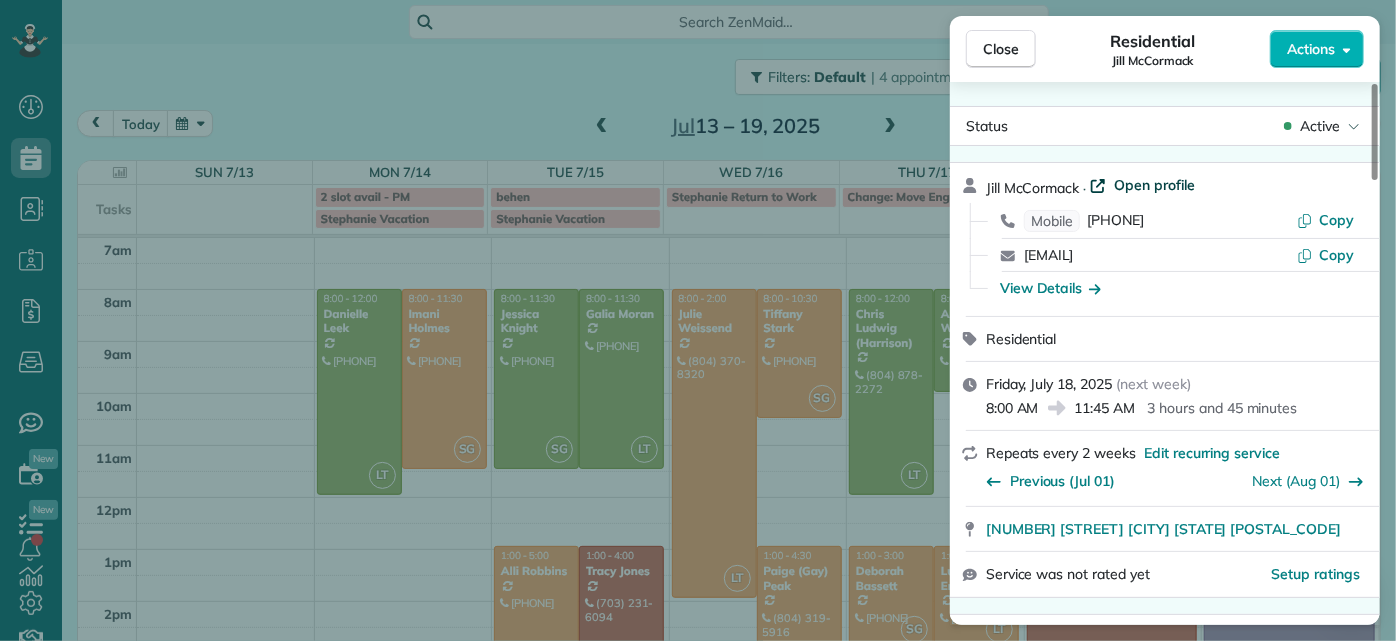 click on "Open profile" at bounding box center [1154, 185] 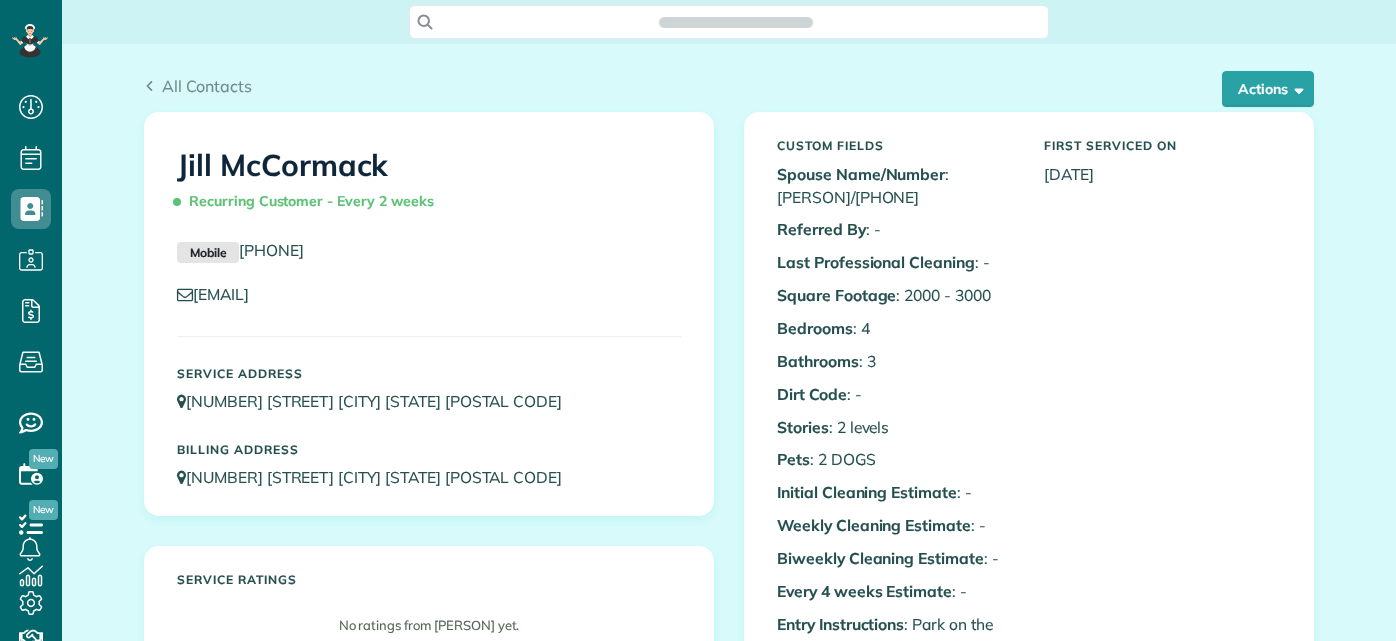 scroll, scrollTop: 0, scrollLeft: 0, axis: both 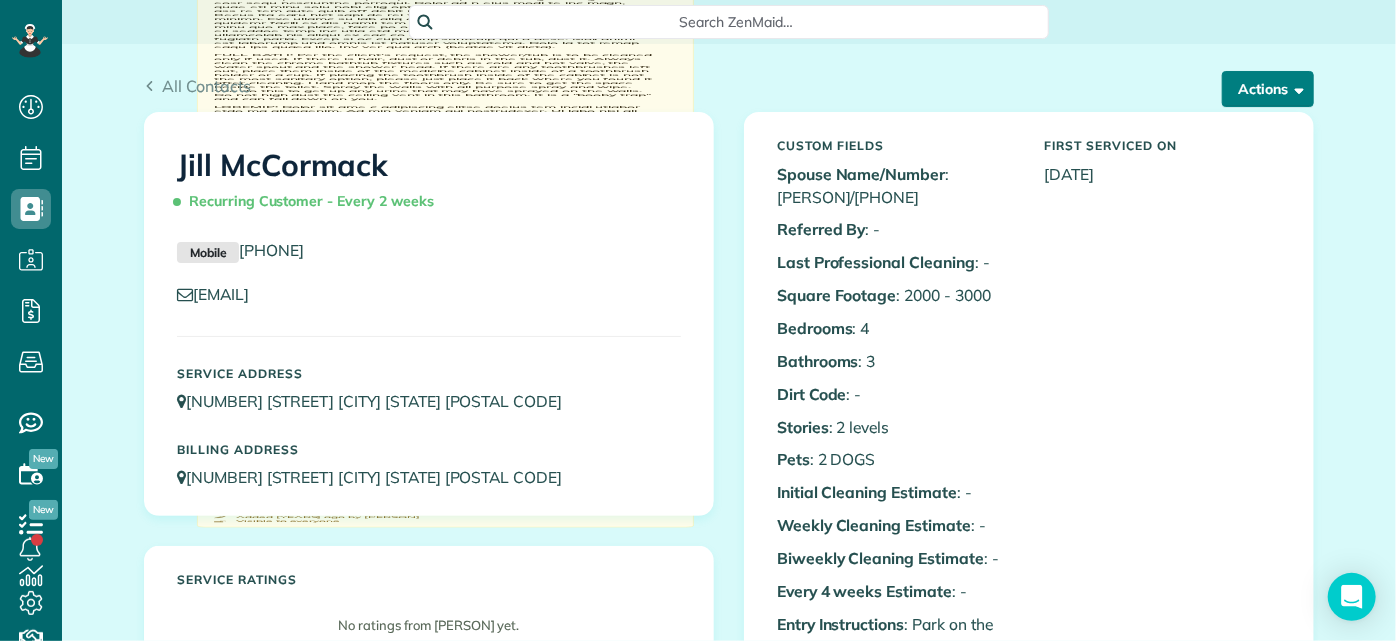 click on "Actions" at bounding box center (1268, 89) 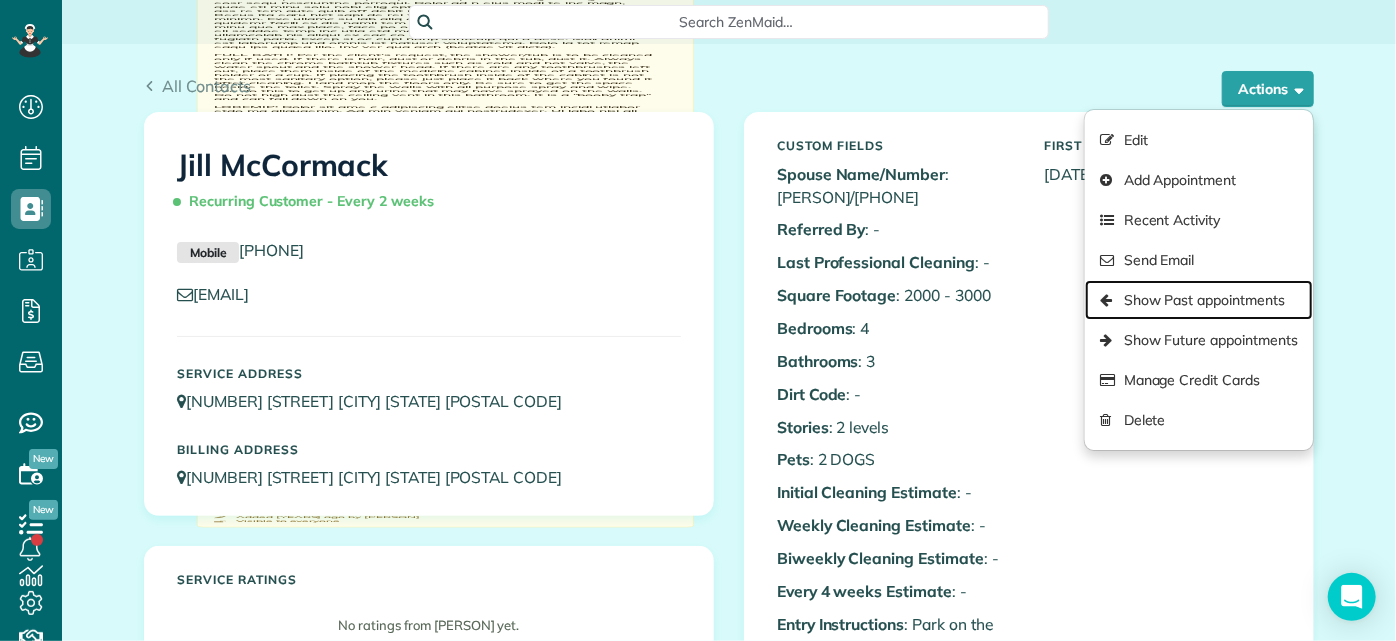 click on "Show Past appointments" at bounding box center [1199, 300] 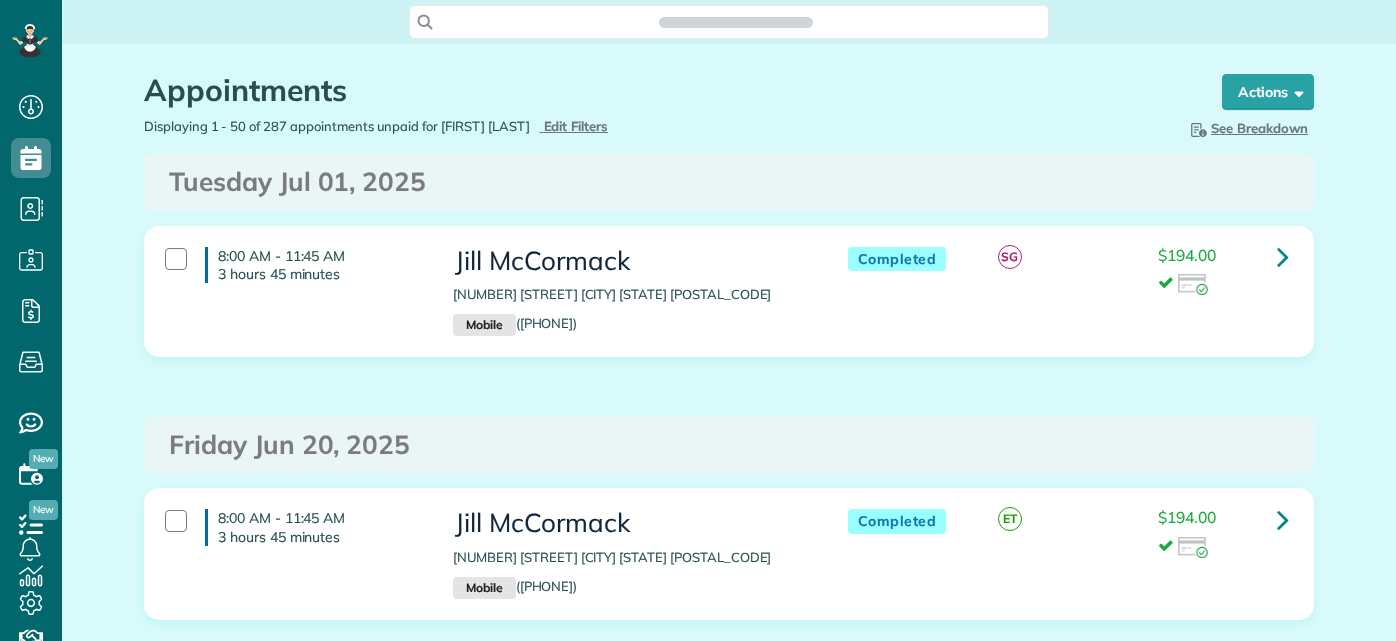scroll, scrollTop: 0, scrollLeft: 0, axis: both 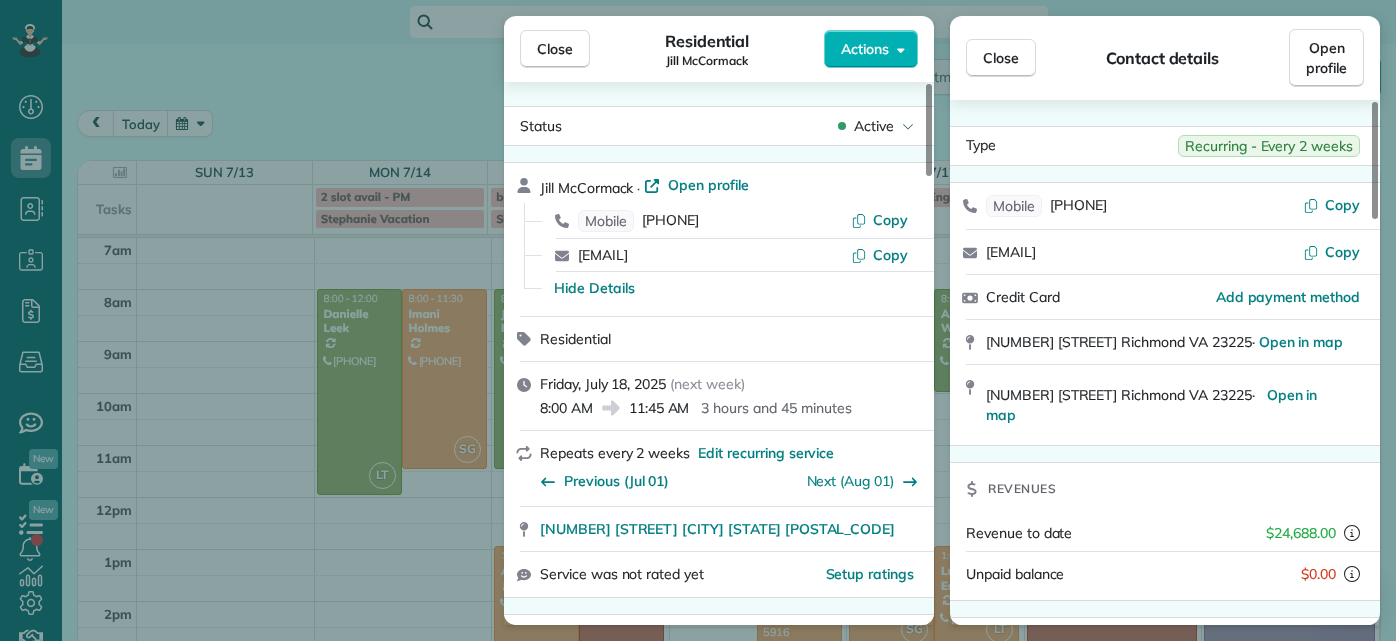 click on "Close" at bounding box center (555, 49) 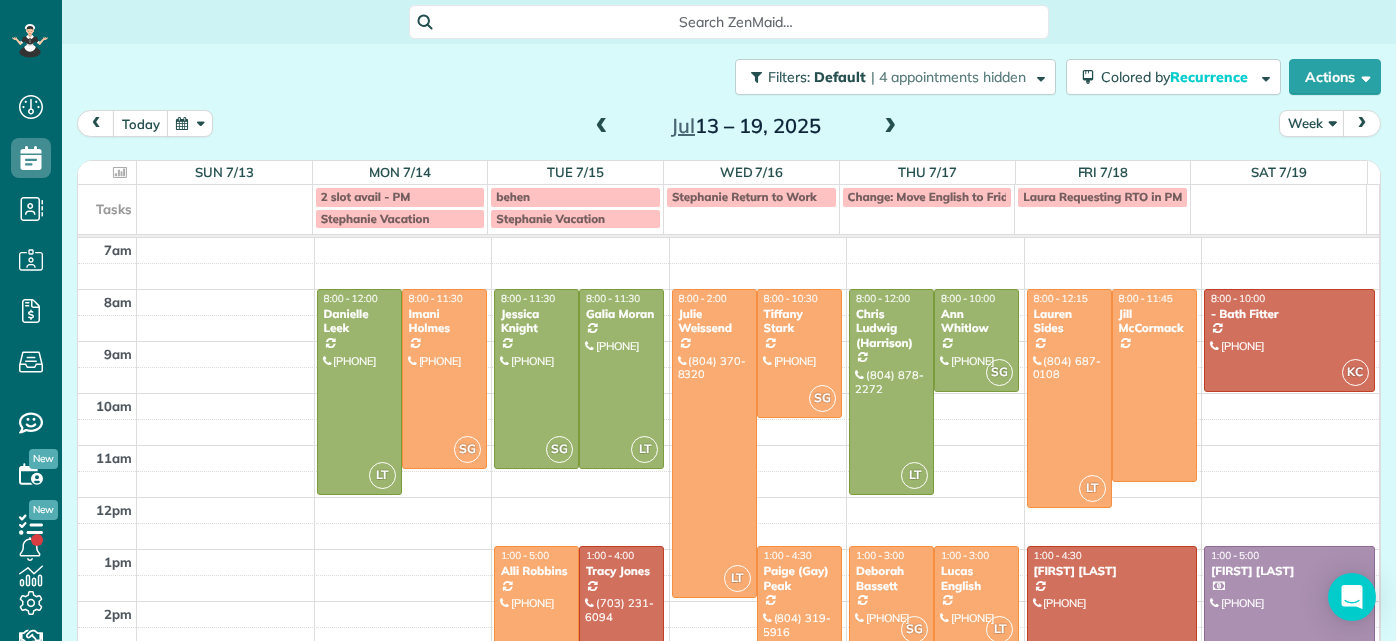 scroll, scrollTop: 0, scrollLeft: 0, axis: both 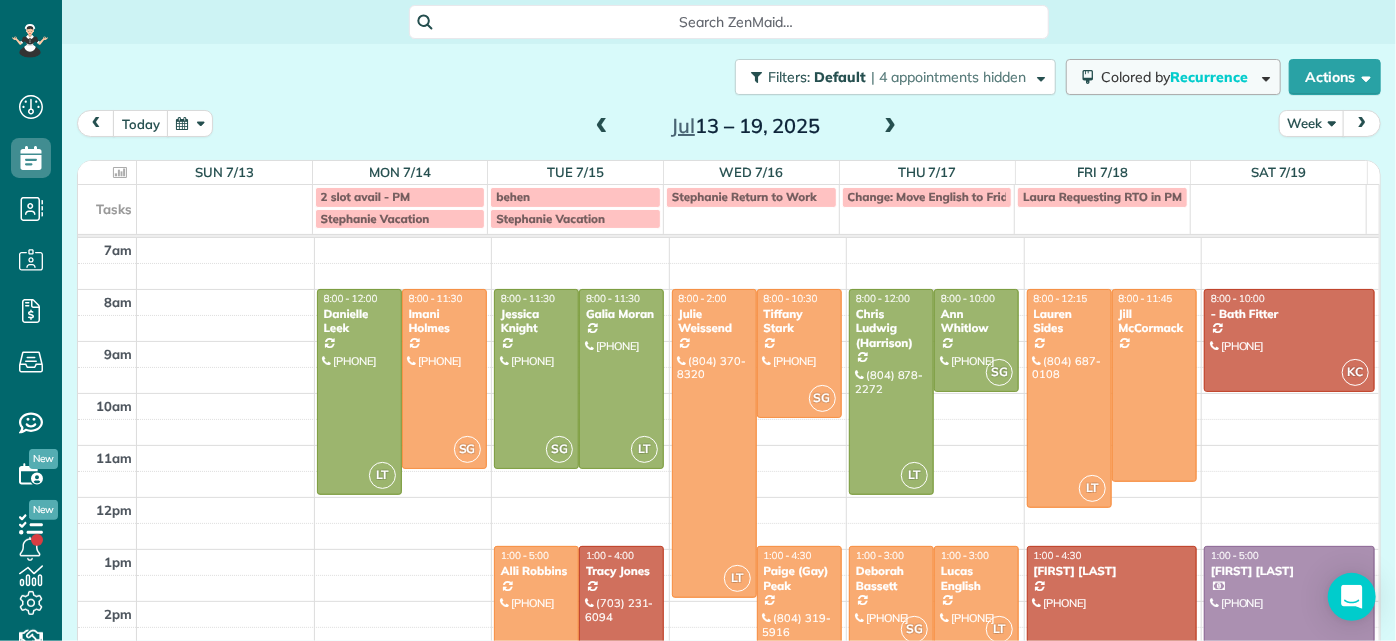 click on "Recurrence" at bounding box center (1210, 77) 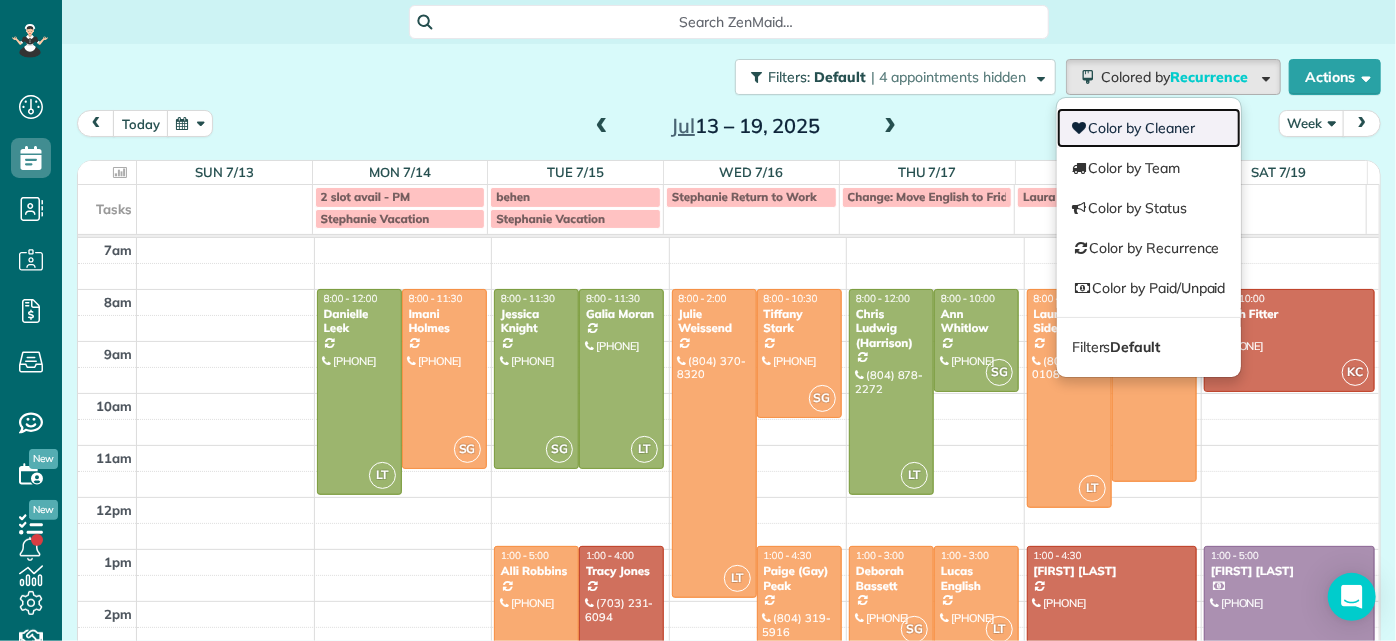 click on "Color by Cleaner" at bounding box center [1149, 128] 